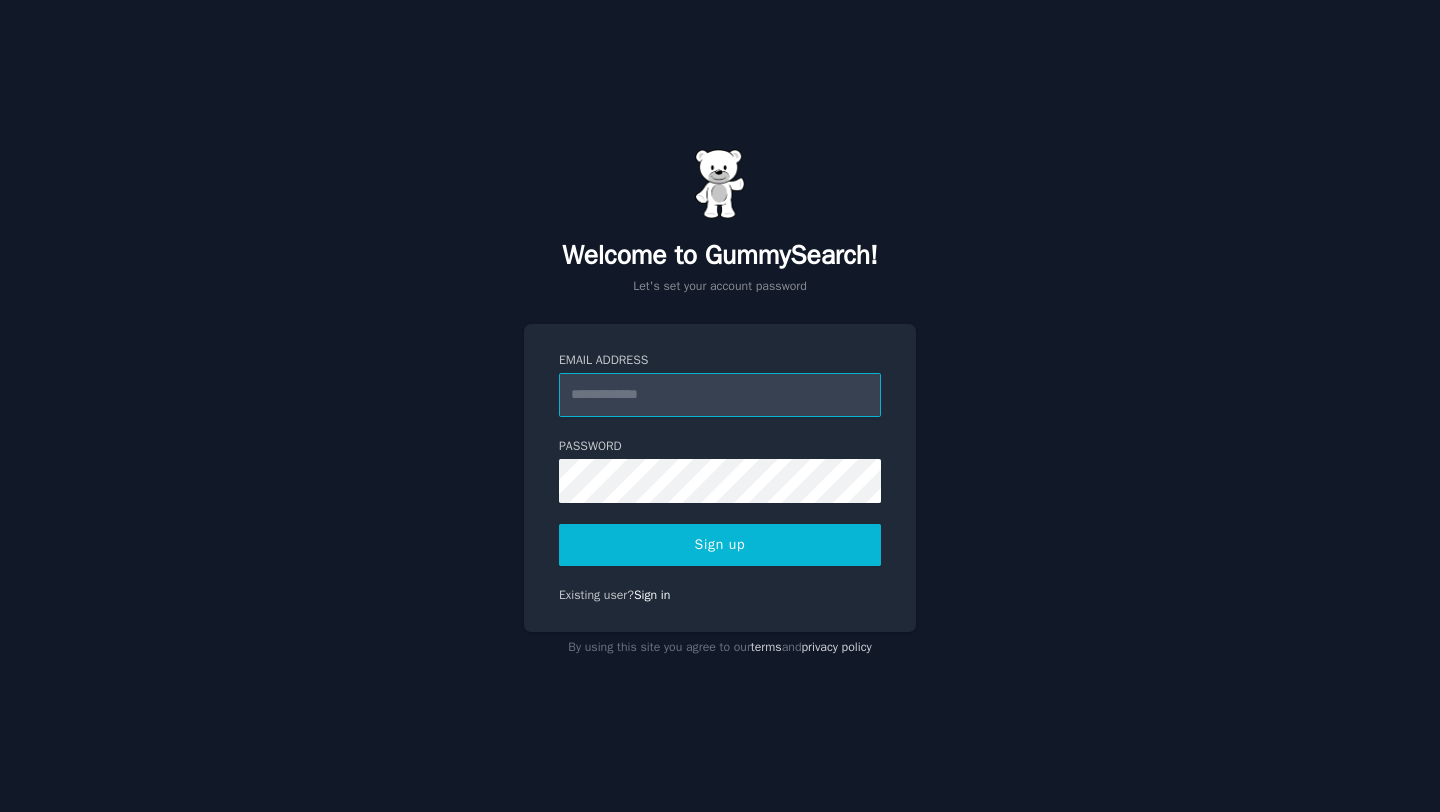 scroll, scrollTop: 0, scrollLeft: 0, axis: both 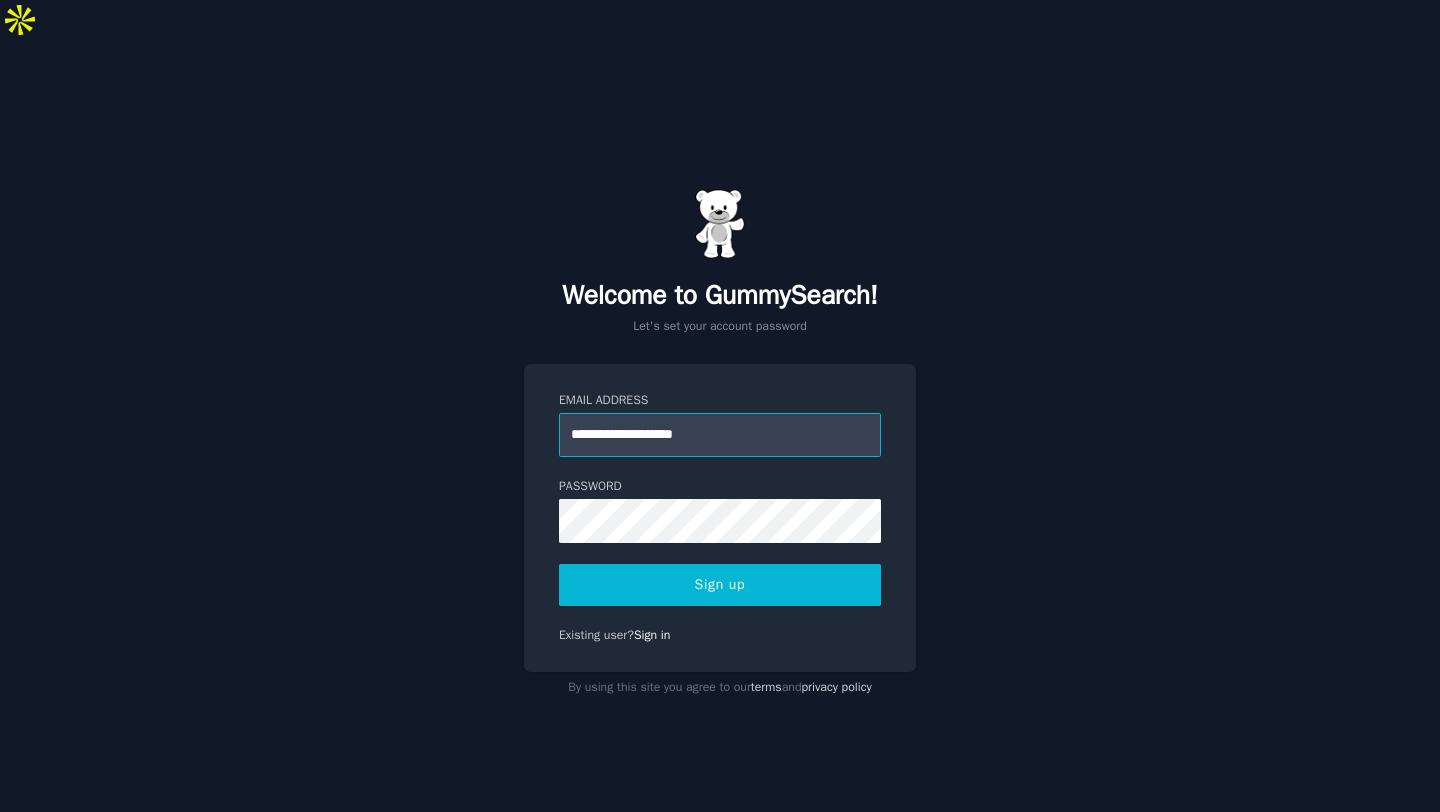 type on "**********" 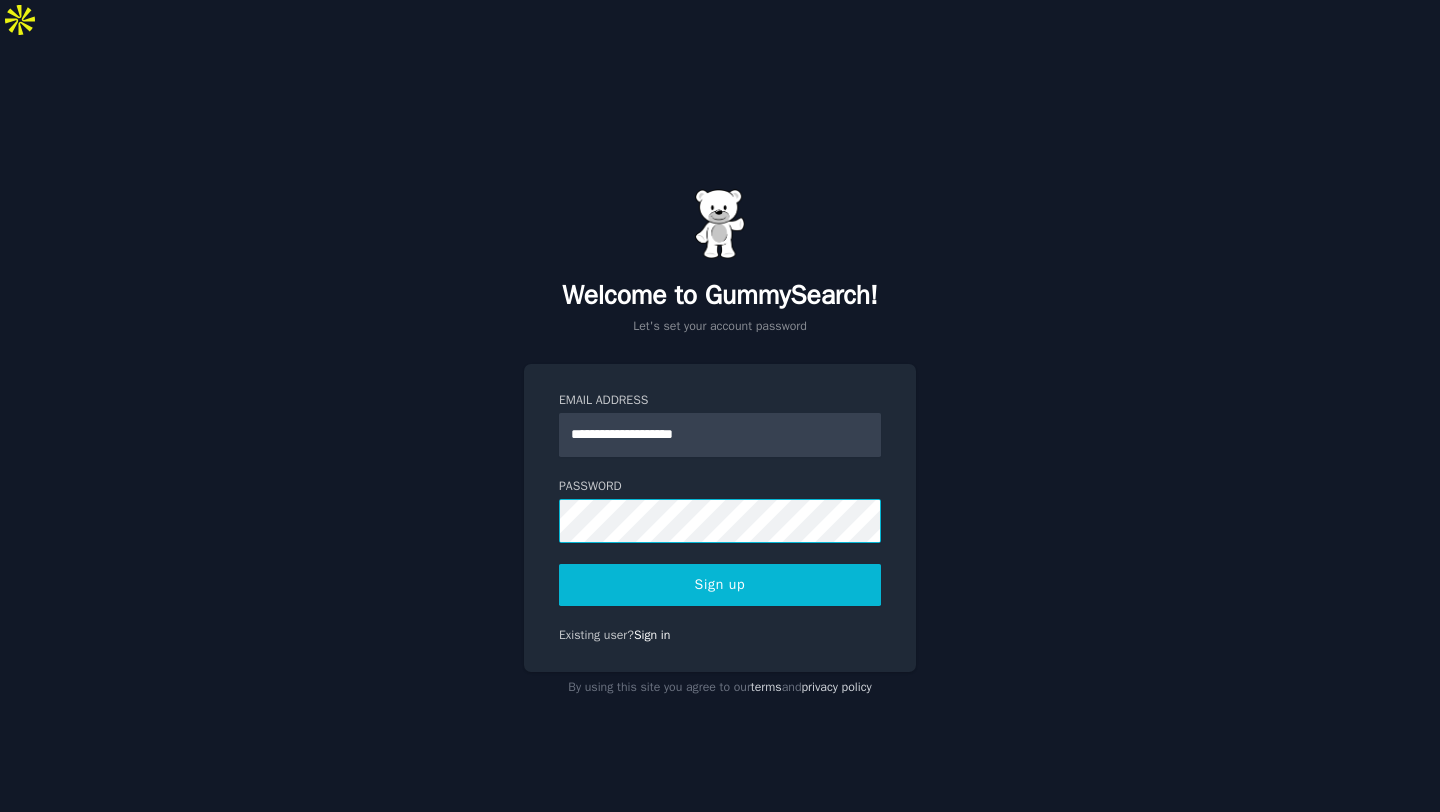 click on "Sign up" at bounding box center (720, 585) 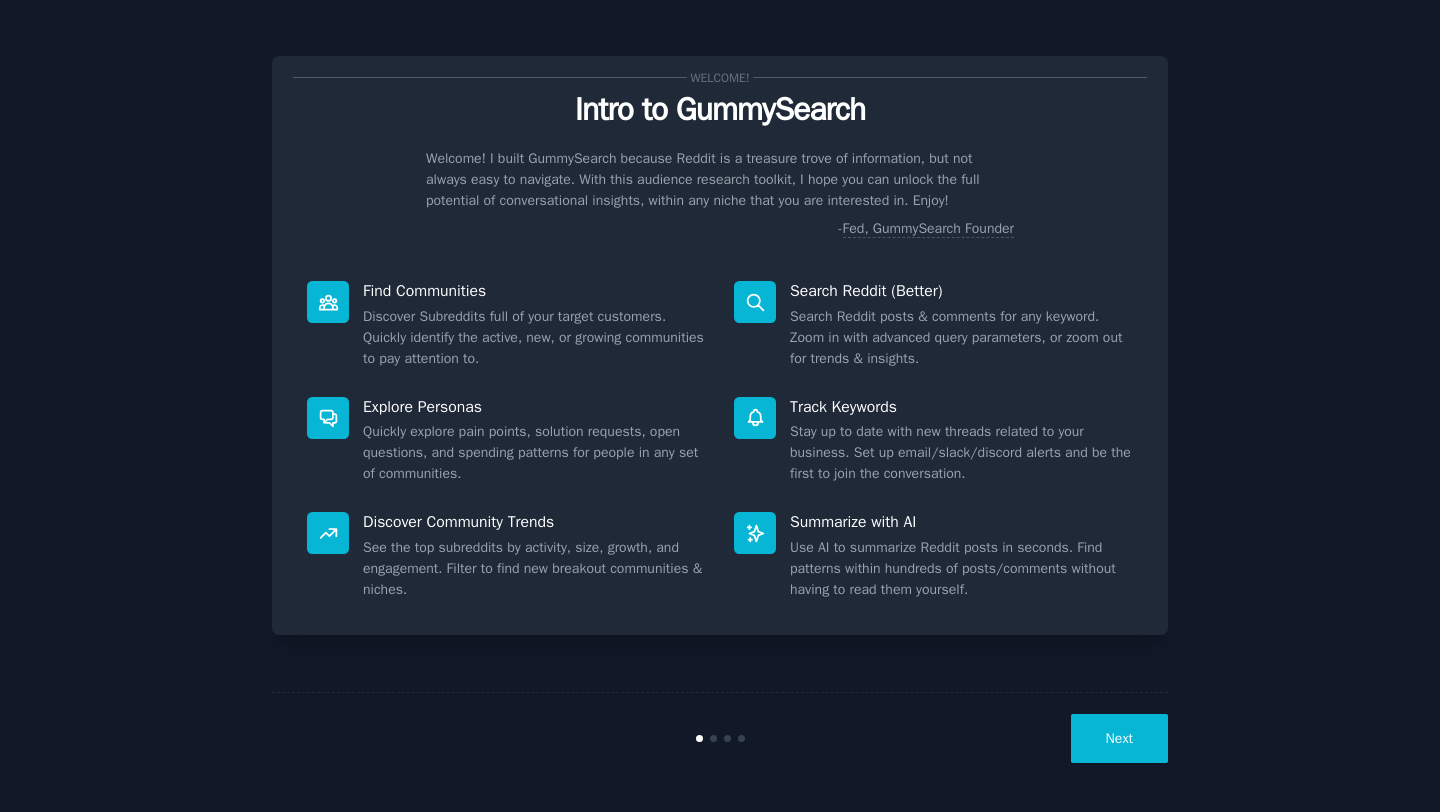 scroll, scrollTop: 0, scrollLeft: 0, axis: both 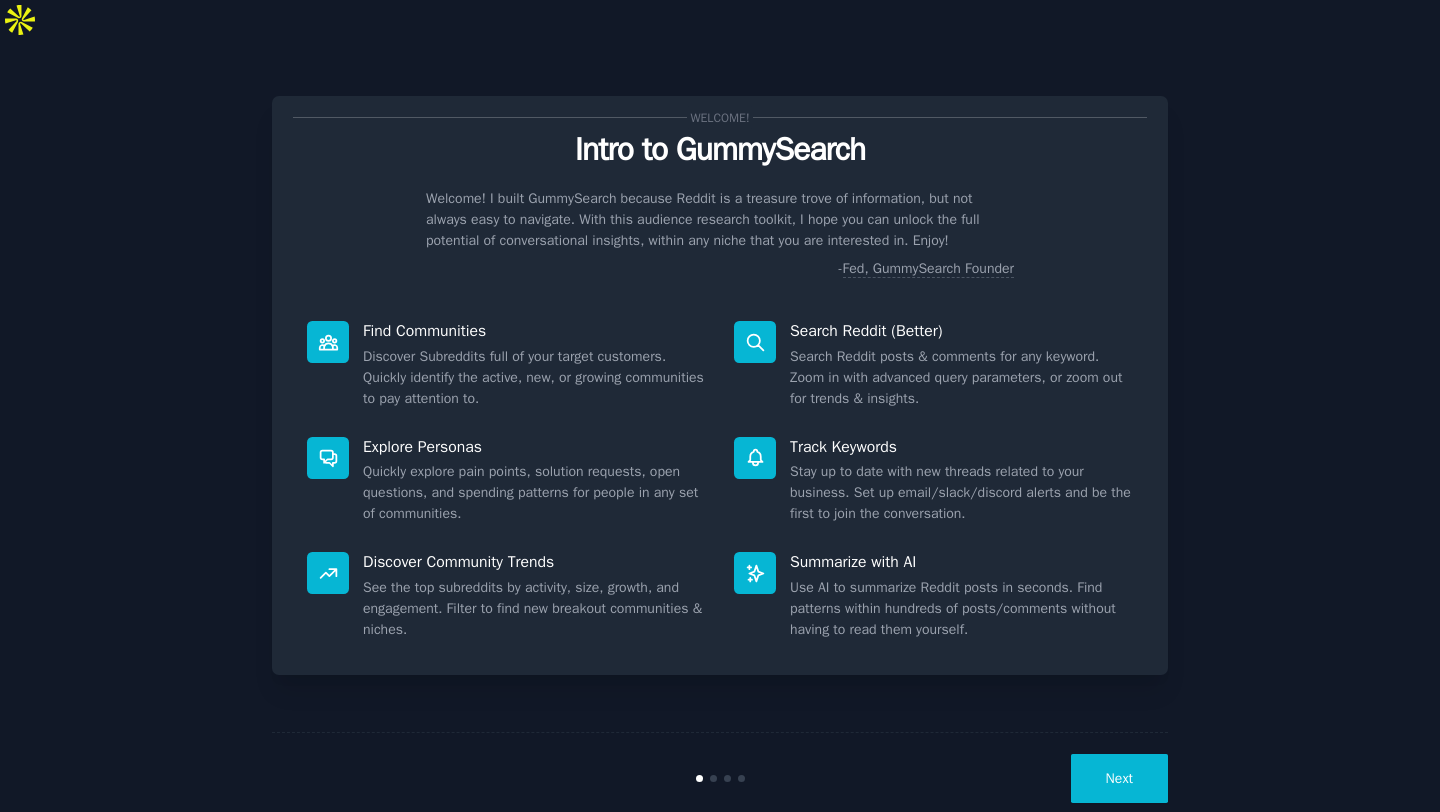 click 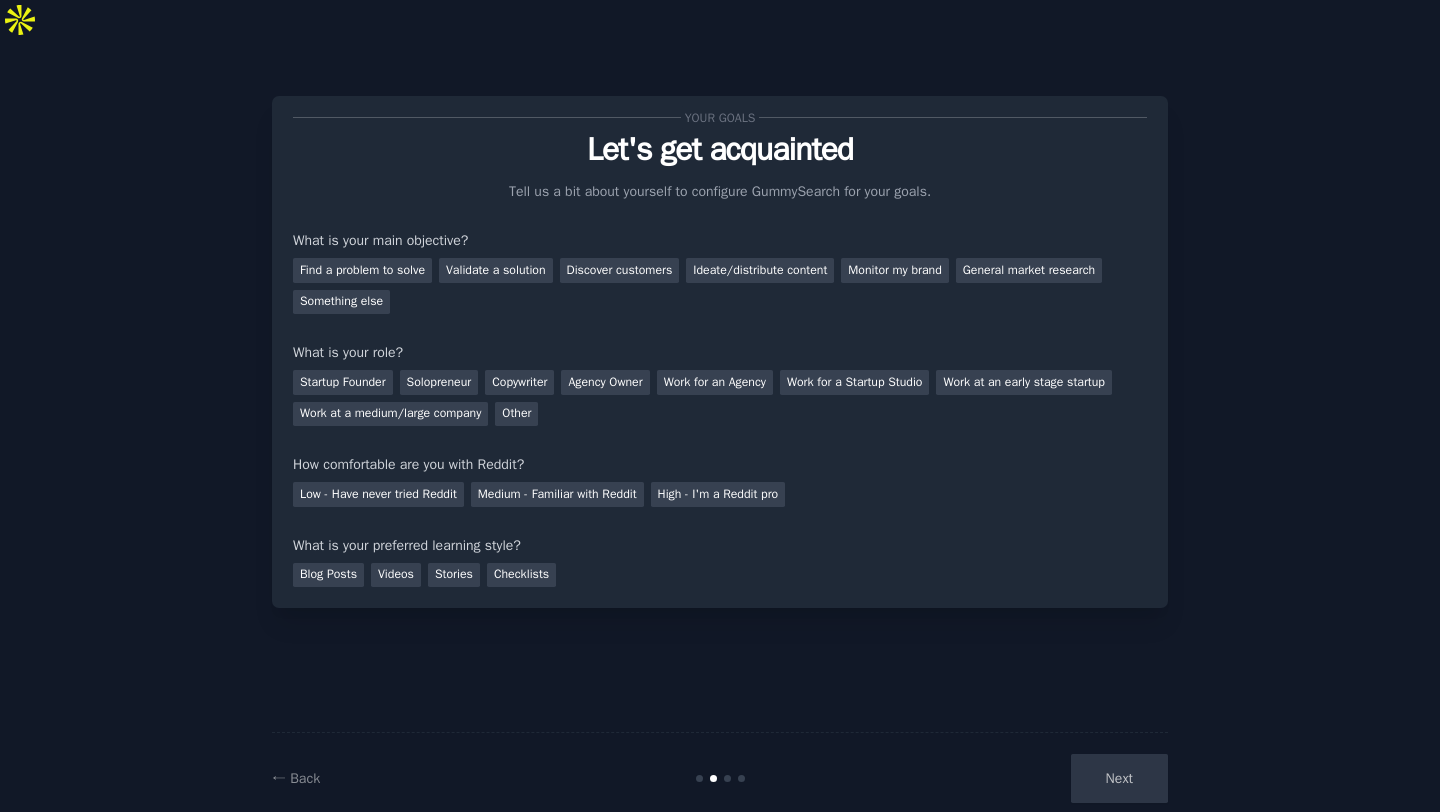 click on "Next" at bounding box center [1018, 778] 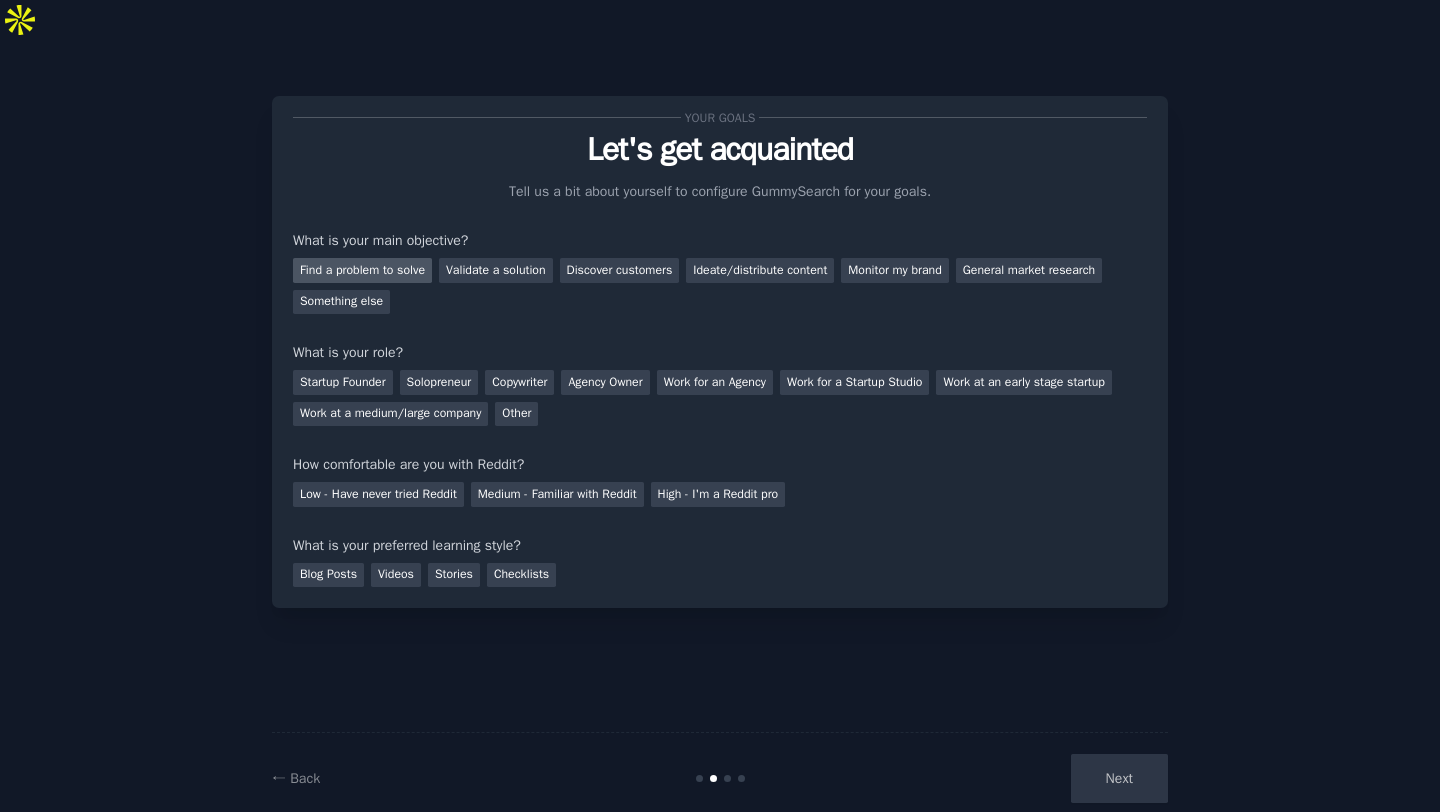 click on "Find a problem to solve" at bounding box center (362, 270) 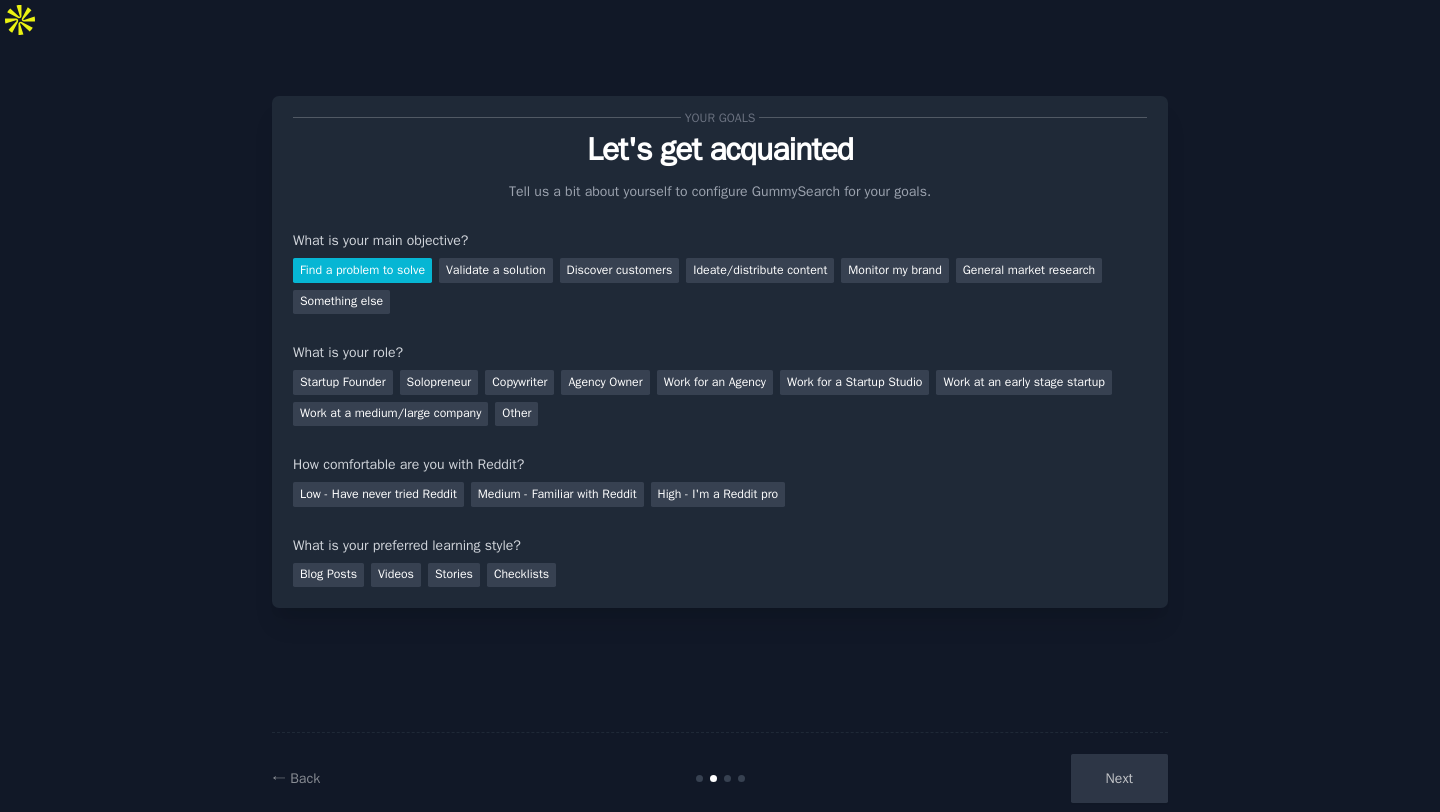 click on "Find a problem to solve" at bounding box center [362, 270] 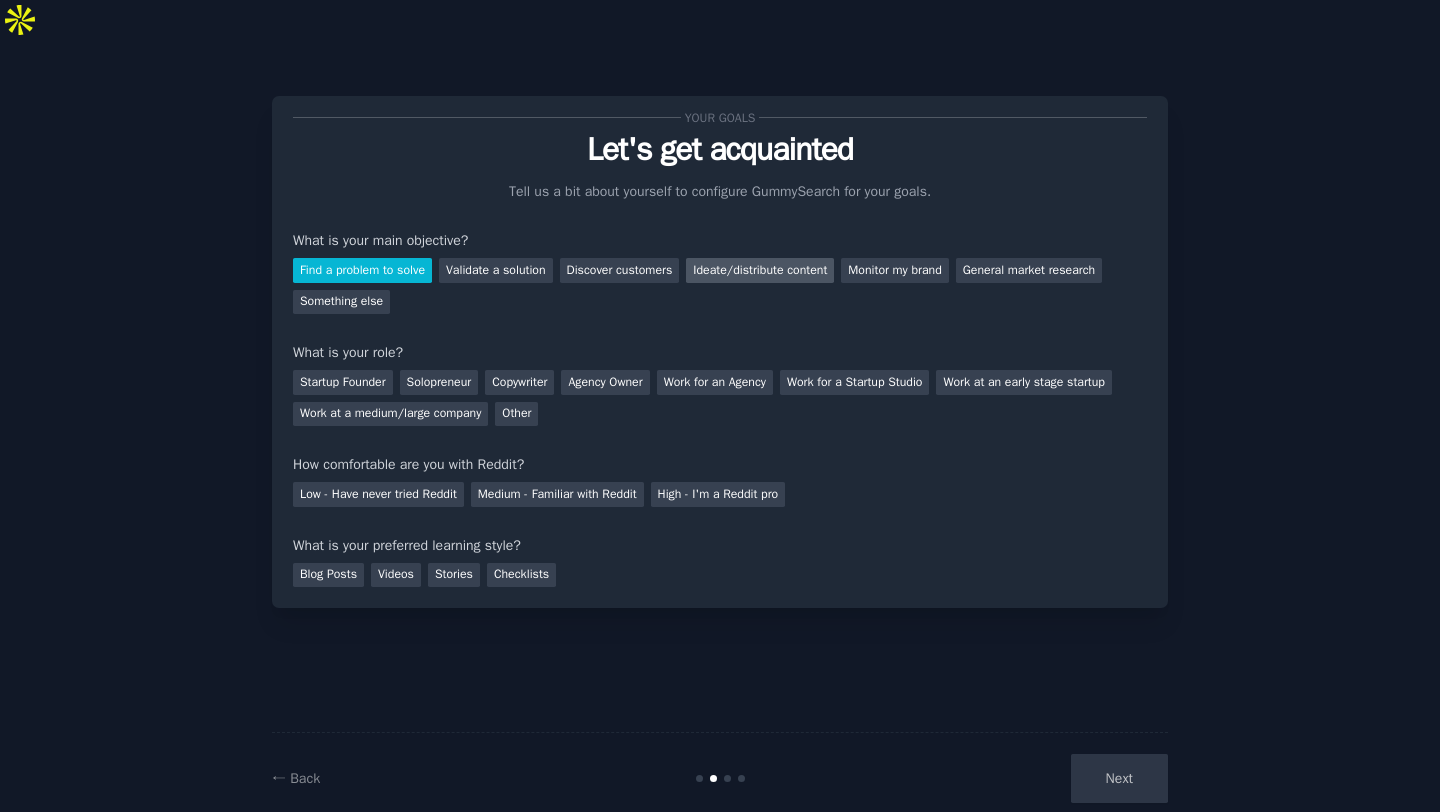 click on "Ideate/distribute content" at bounding box center (760, 270) 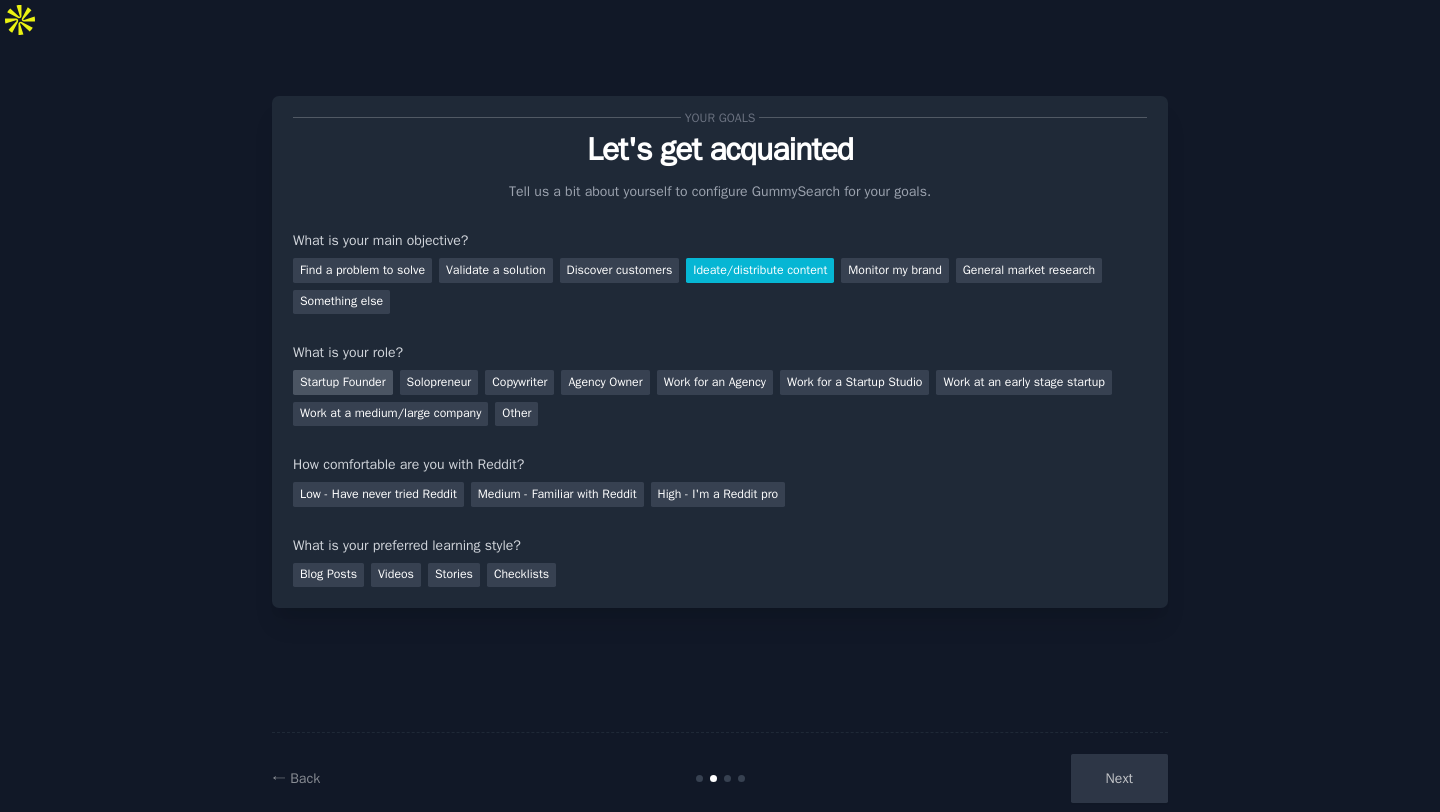 click on "Startup Founder" at bounding box center (343, 382) 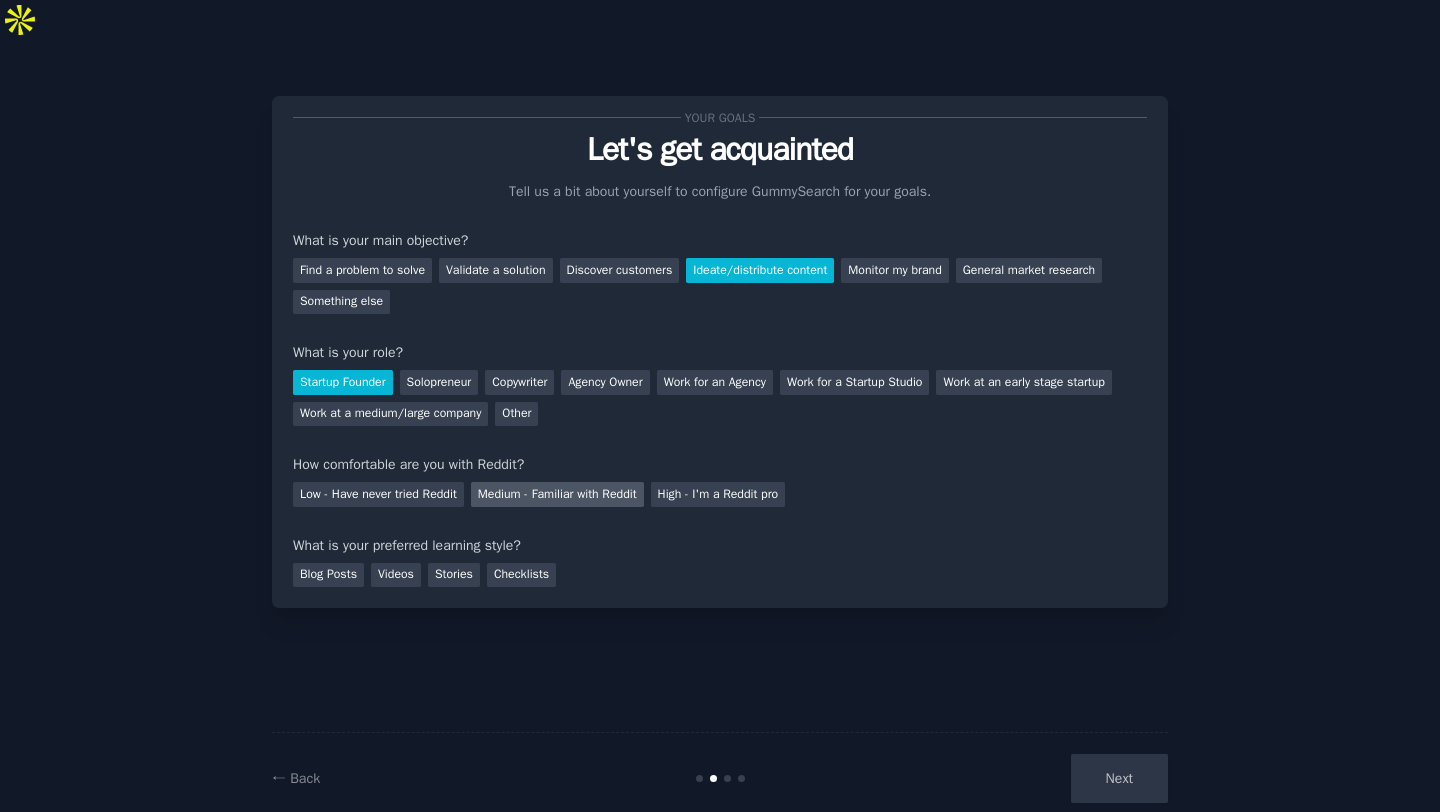 click on "Medium - Familiar with Reddit" at bounding box center [557, 494] 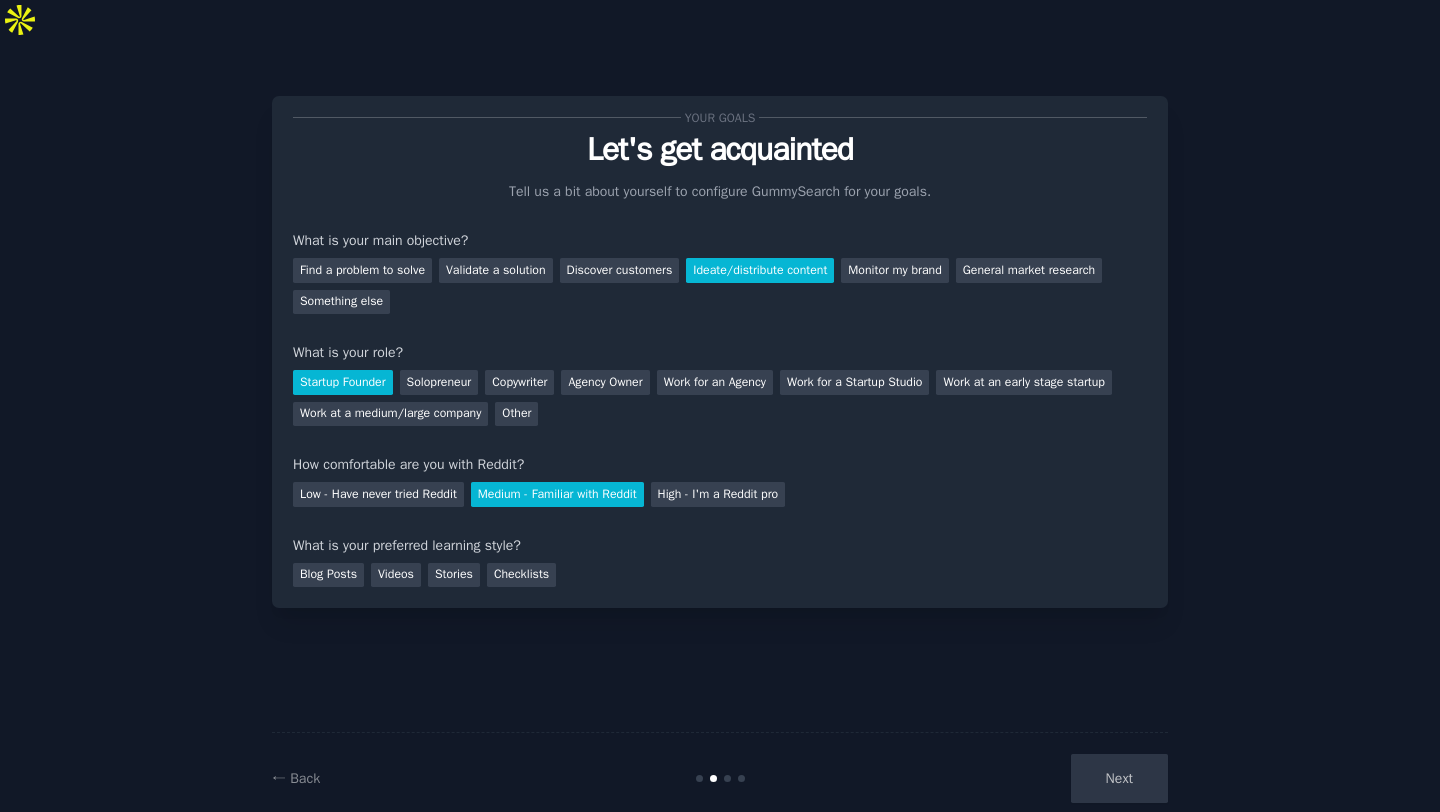 click on "Next" at bounding box center (1018, 778) 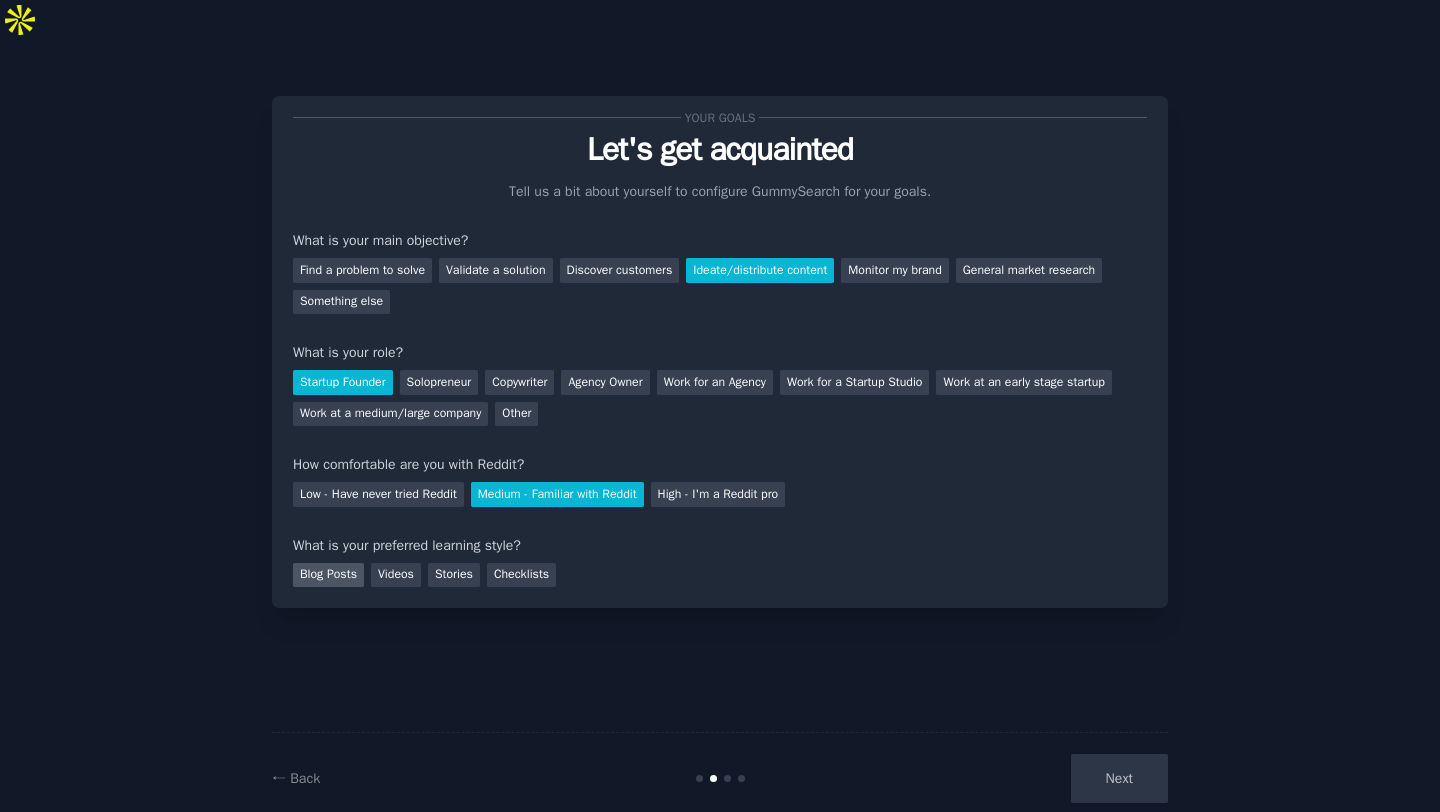 click on "Blog Posts" at bounding box center (328, 575) 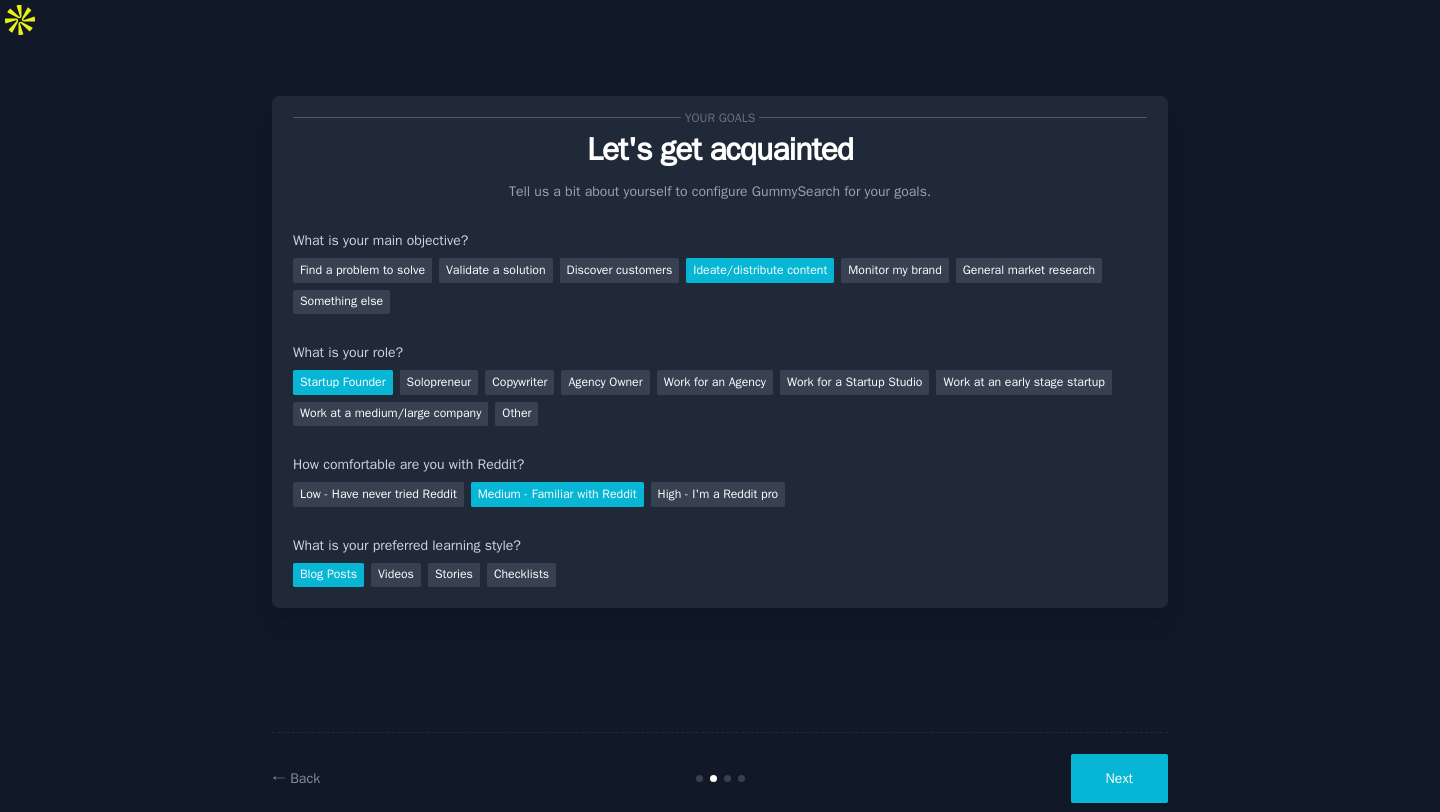 click on "Next" at bounding box center (1119, 778) 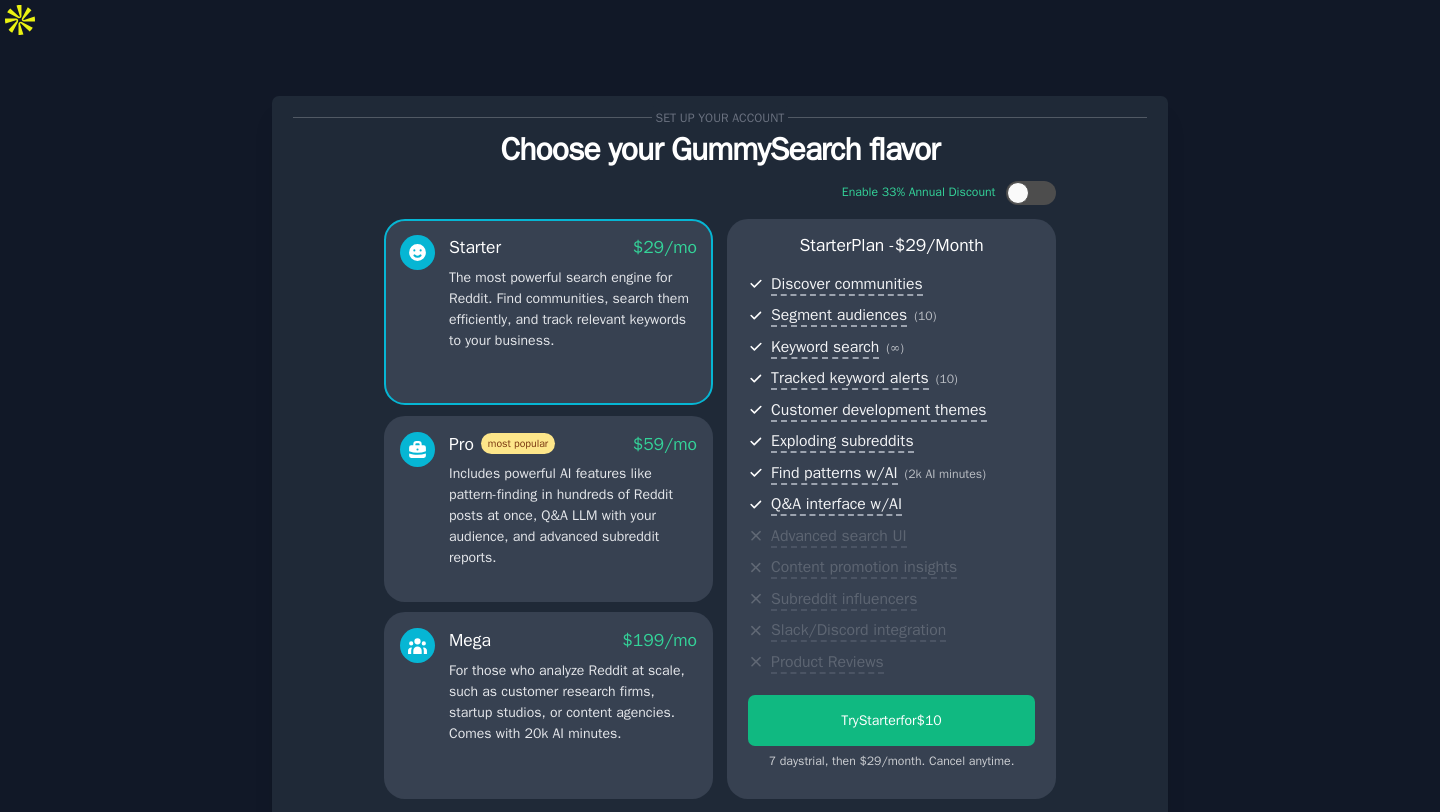 click on "Continue on free tier" at bounding box center [720, 837] 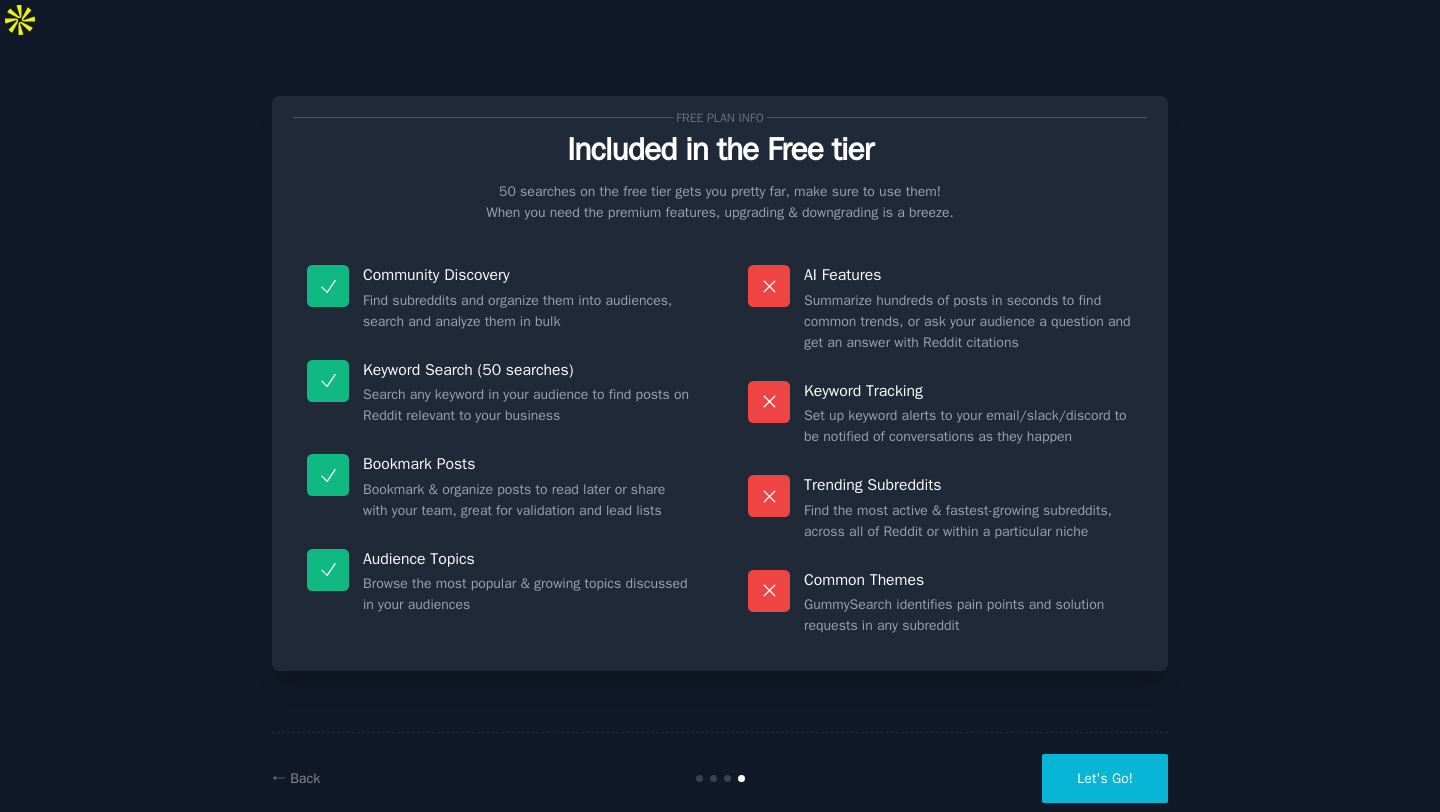 click on "← Back Let's Go!" at bounding box center (720, 778) 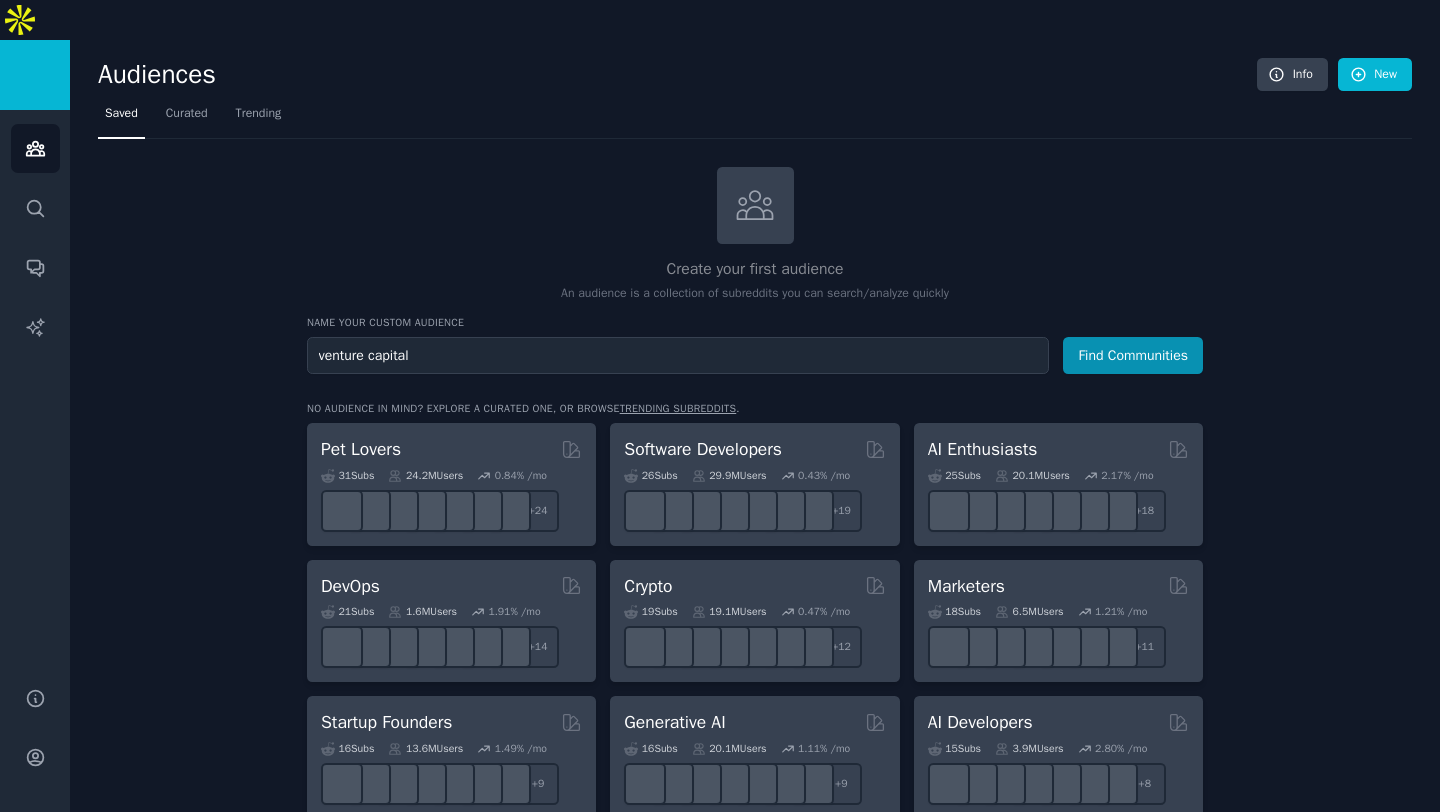 type on "venture capital" 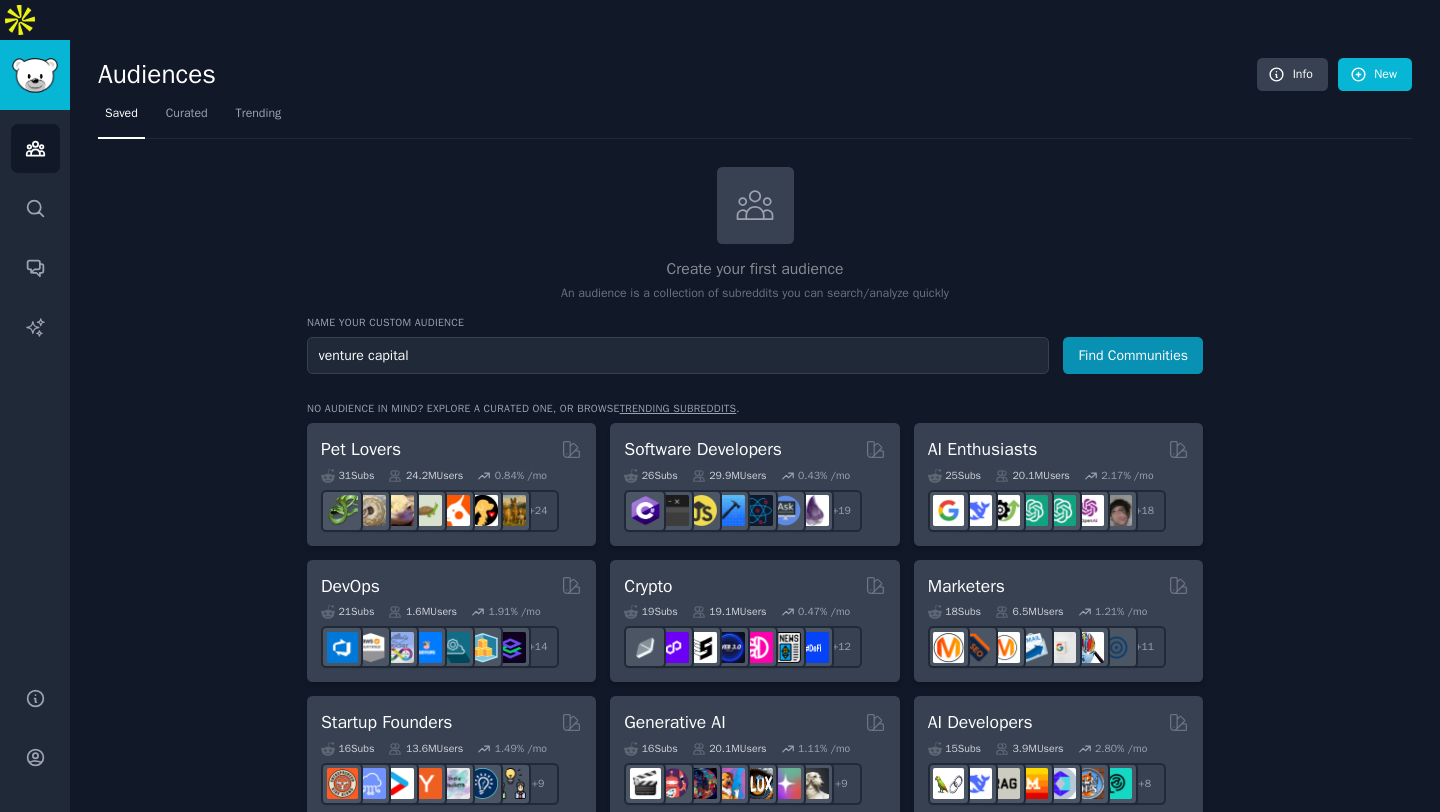 click on "Find Communities" at bounding box center [1133, 355] 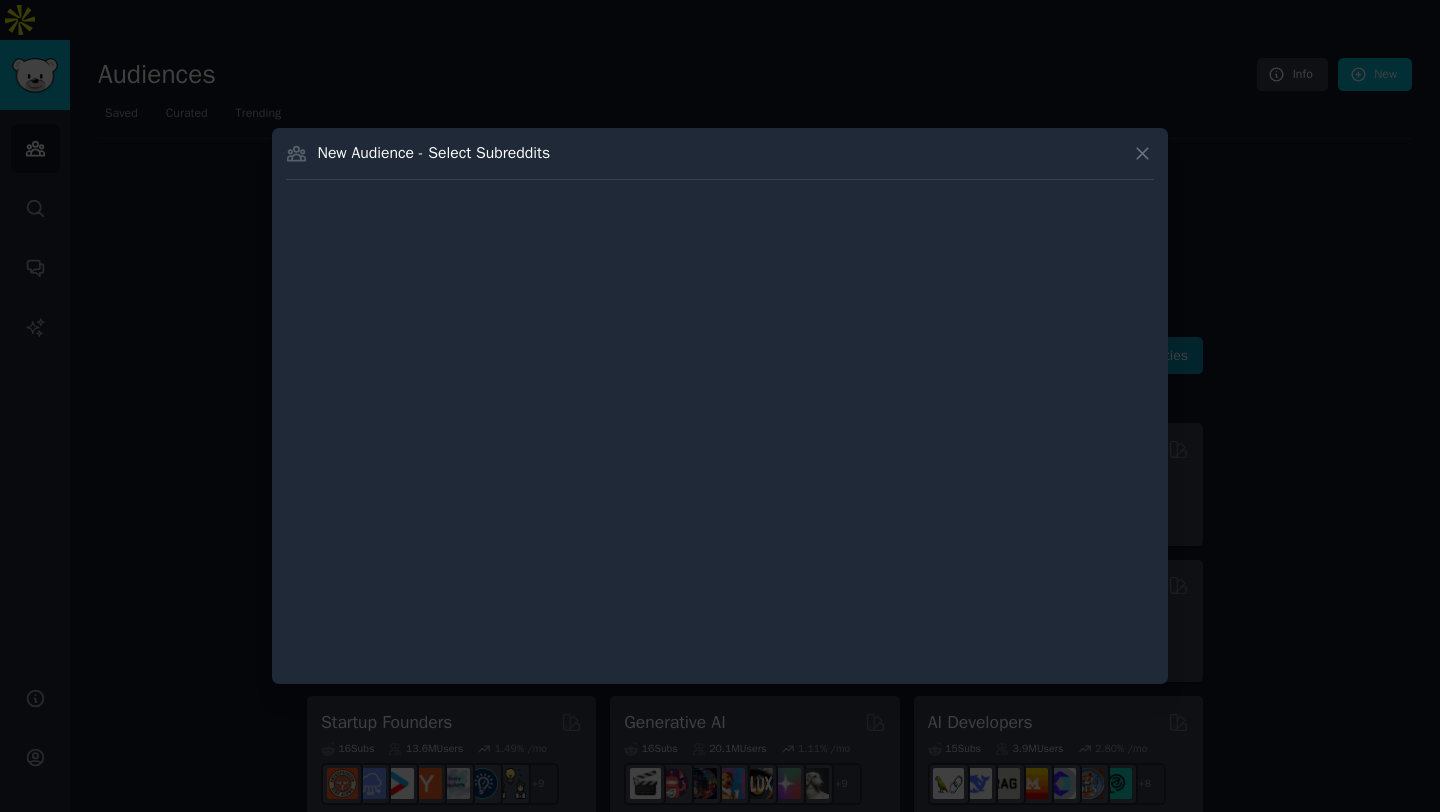 type 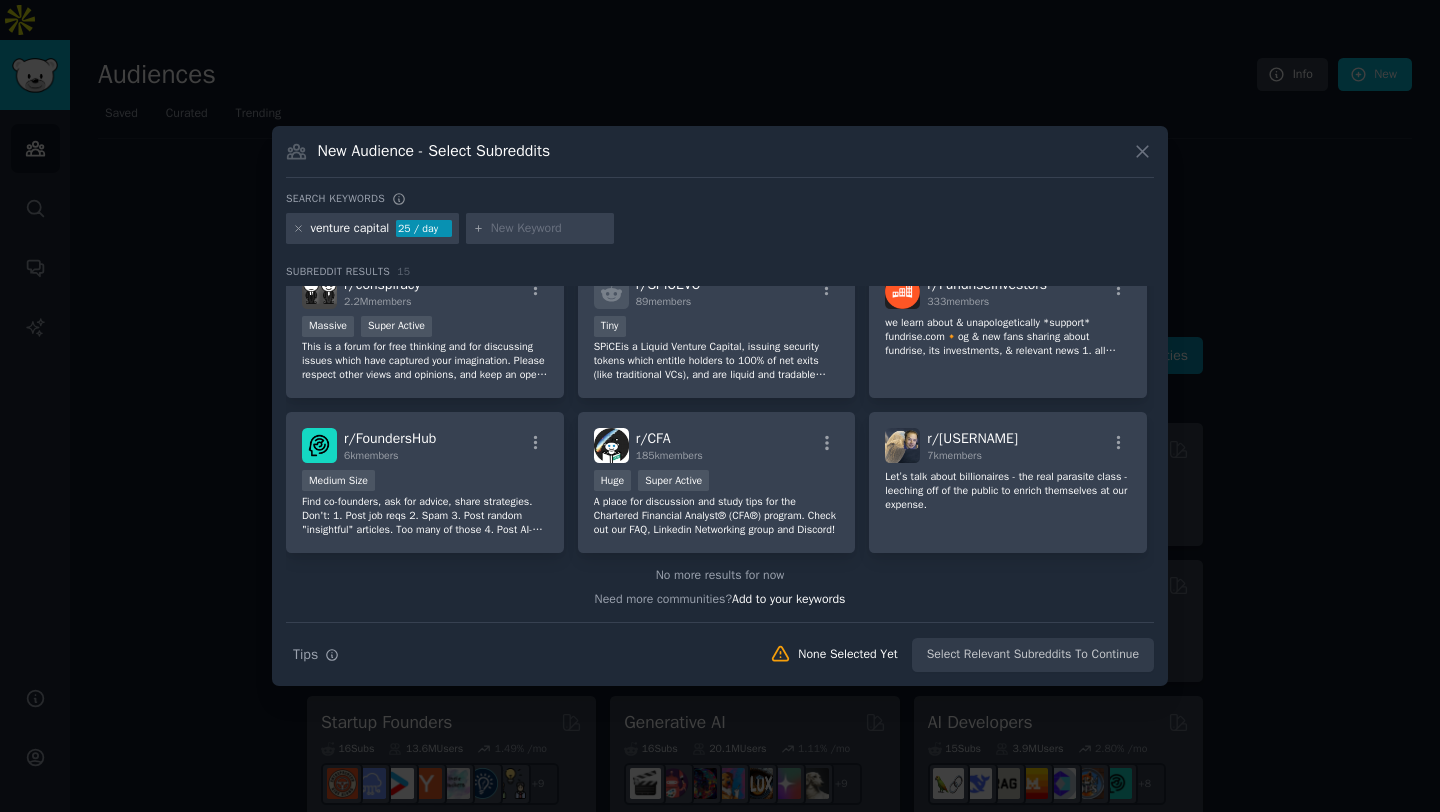 scroll, scrollTop: 0, scrollLeft: 0, axis: both 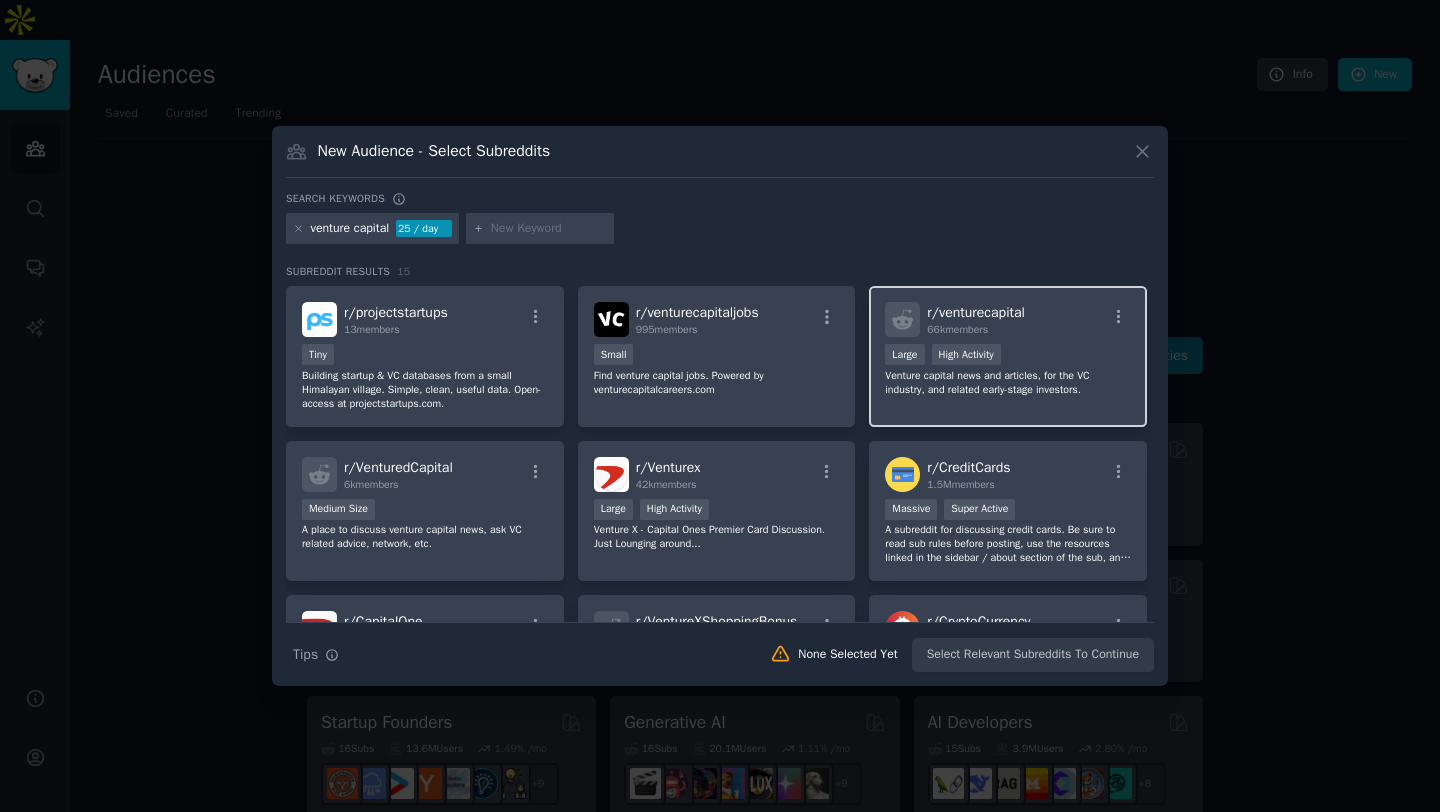 click on "Venture capital news and articles, for the VC industry, and related early-stage investors." at bounding box center (1008, 383) 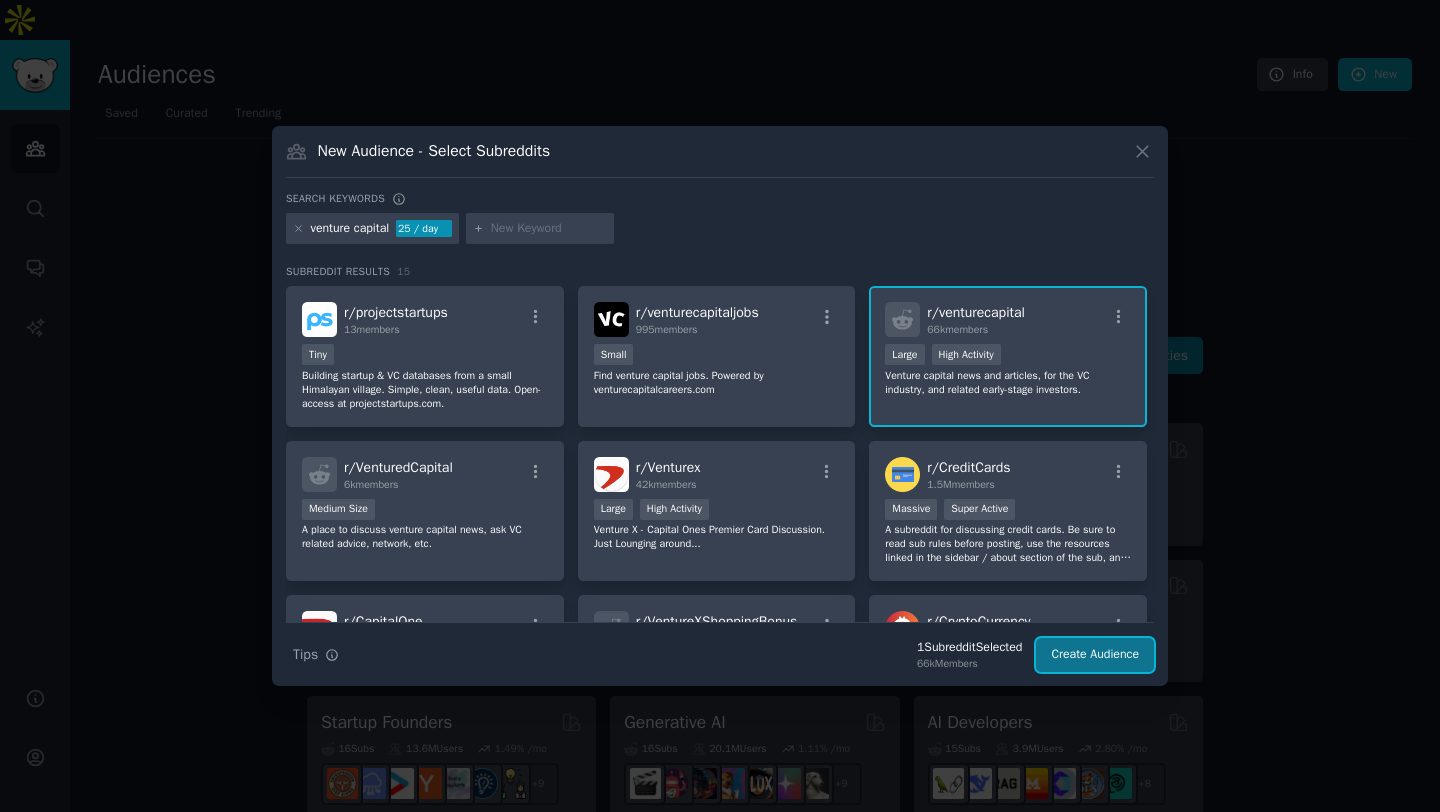 click on "Create Audience" at bounding box center (1095, 655) 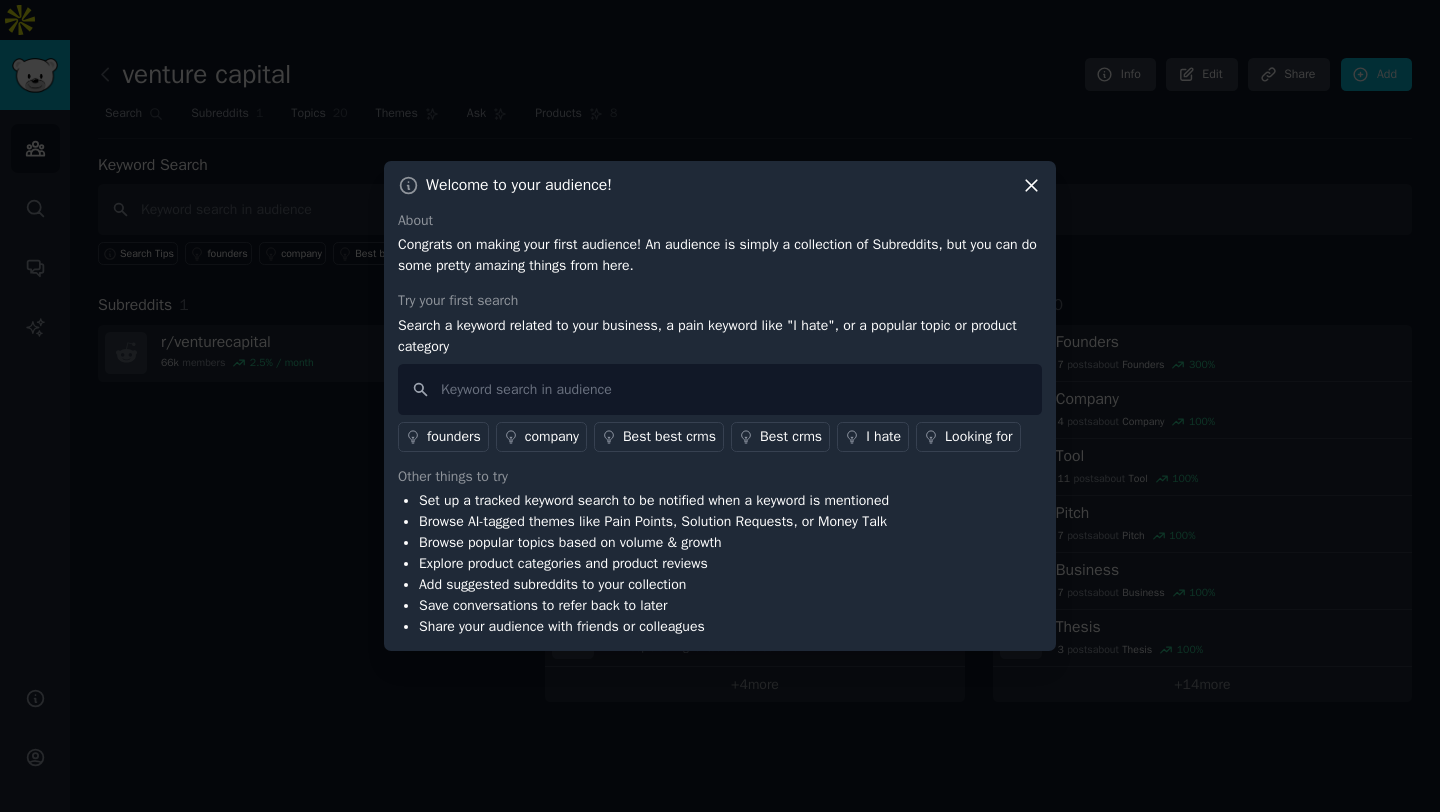 click 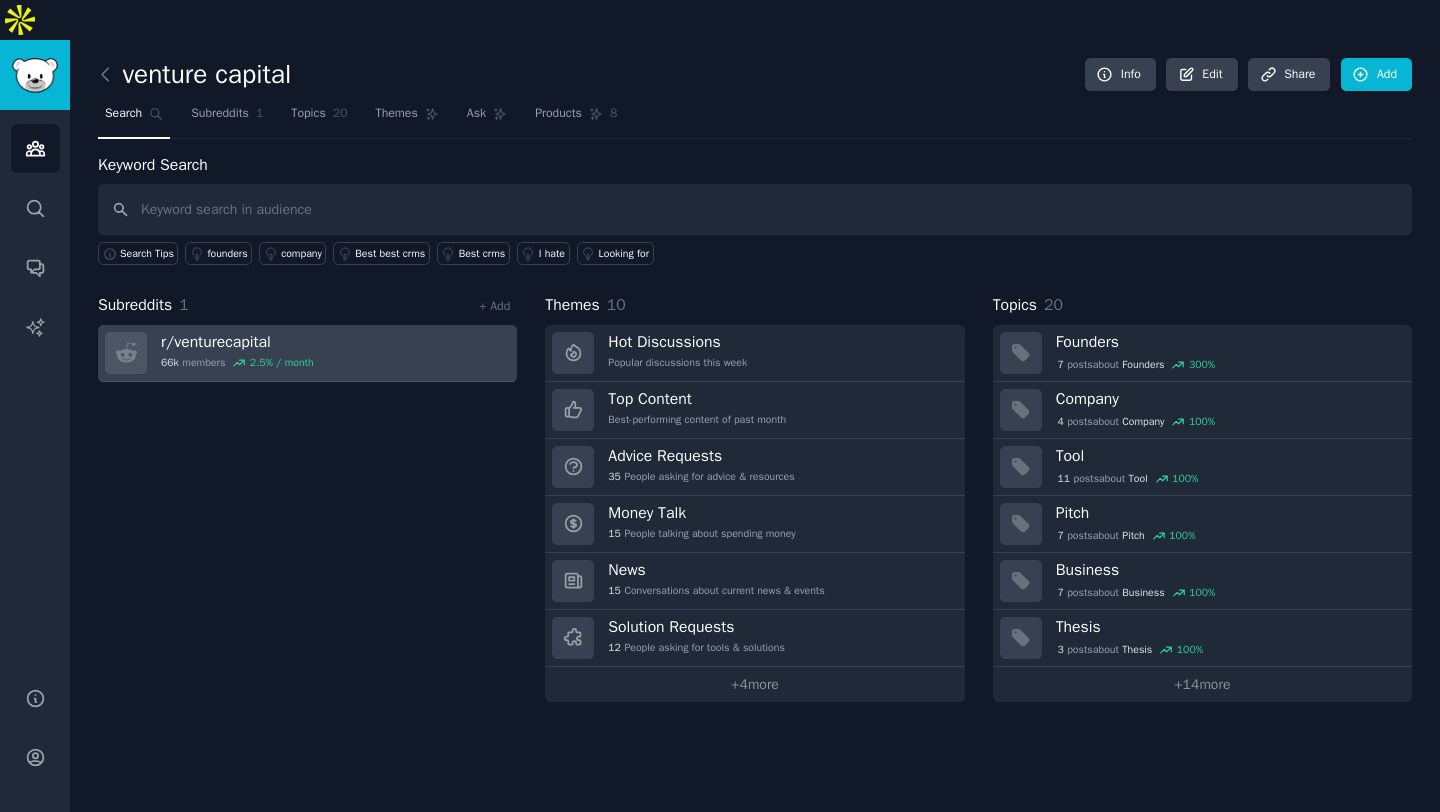 click on "r/ venturecapital 66k  members 2.5 % / month" at bounding box center (307, 353) 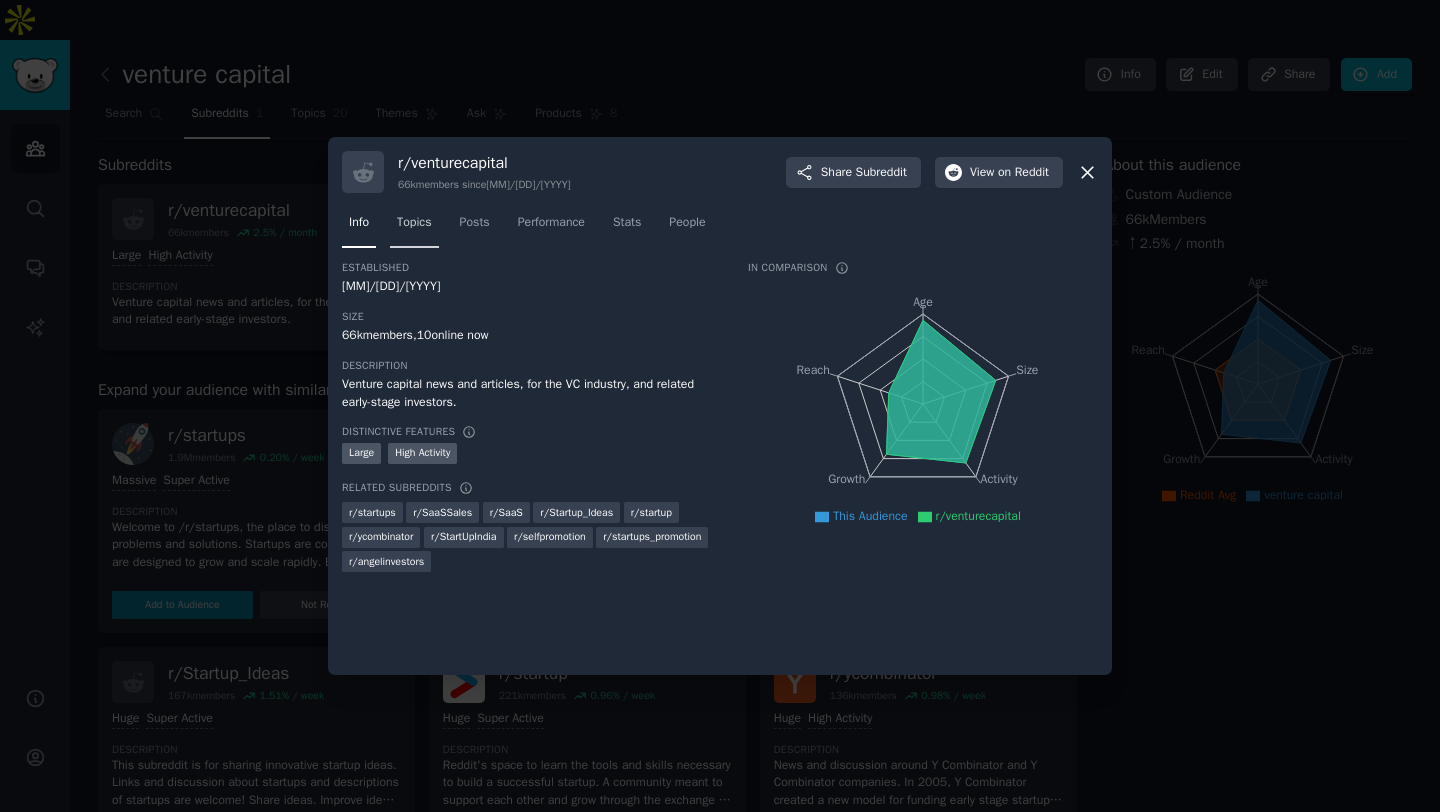 click on "Topics" at bounding box center [414, 227] 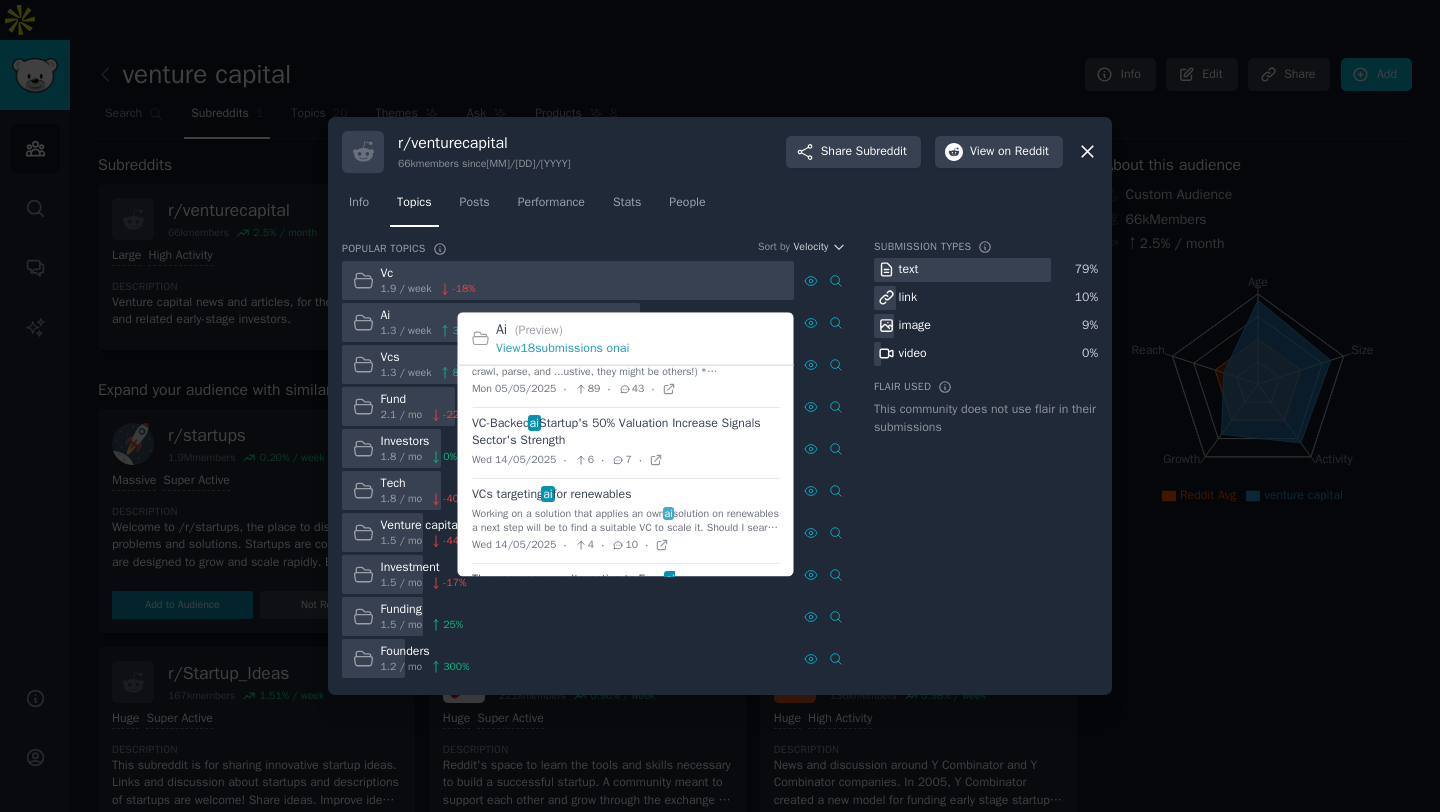 scroll, scrollTop: 235, scrollLeft: 0, axis: vertical 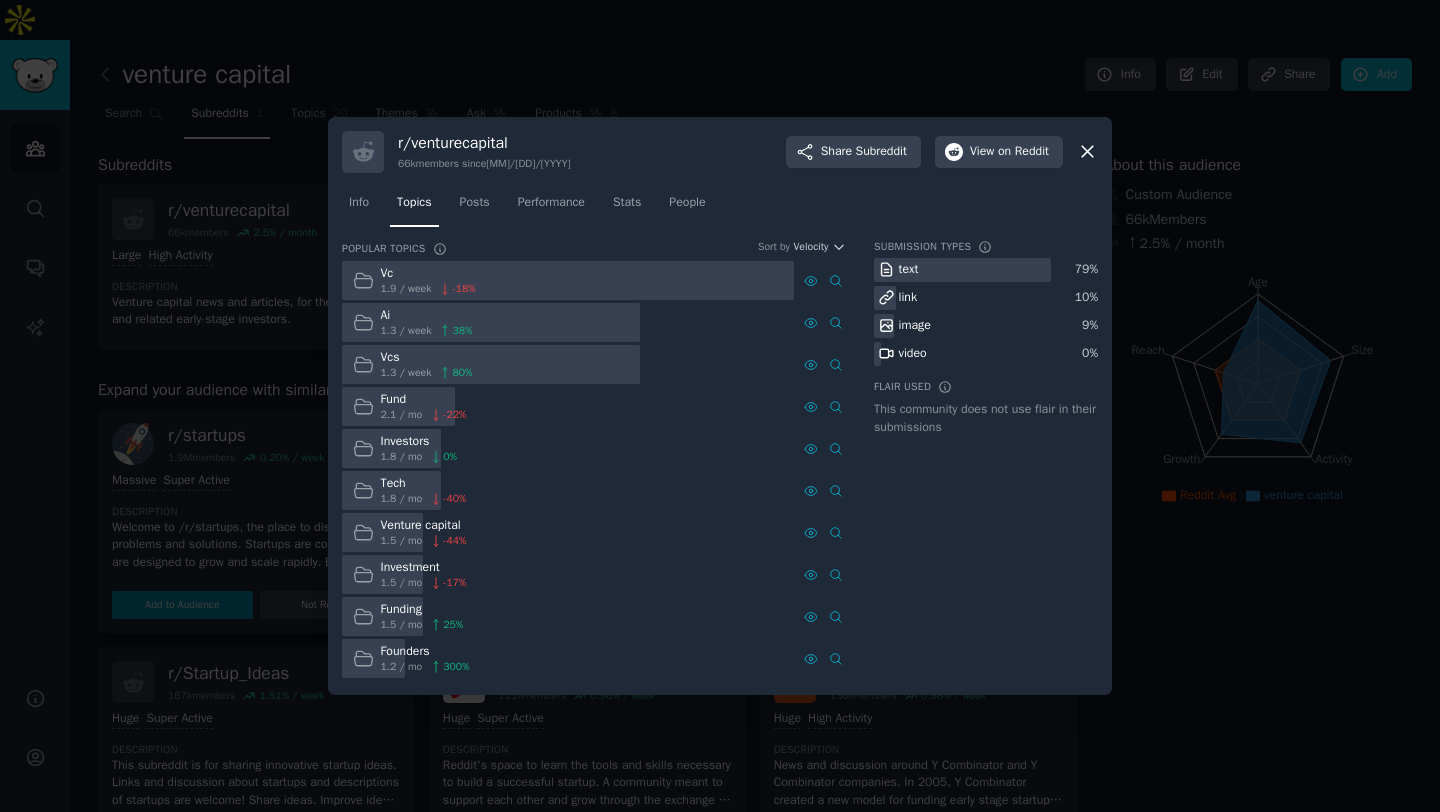 click on "Submission Types text 79 % link 10 % image 9 % video 0 % Flair Used This community does not use flair in their submissions" at bounding box center [986, 460] 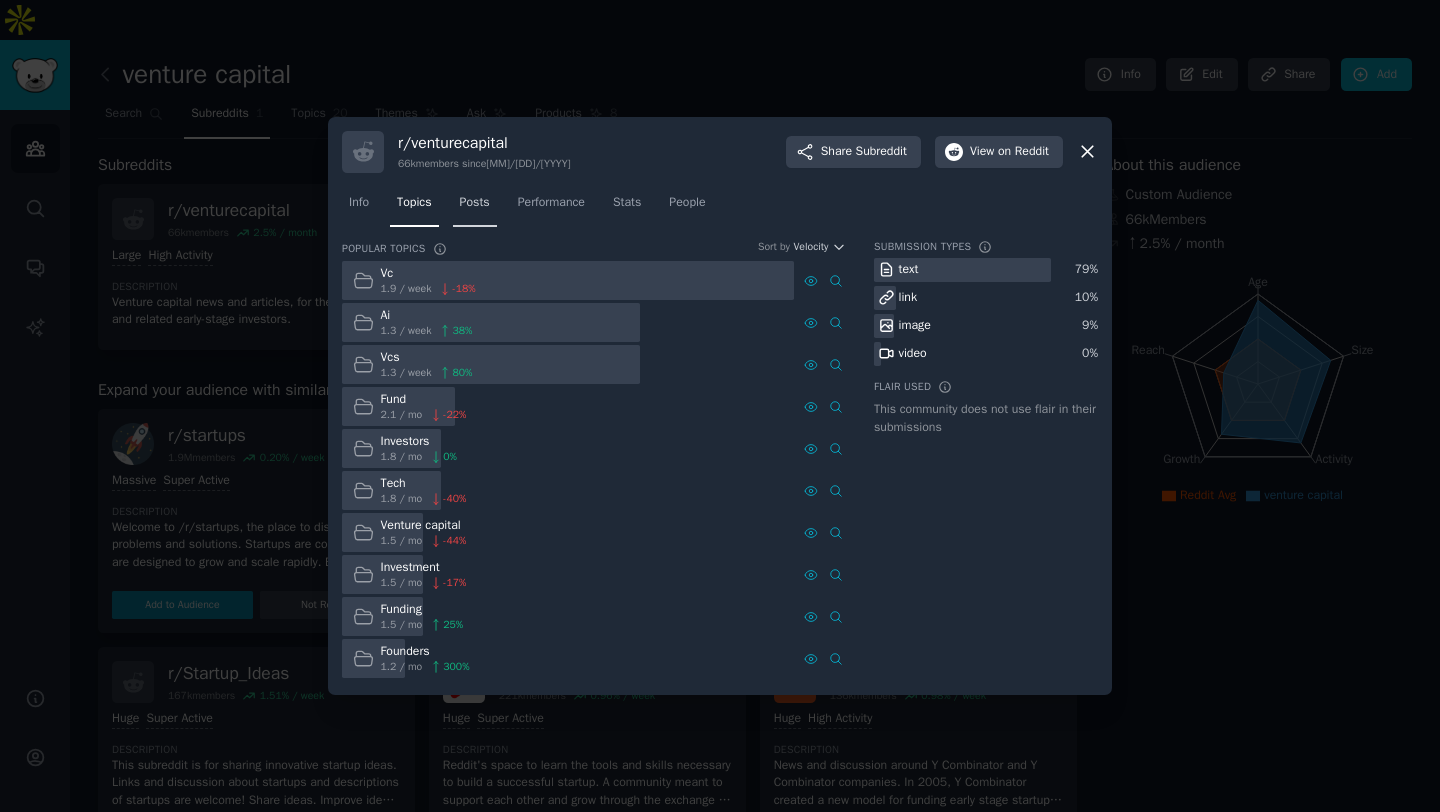 click on "Posts" at bounding box center (475, 203) 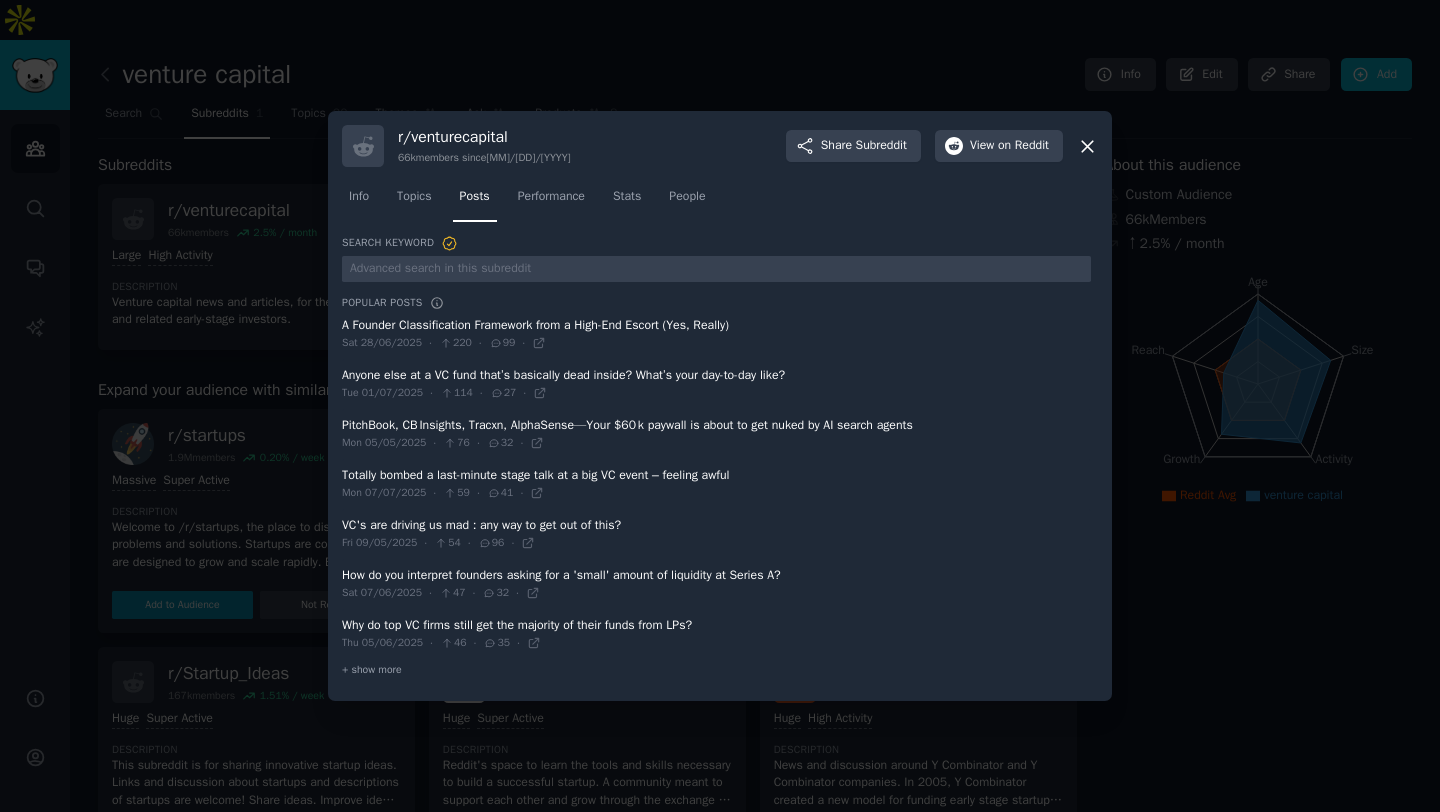 click at bounding box center [716, 334] 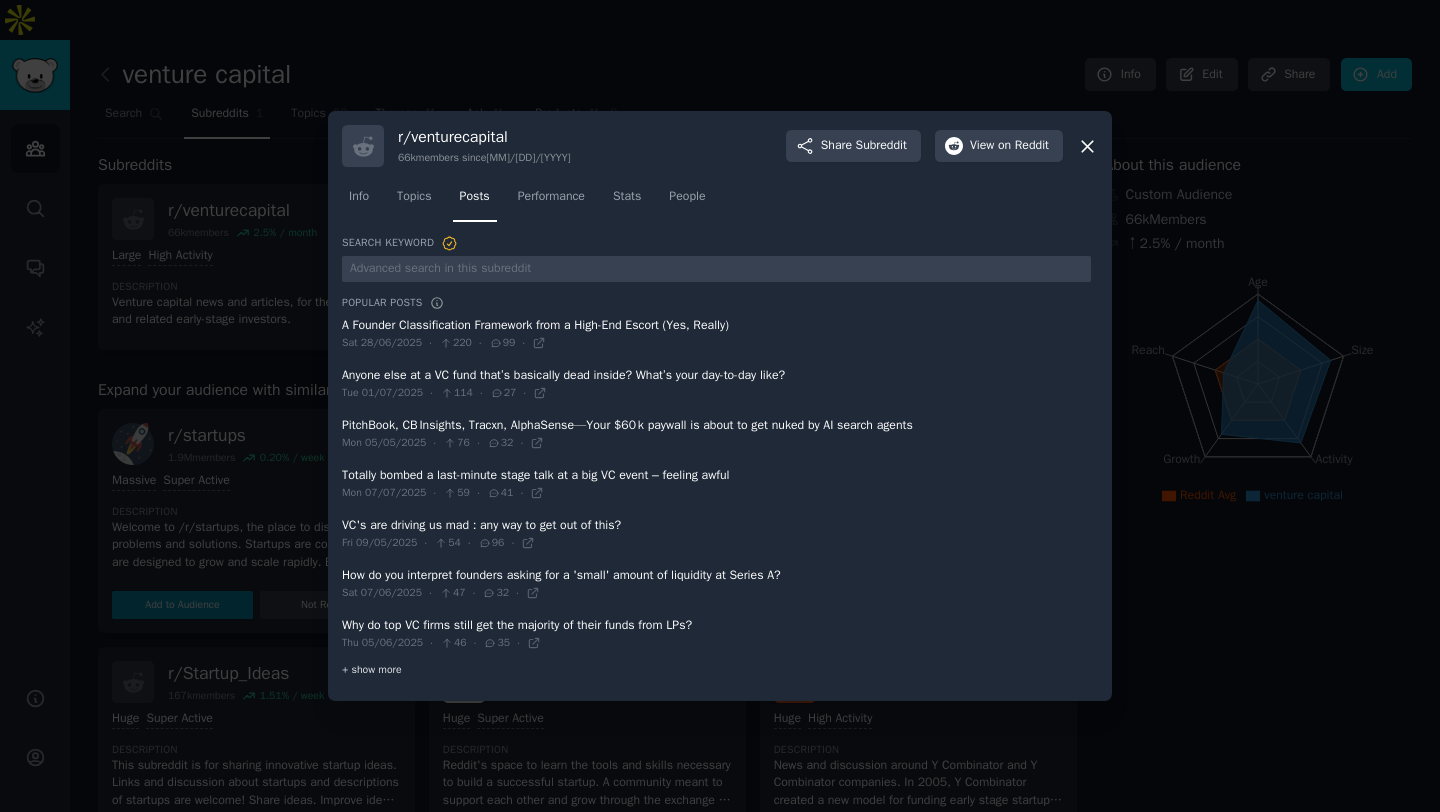 click on "+ show more" at bounding box center (372, 670) 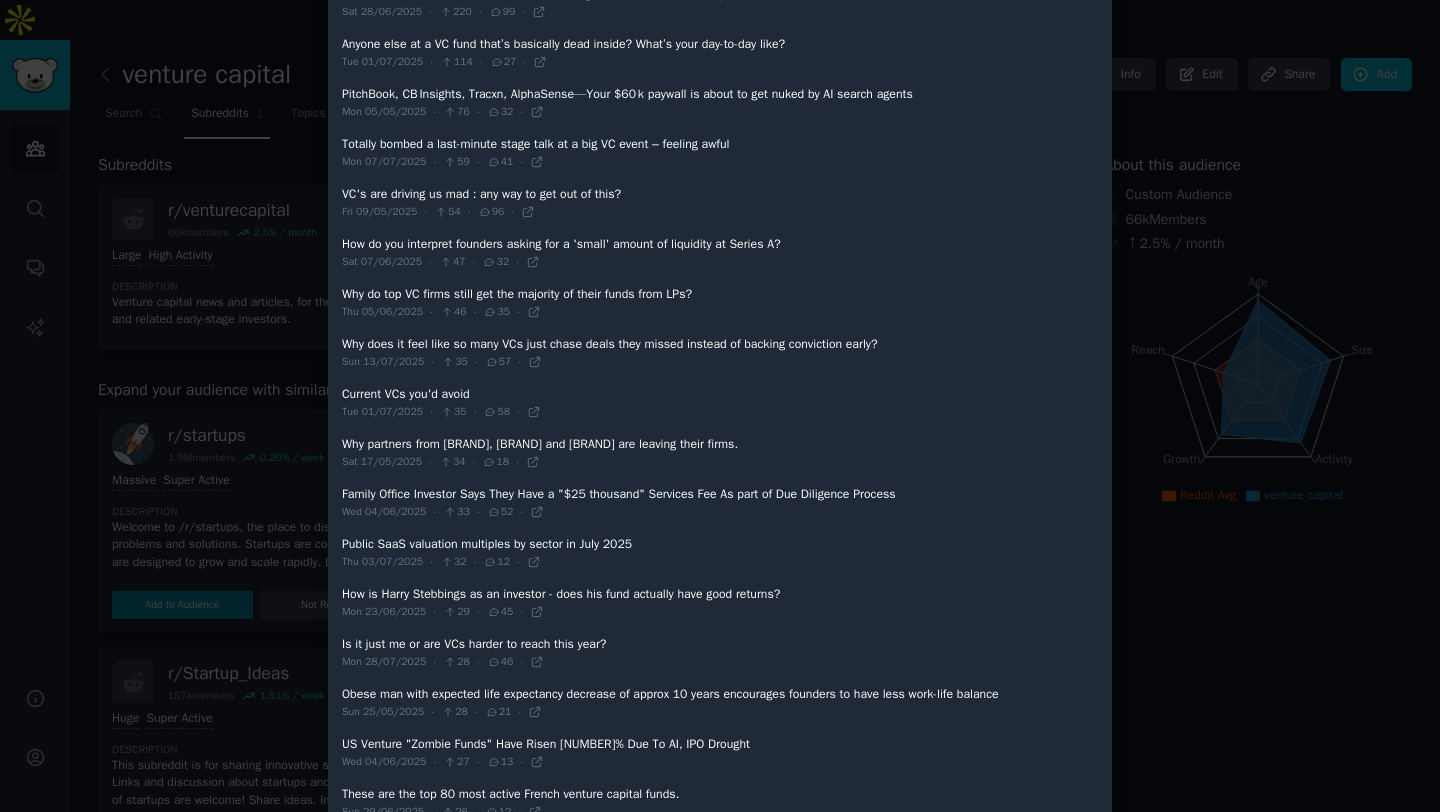 scroll, scrollTop: 340, scrollLeft: 0, axis: vertical 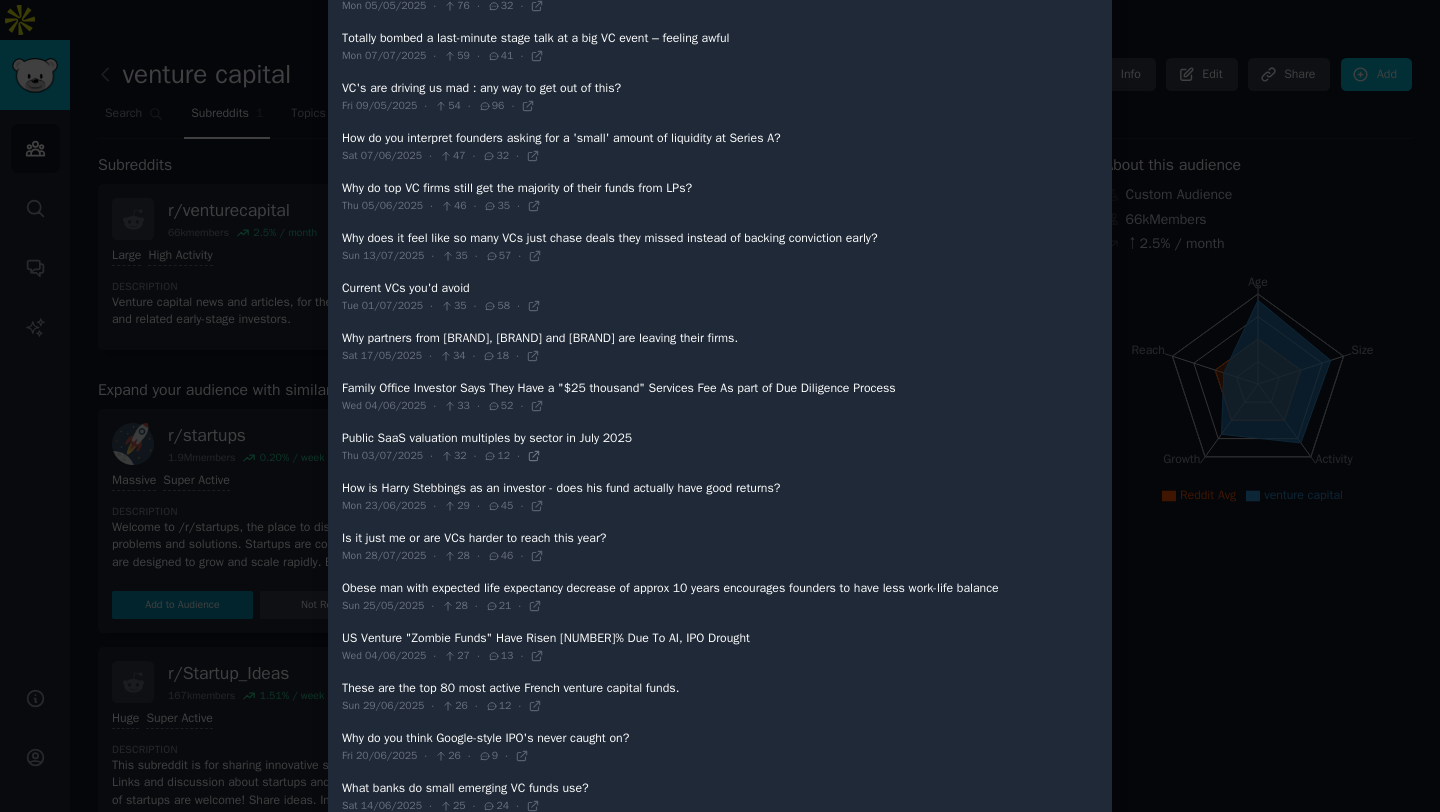 click 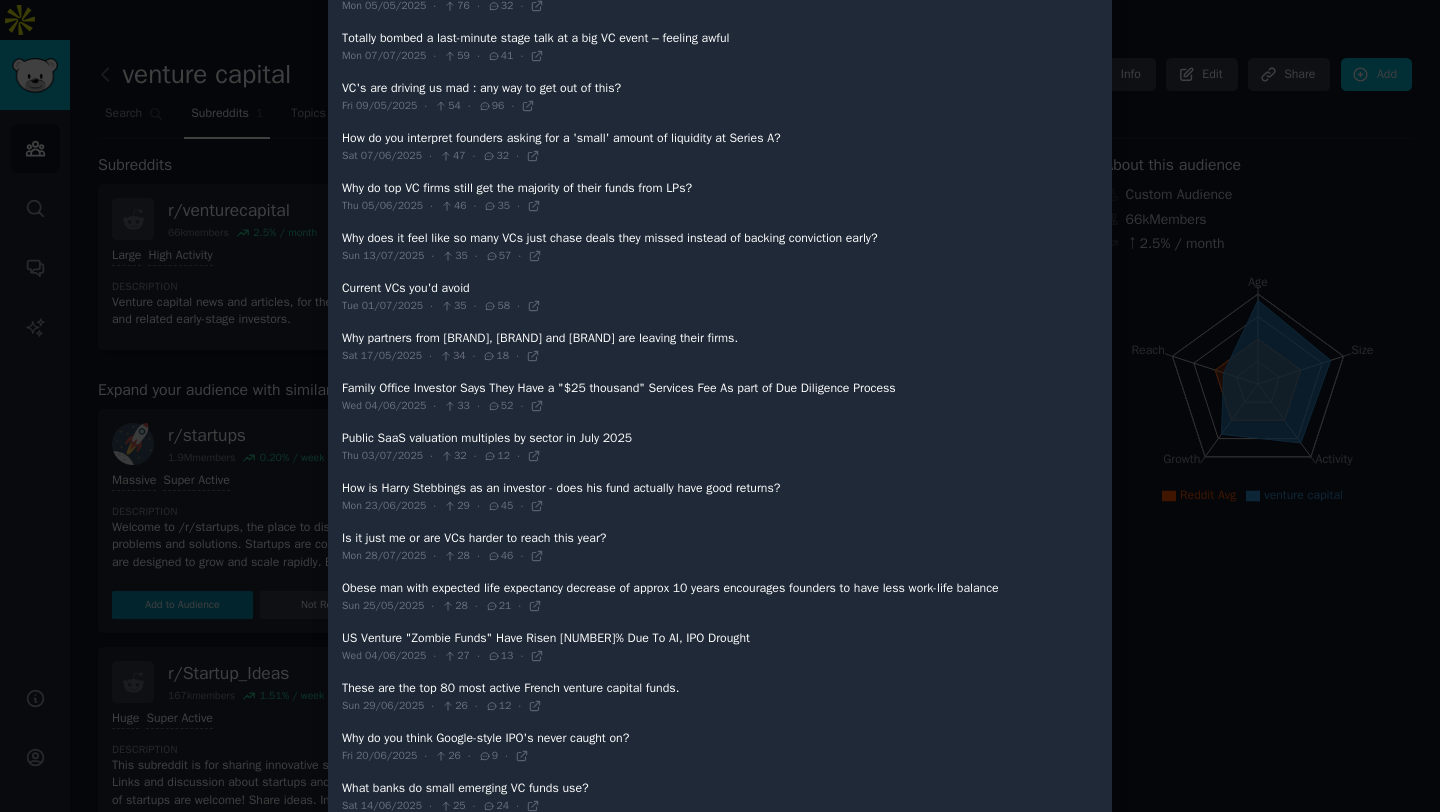 click at bounding box center [720, 406] 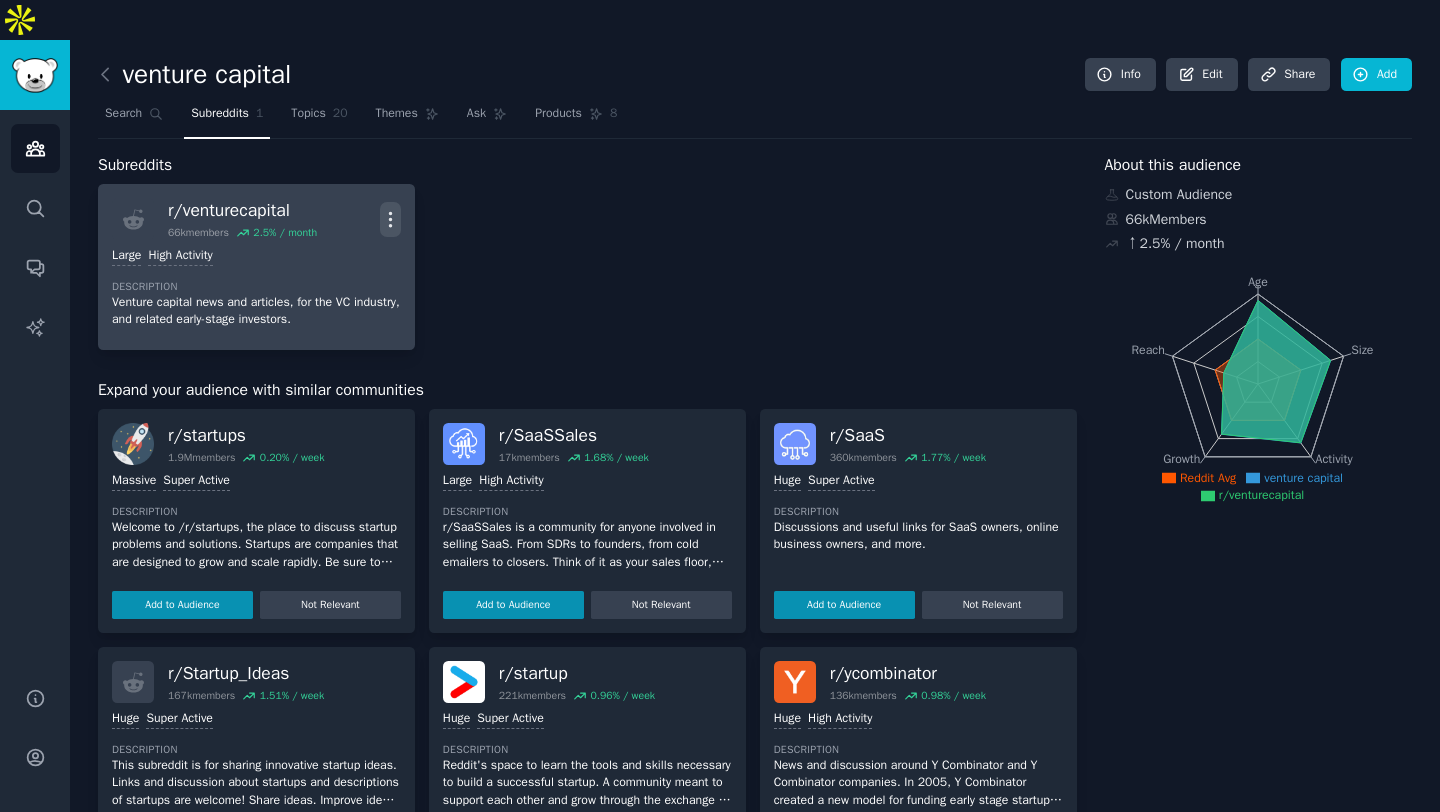 click 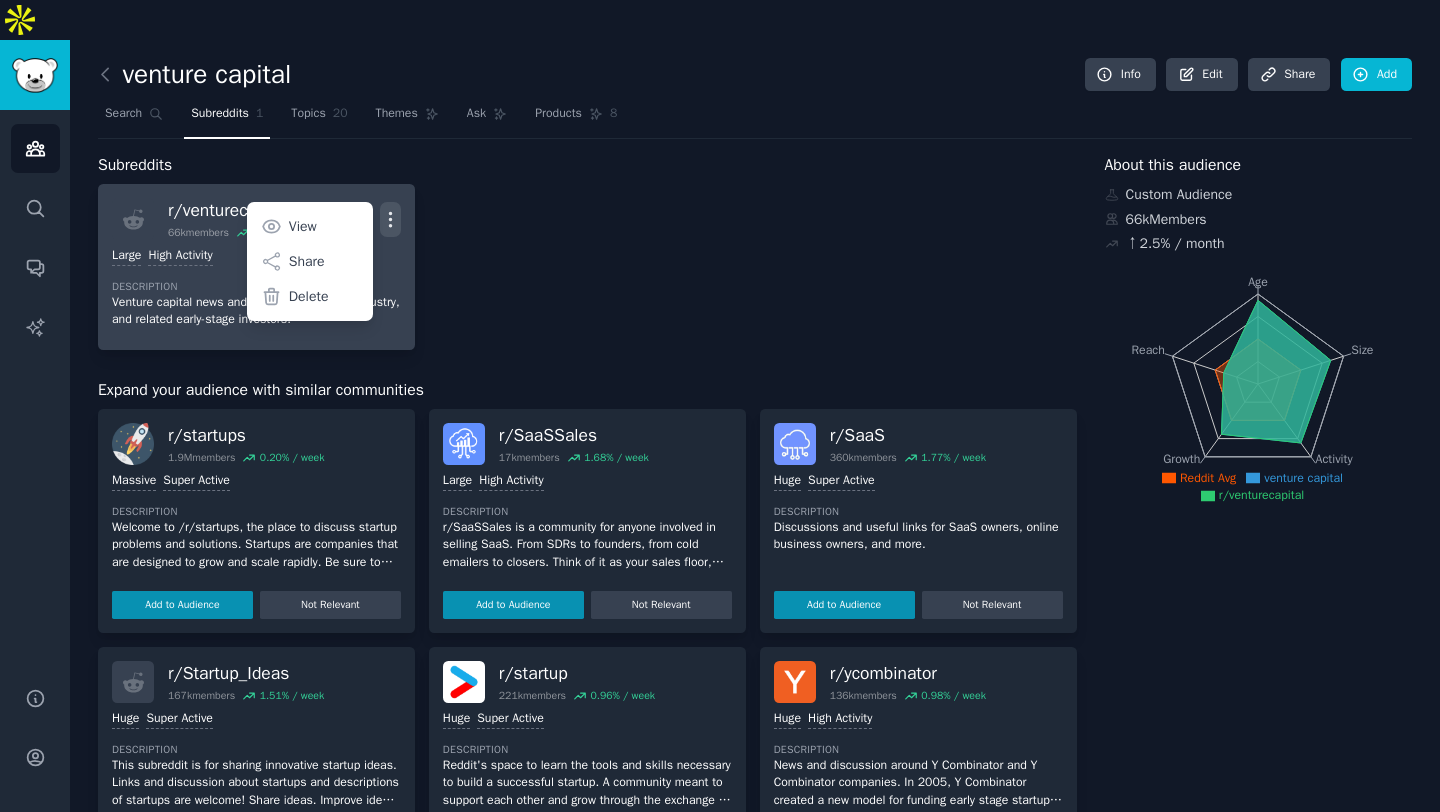 click 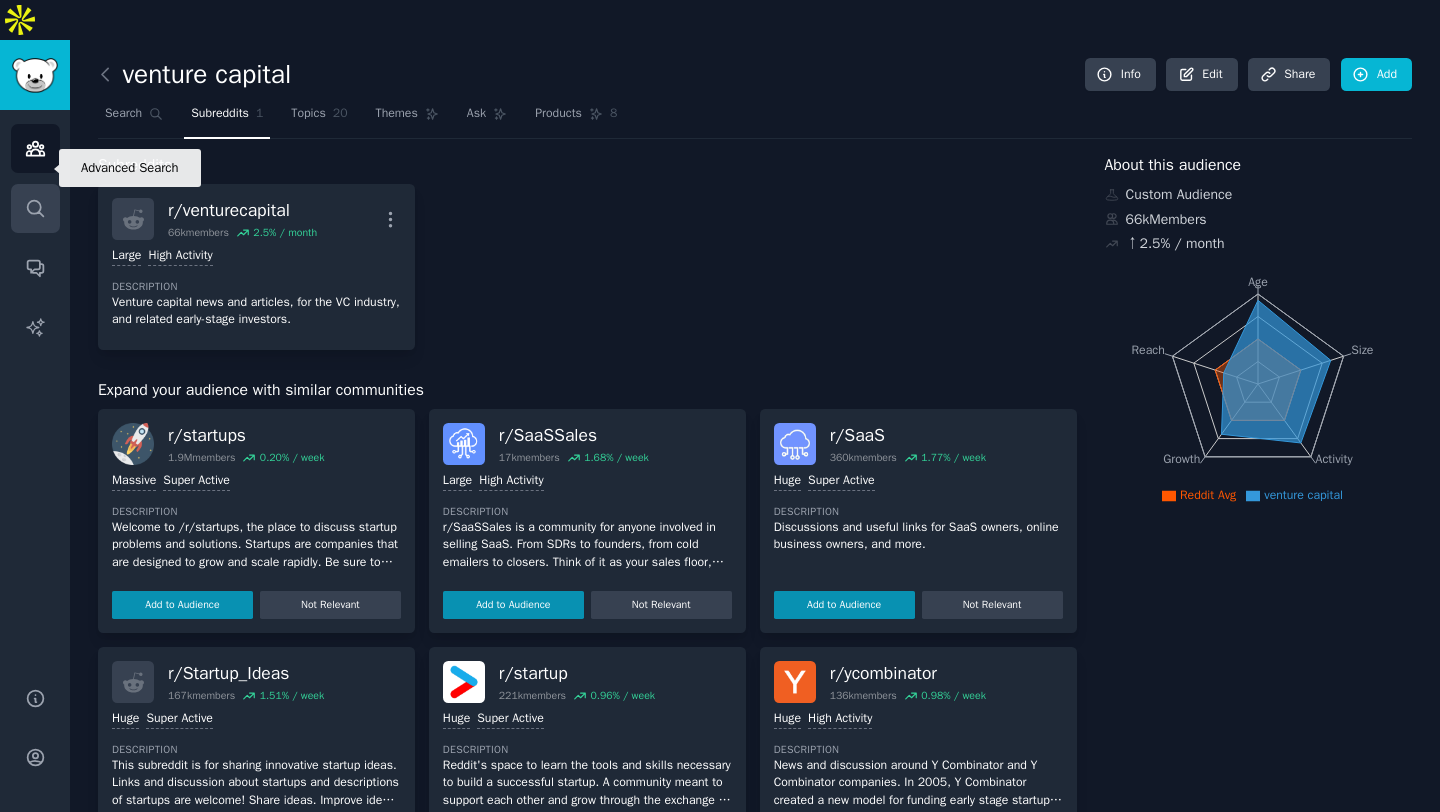 click 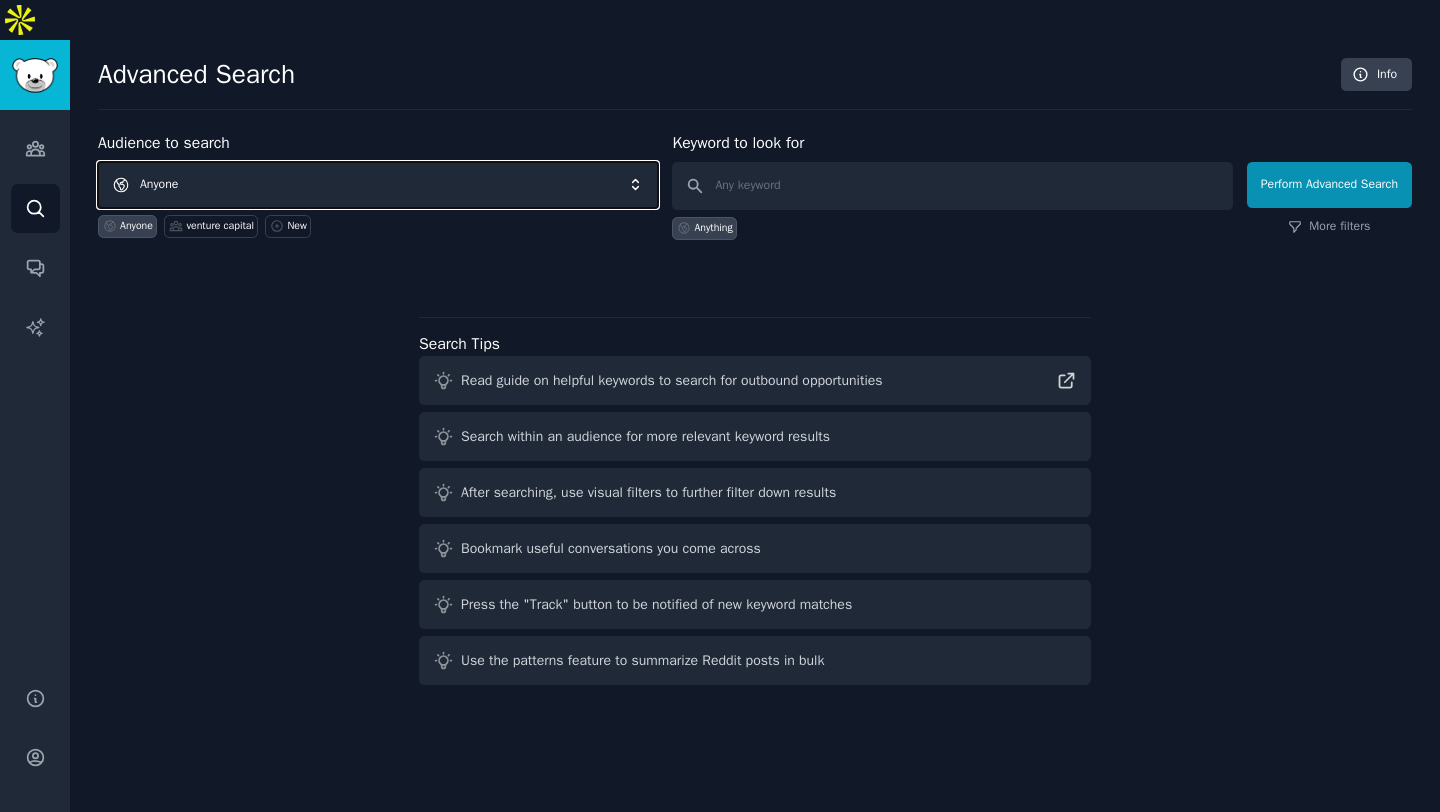 click on "Anyone" at bounding box center (378, 185) 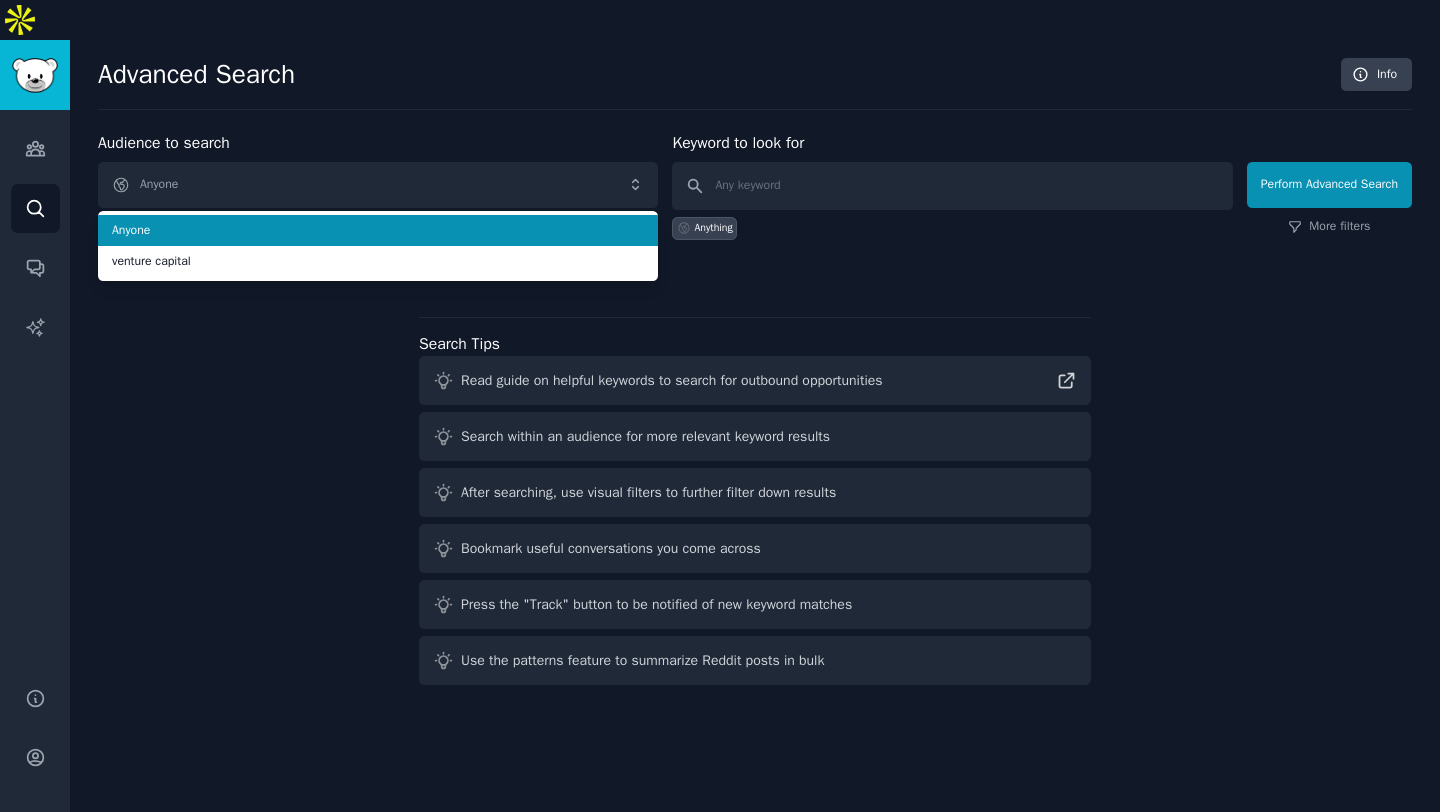 click on "Audience to search Anyone Anyone venture capital Anyone venture capital New Keyword to look for Anything Perform Advanced Search More filters Search Tips Read guide on helpful keywords to search for outbound opportunities Search within an audience for more relevant keyword results After searching, use visual filters to further filter down results Bookmark useful conversations you come across Press the "Track" button to be notified of new keyword matches Use the patterns feature to summarize Reddit posts in bulk" at bounding box center [755, 412] 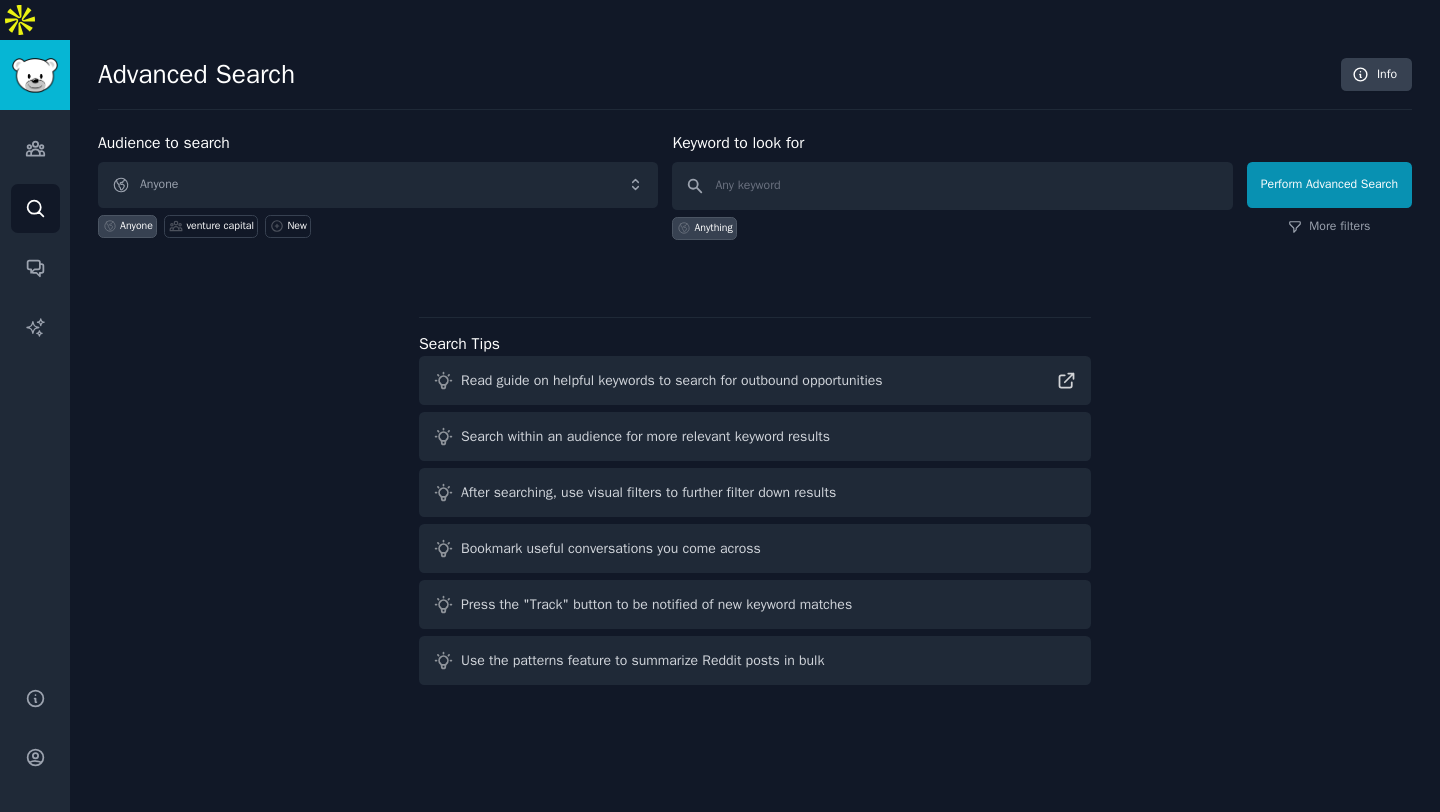 click on "Anything" at bounding box center [713, 228] 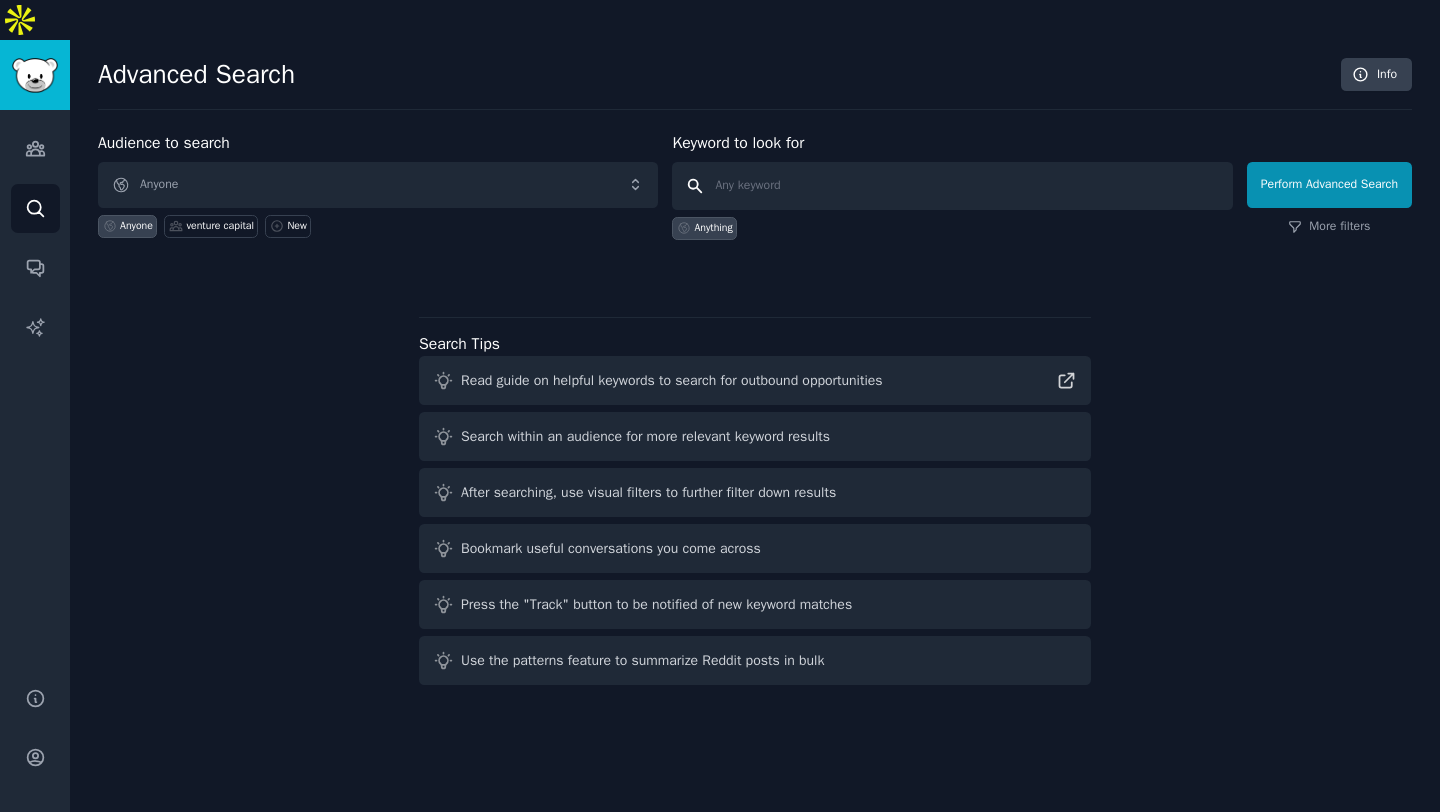 click at bounding box center [952, 186] 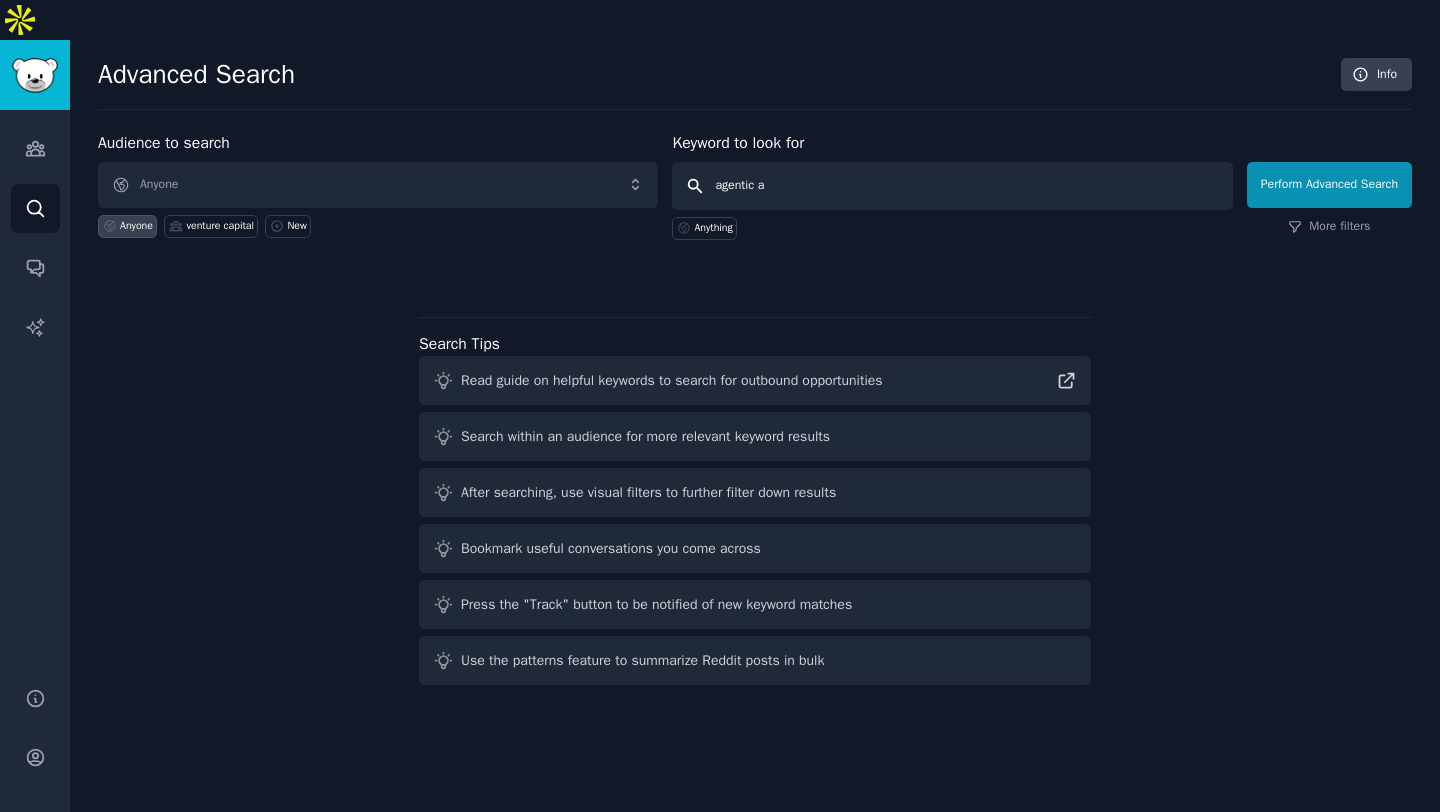 type on "agentic ai" 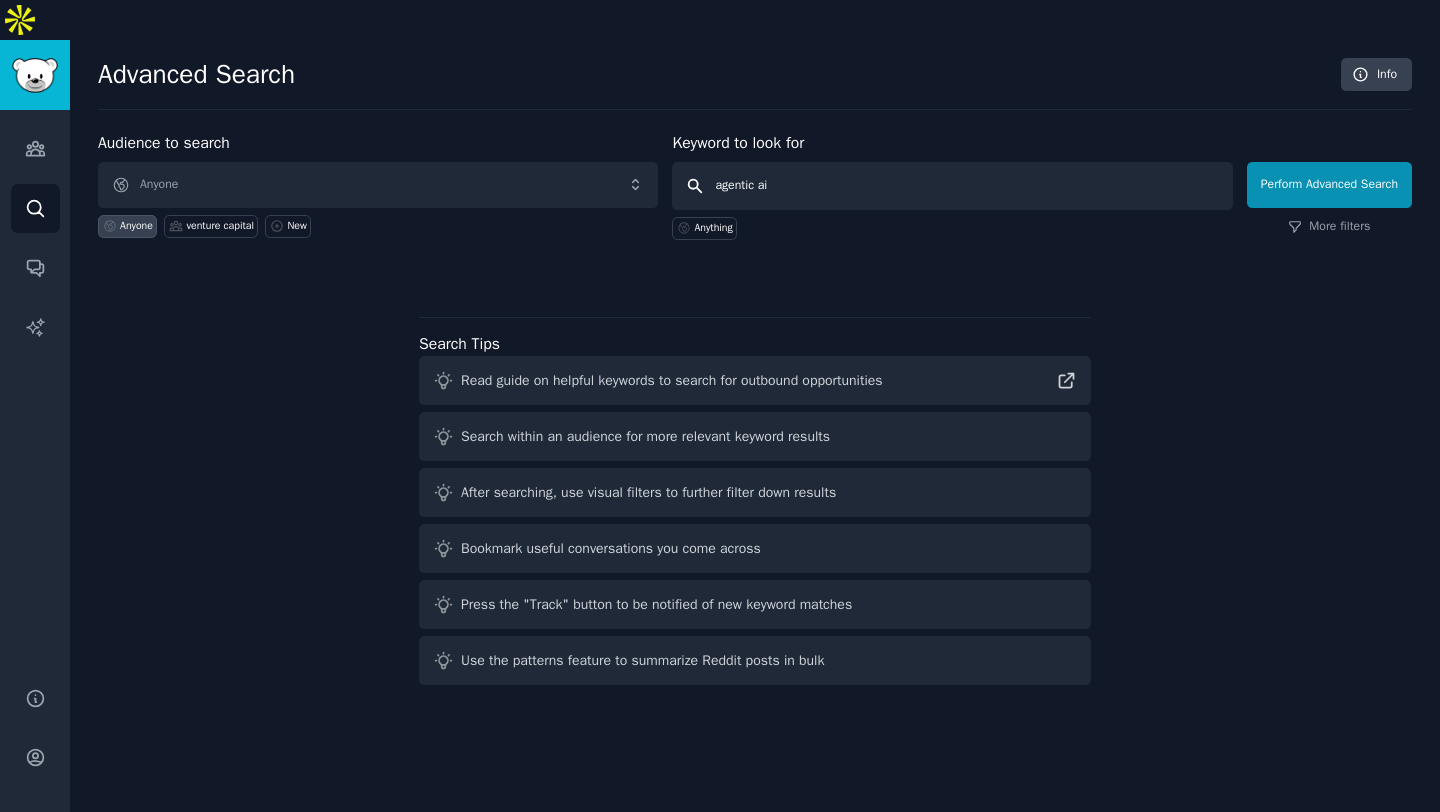 click on "Perform Advanced Search" at bounding box center [1329, 185] 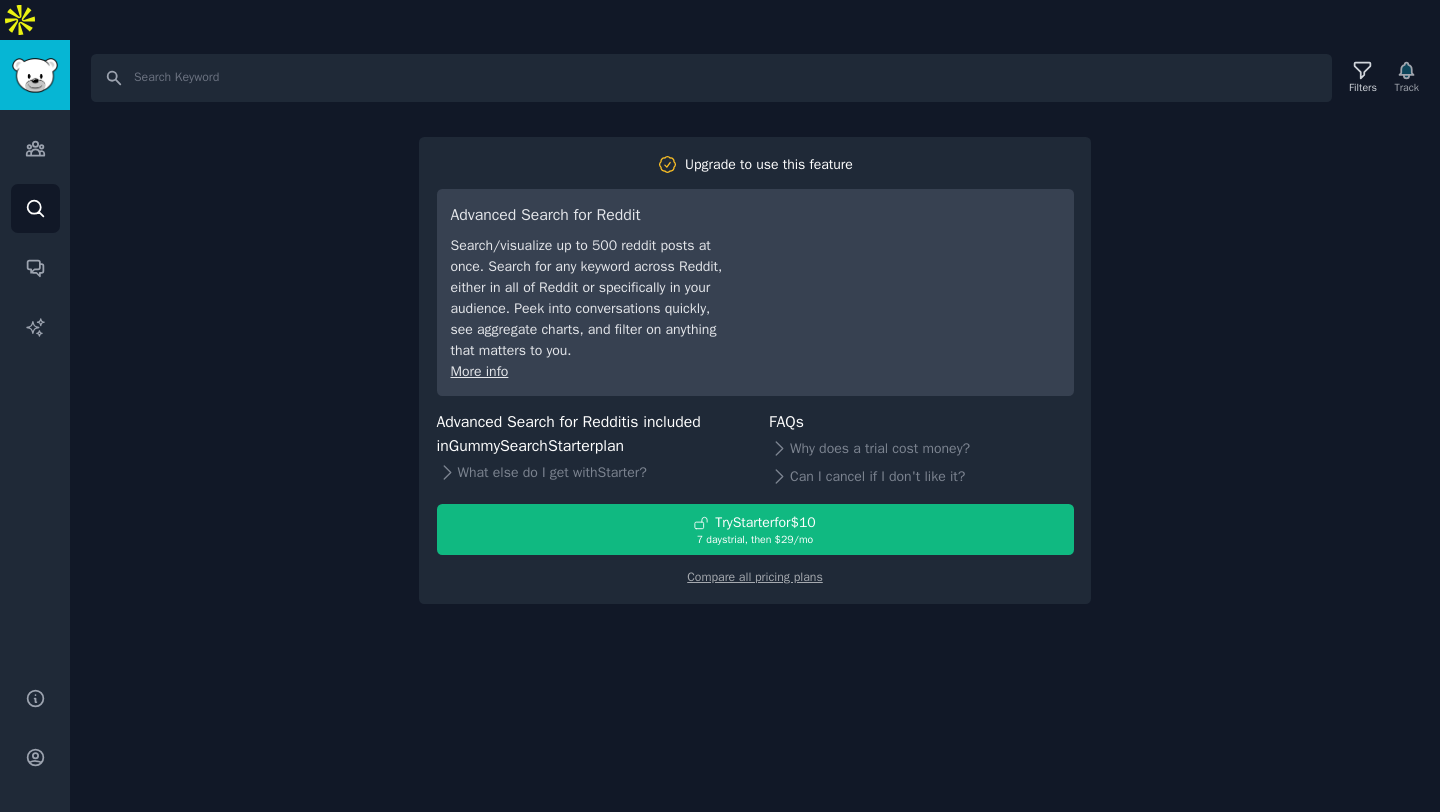 click on "Search Filters Track Upgrade to use this feature Advanced Search for Reddit Search/visualize up to 500 reddit posts at once. Search for any keyword across Reddit, either in all of Reddit or specifically in your audience. Peek into conversations quickly, see aggregate charts, and filter on anything that matters to you. More info Advanced Search for Reddit  is included in  GummySearch  Starter  plan What else do I get with  Starter ? FAQs Why does a trial cost money? Can I cancel if I don't like it? Try  Starter  for  $10 7 days  trial, then $ 29 /mo Compare all pricing plans" at bounding box center (755, 446) 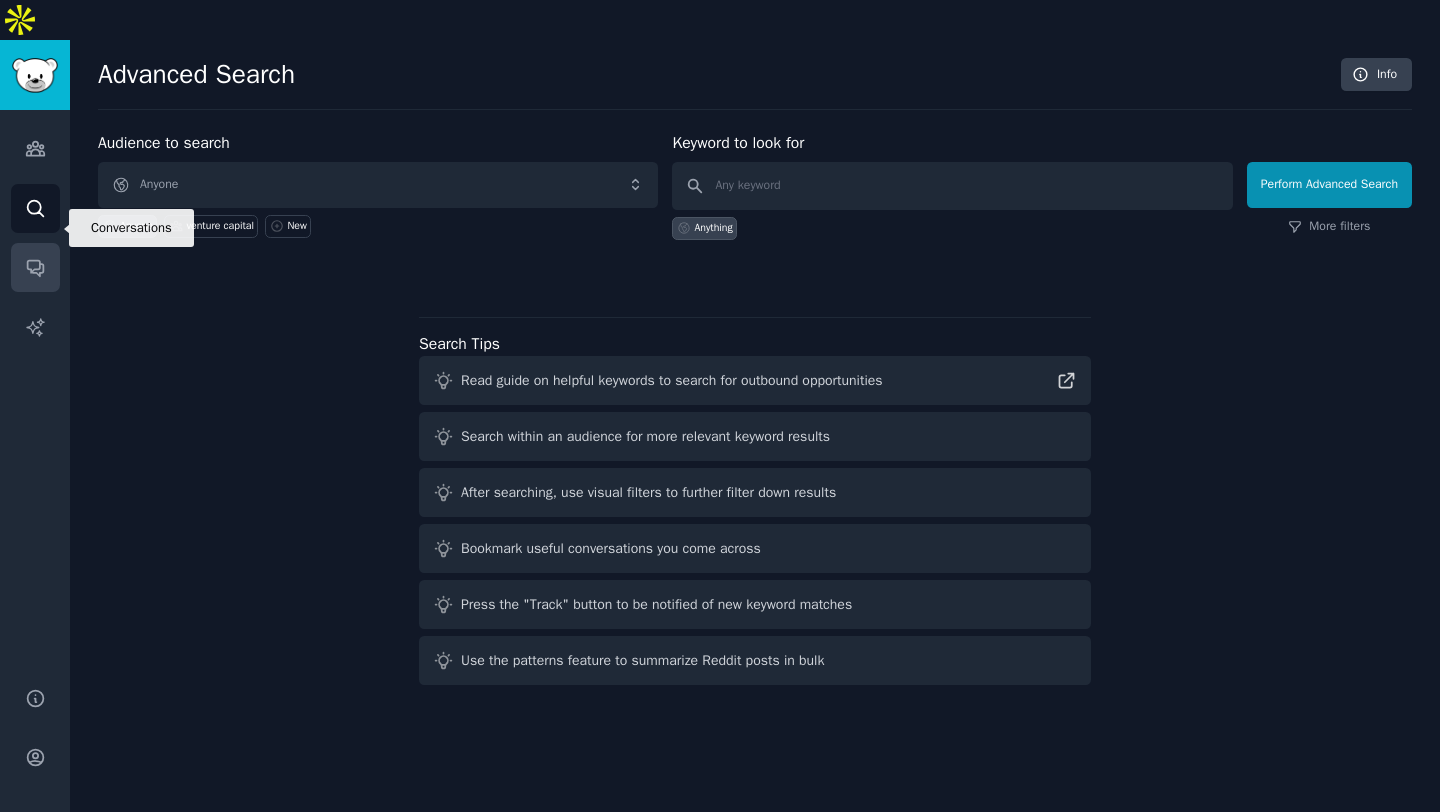 click 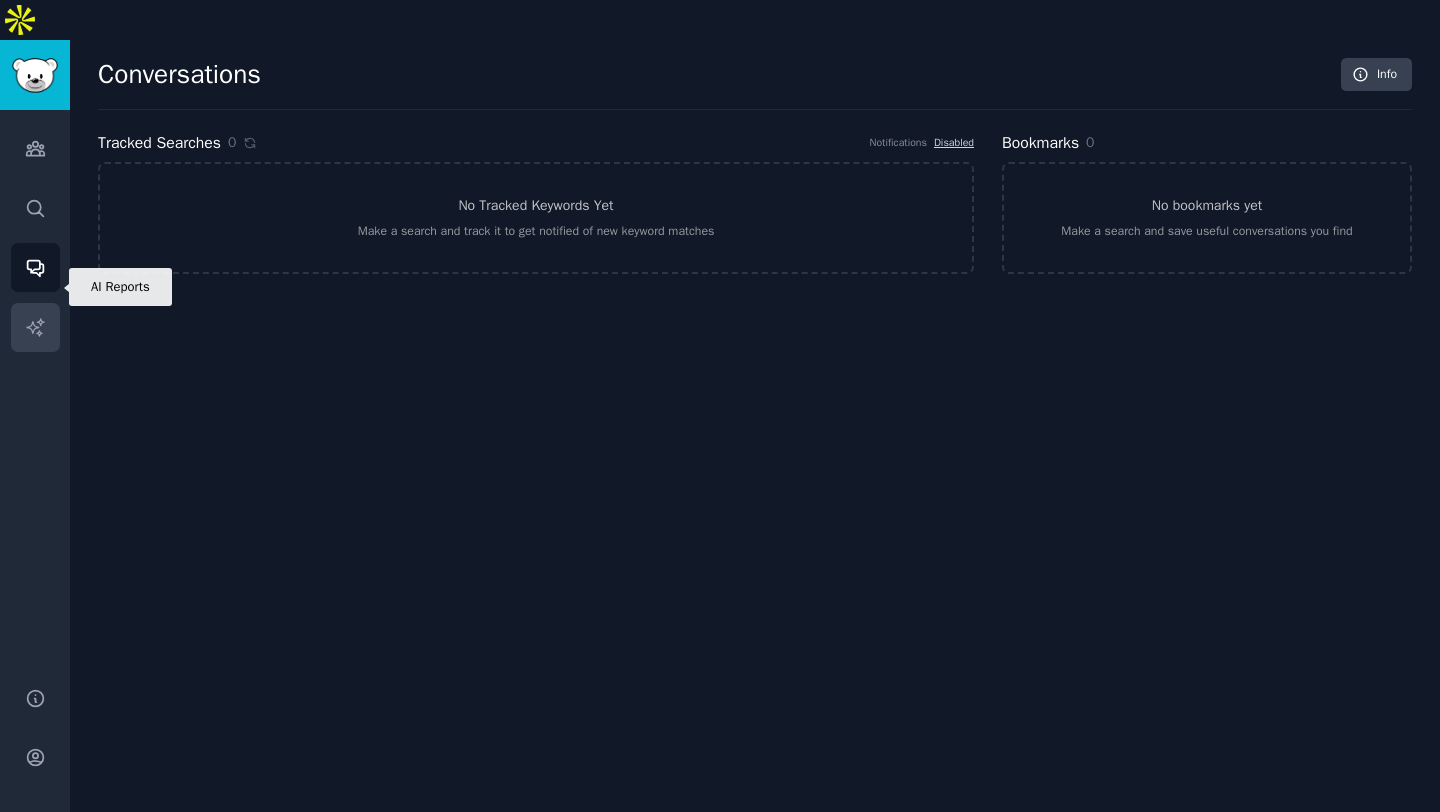 click on "AI Reports" at bounding box center (35, 327) 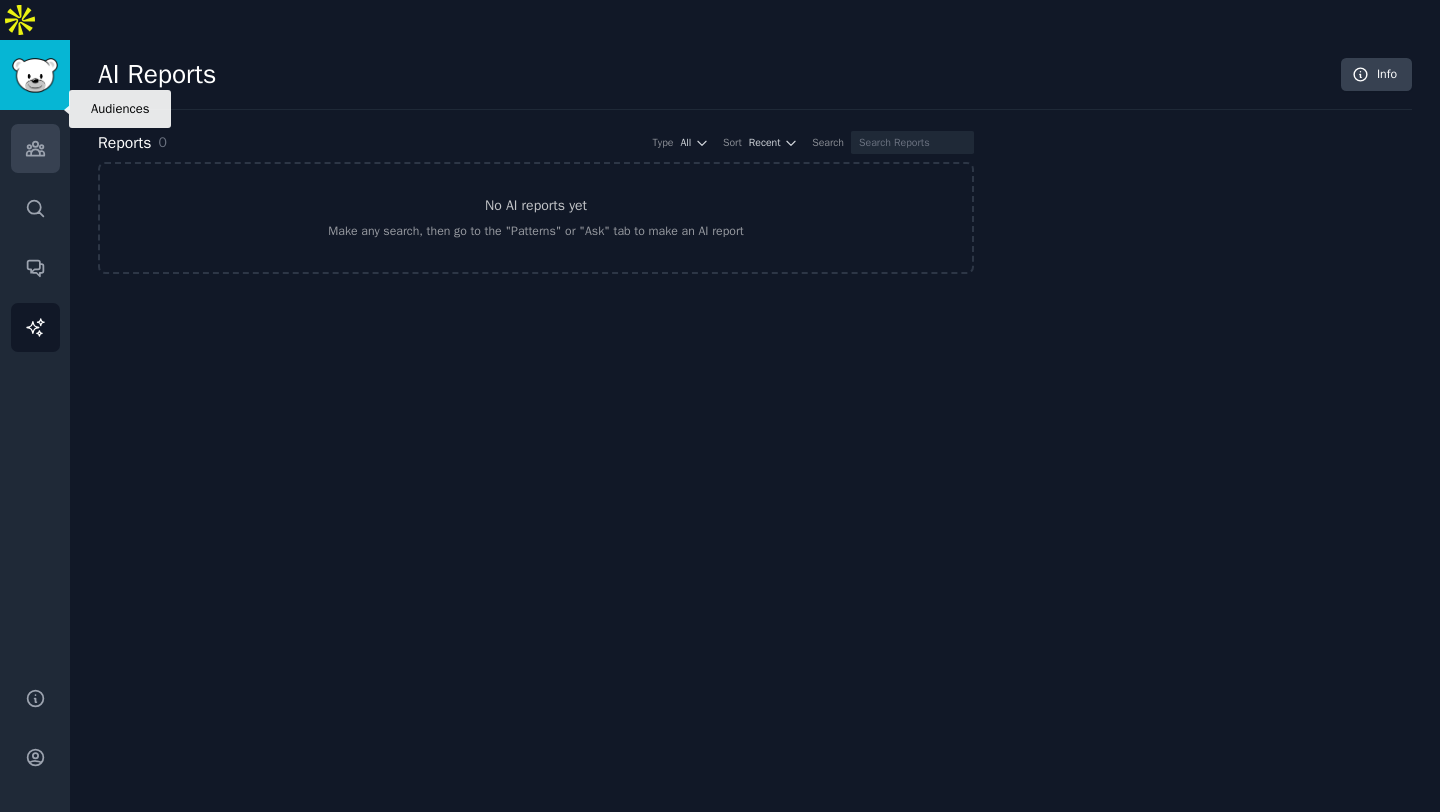 click on "Audiences" at bounding box center [35, 148] 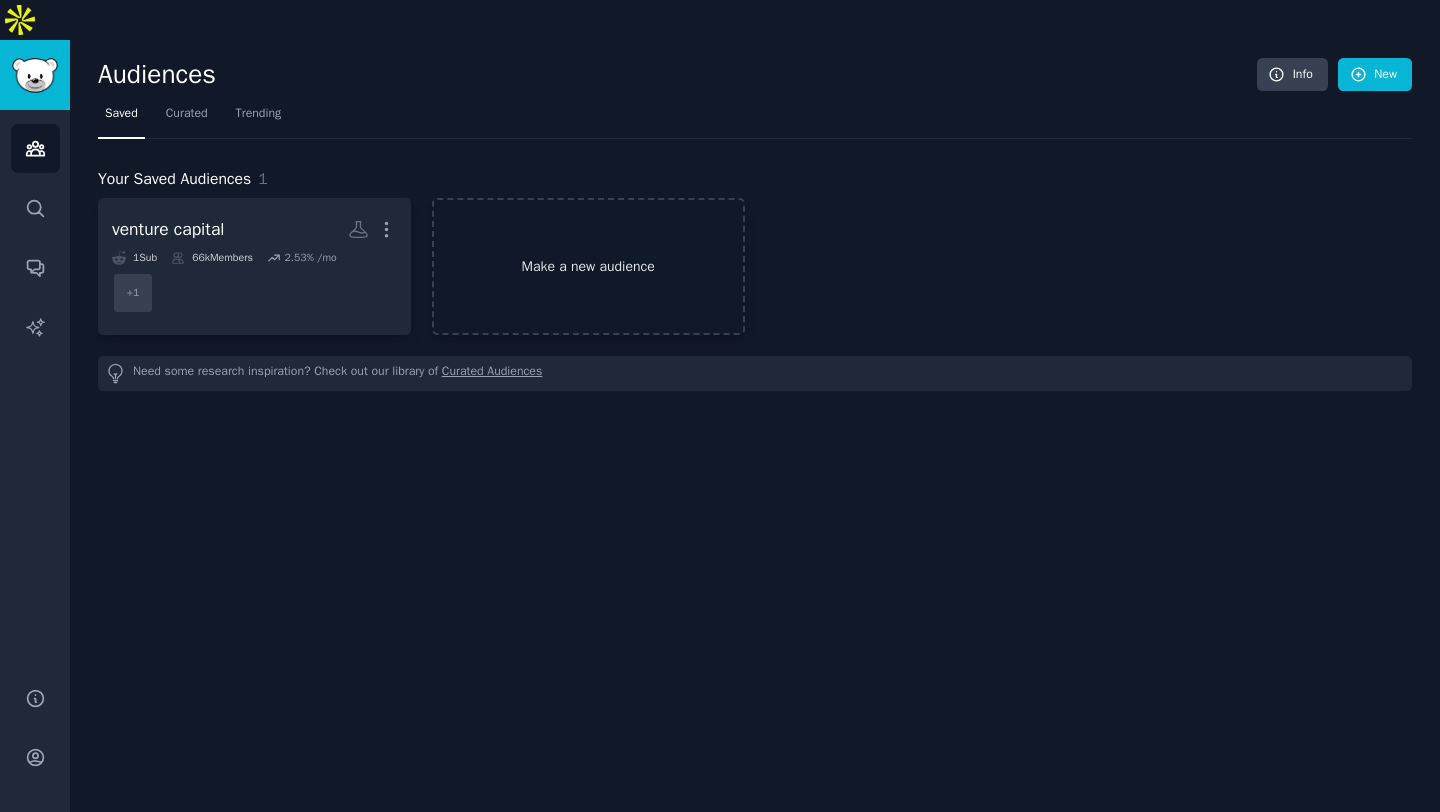 click on "Make a new audience" at bounding box center [588, 266] 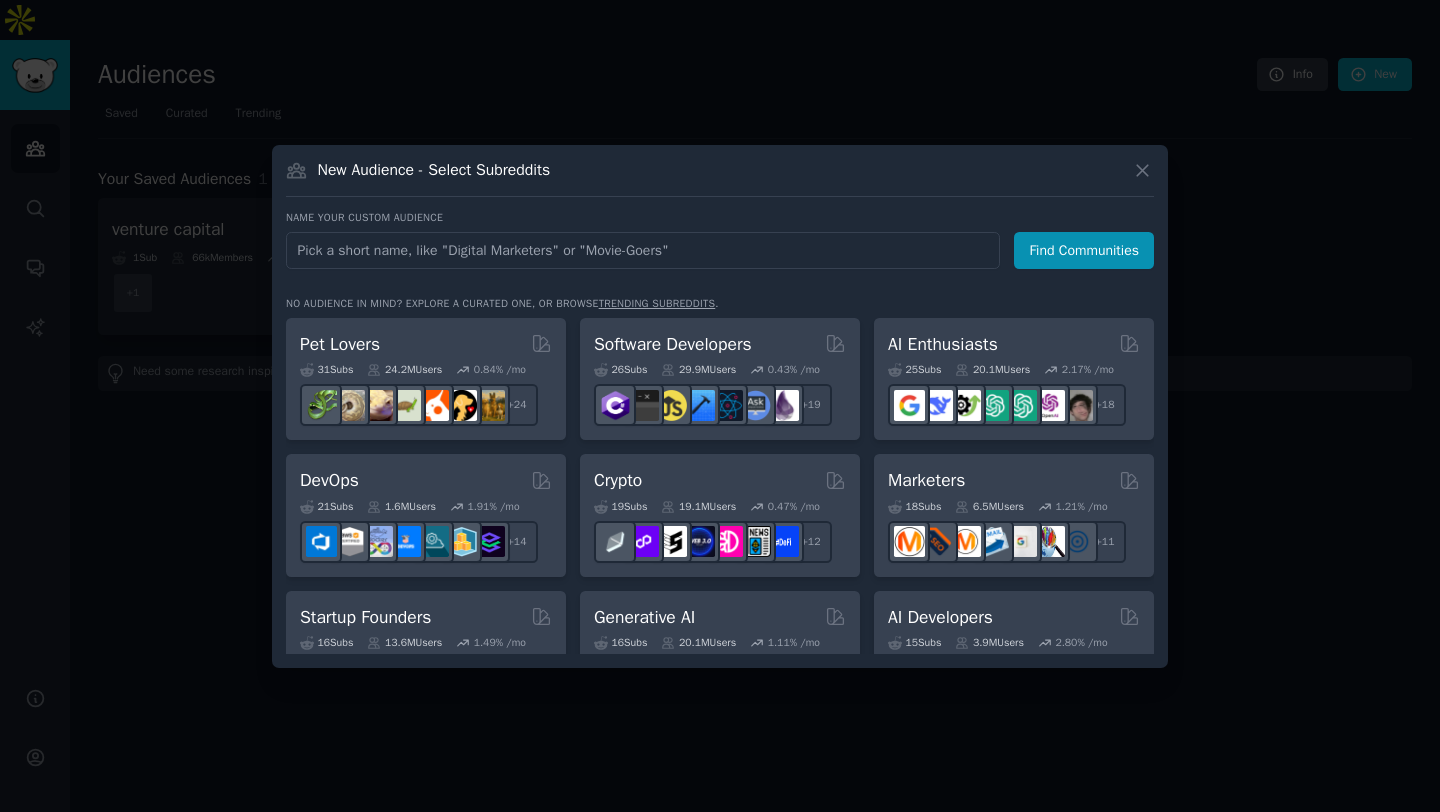 type on "a" 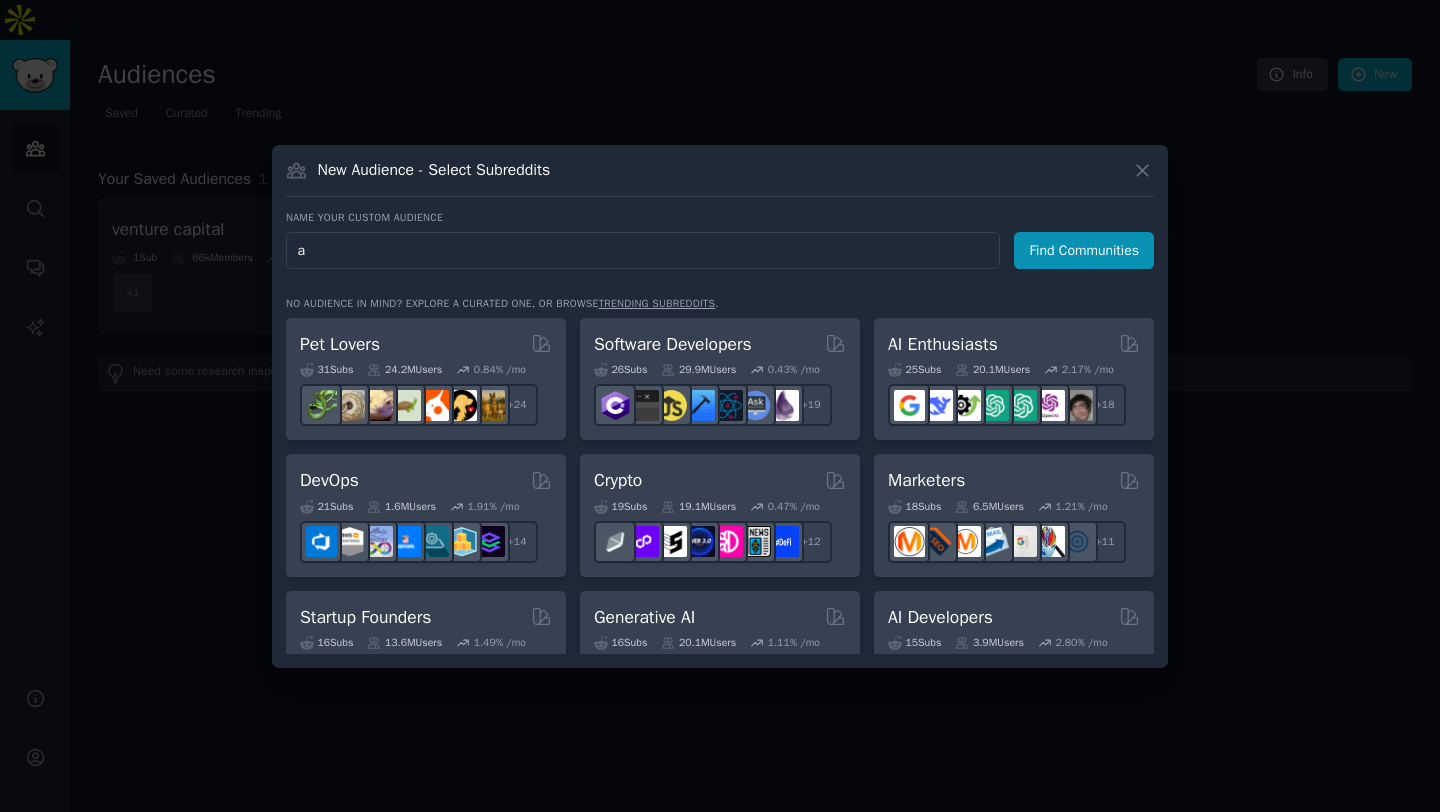 type 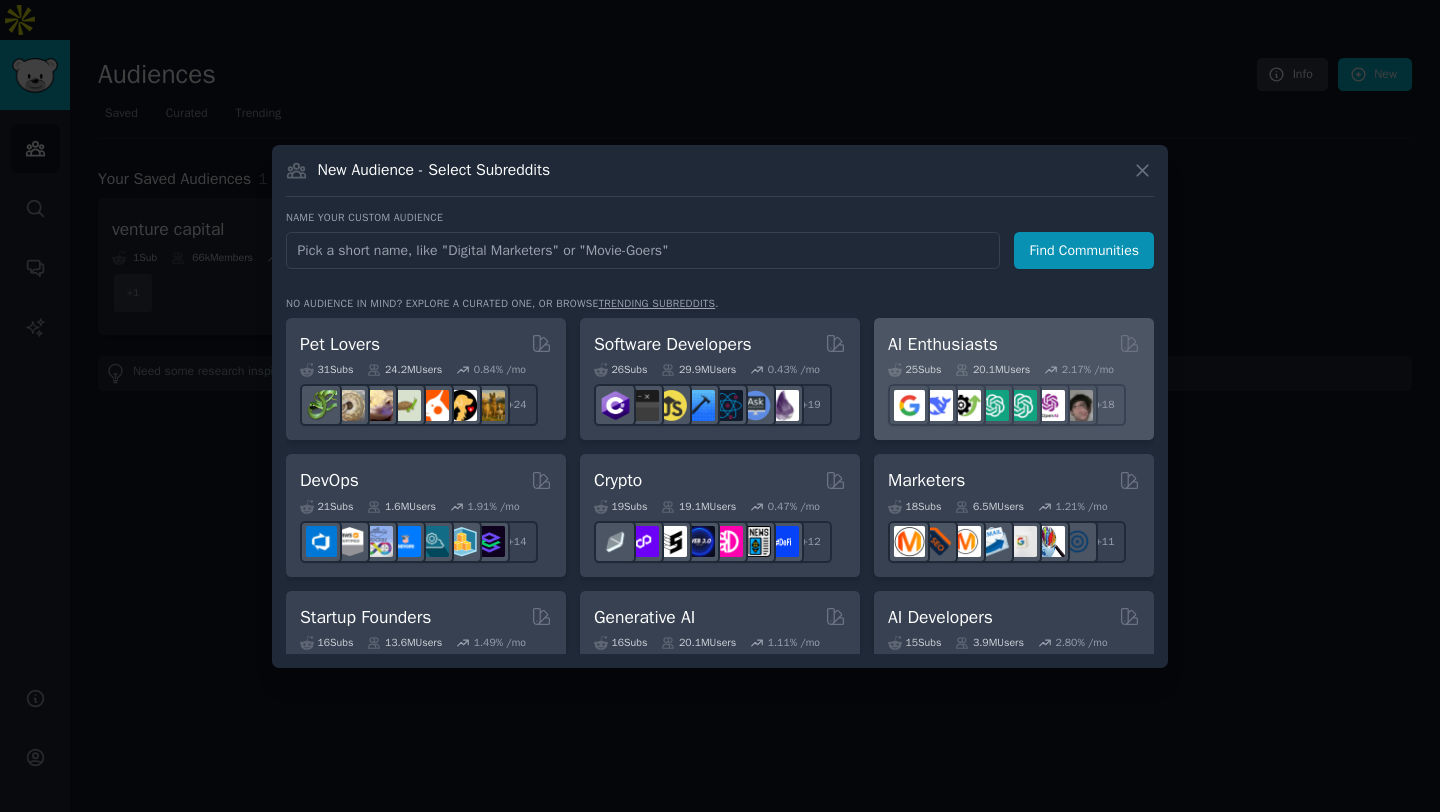 click on "AI Enthusiasts Curated by GummySearch" at bounding box center [1014, 344] 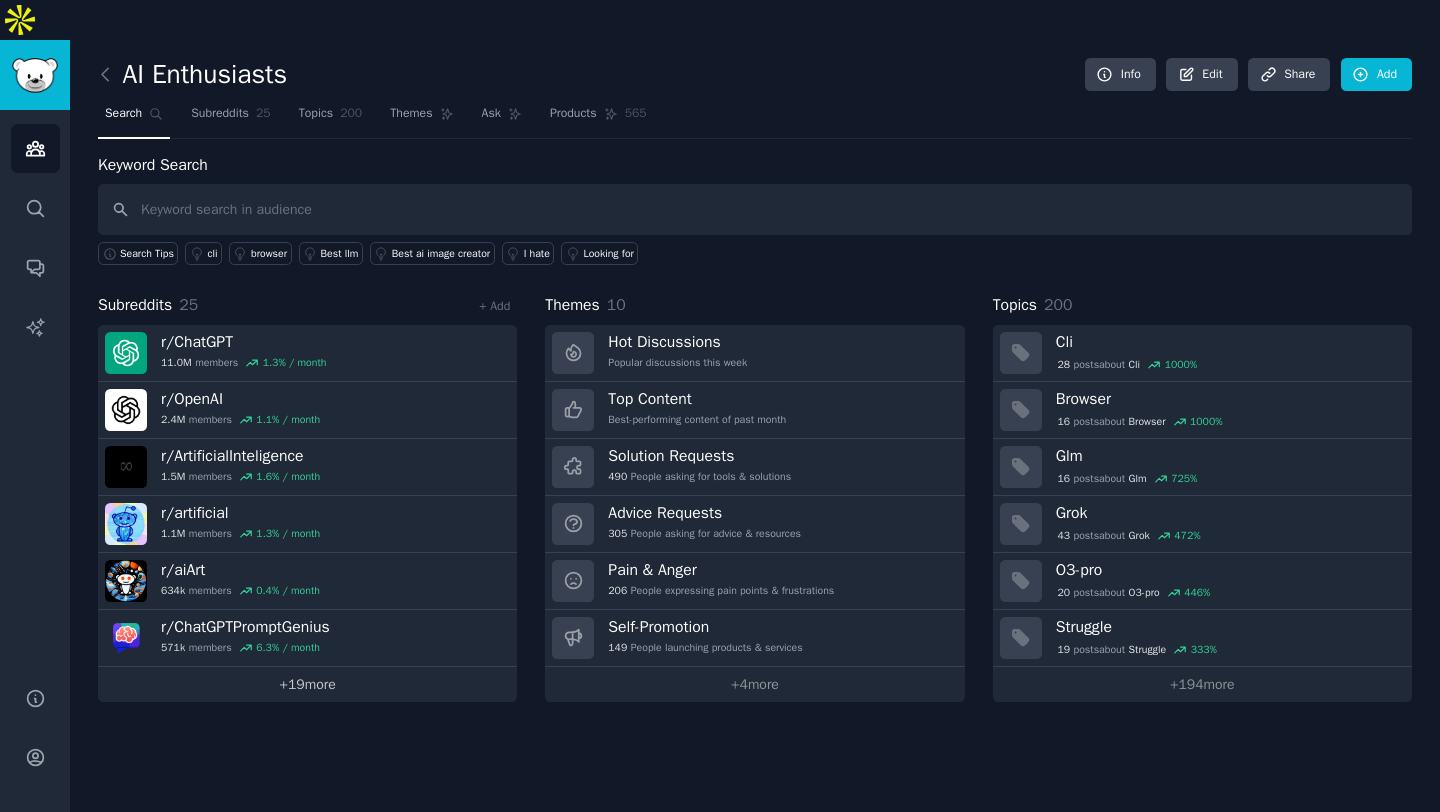 click on "+  19  more" at bounding box center [307, 684] 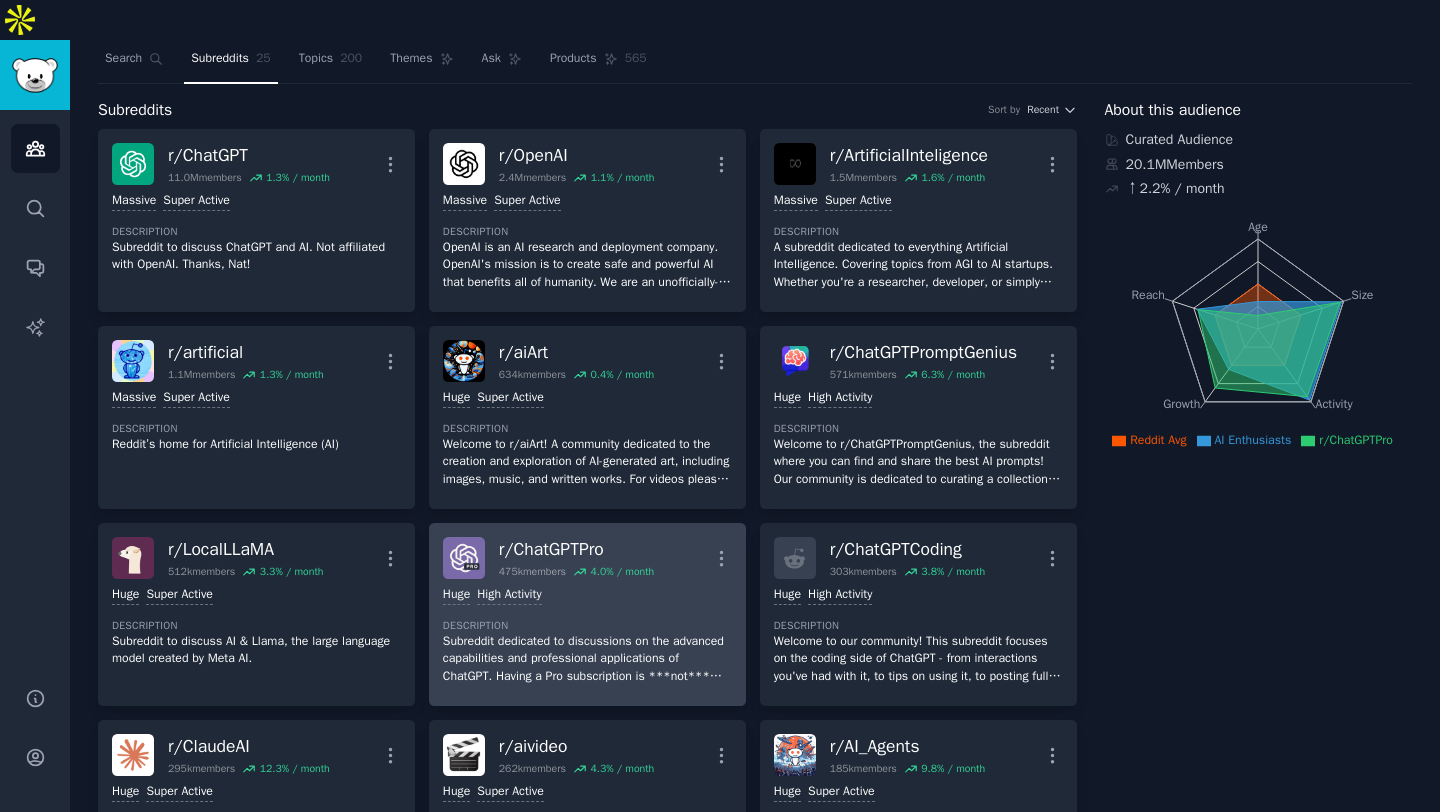 scroll, scrollTop: 57, scrollLeft: 0, axis: vertical 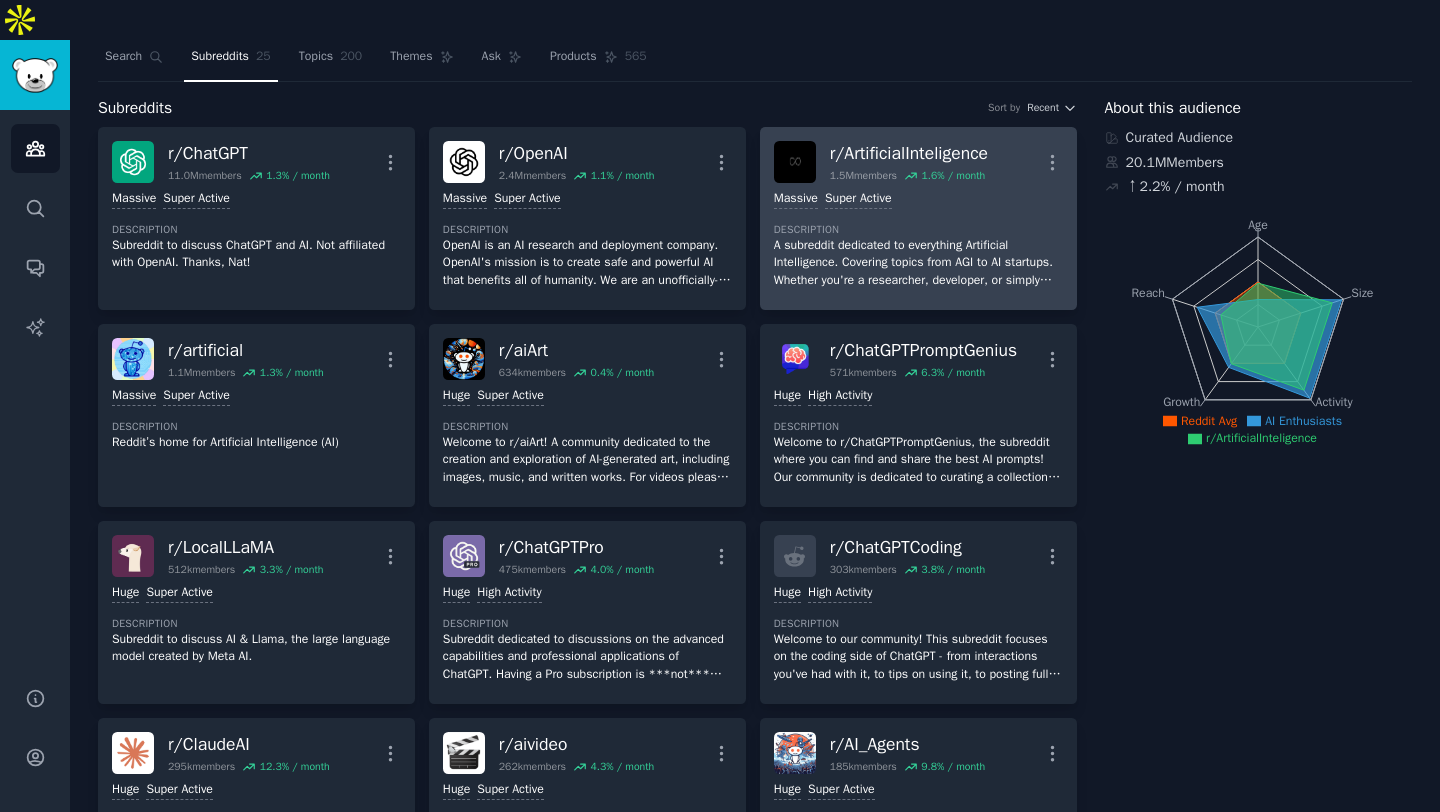 click on "r/ ArtificialInteligence" at bounding box center (909, 153) 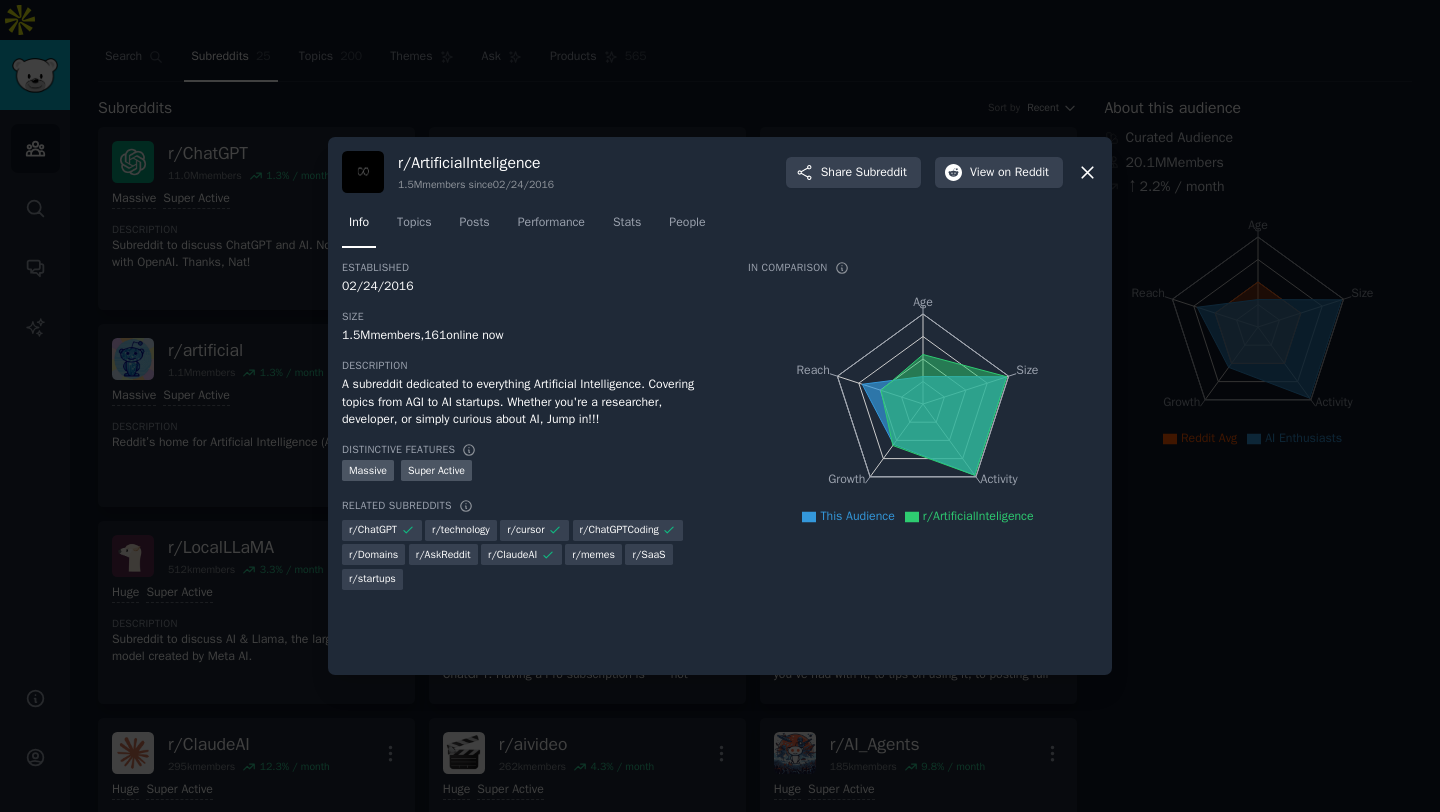 click 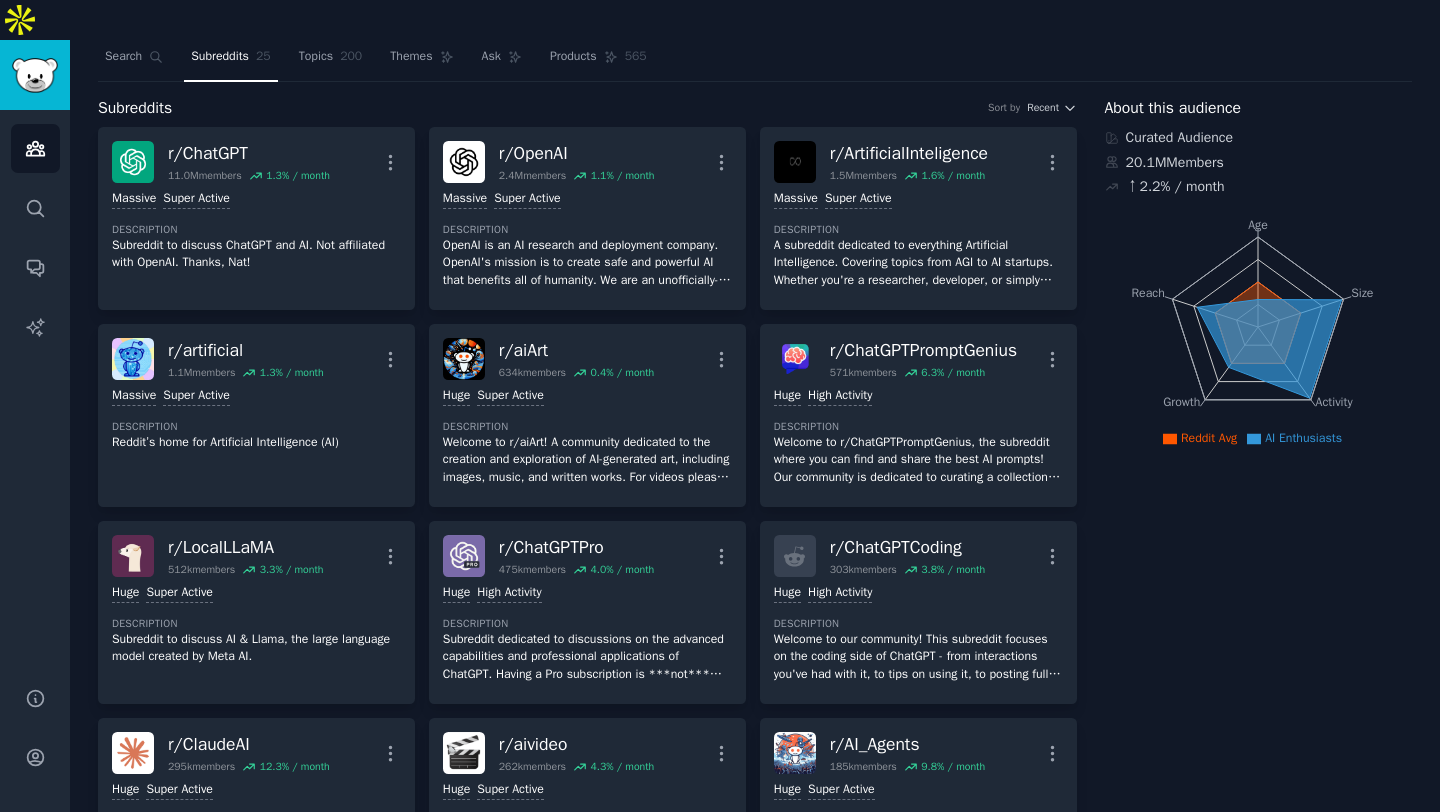 scroll, scrollTop: 0, scrollLeft: 0, axis: both 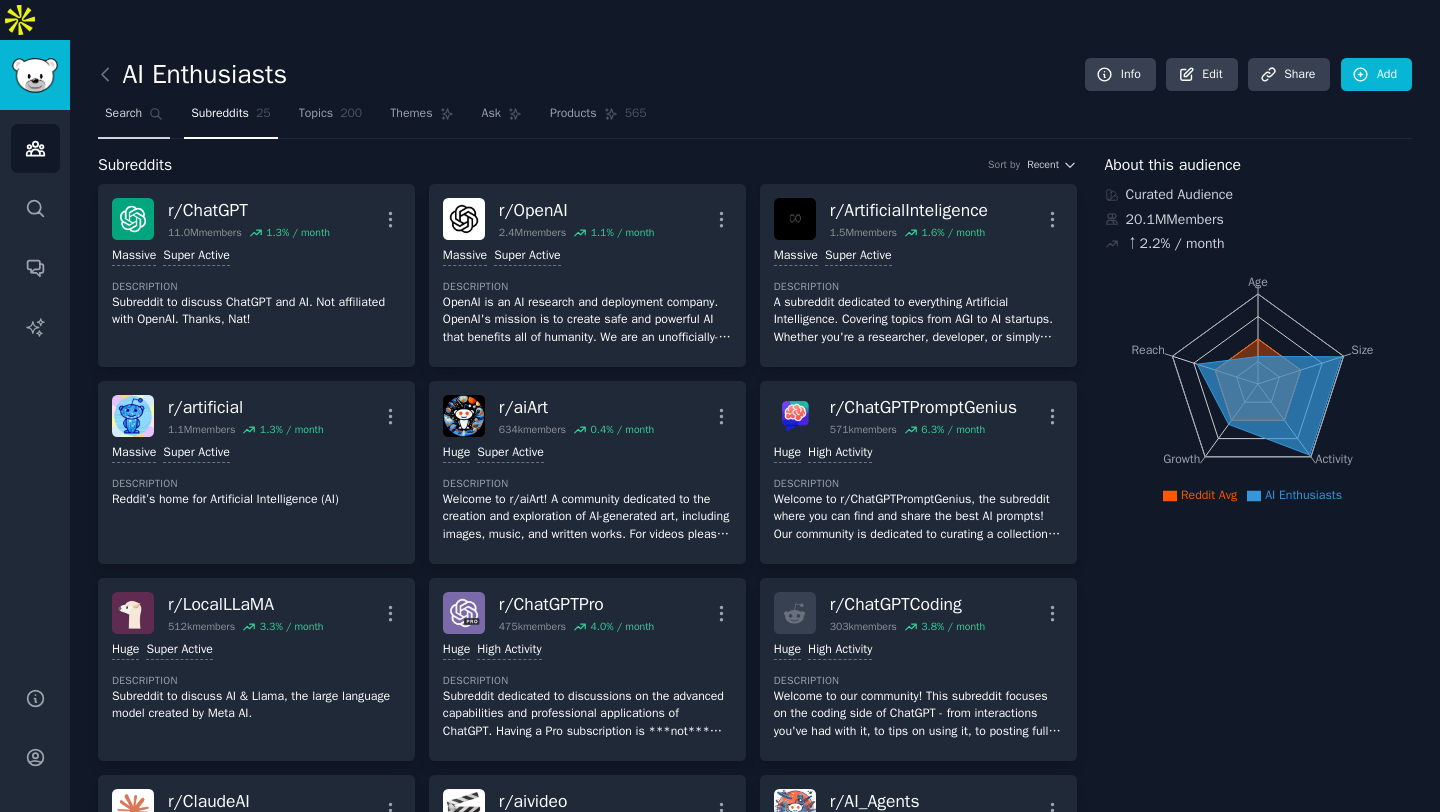 click on "Search" at bounding box center (134, 118) 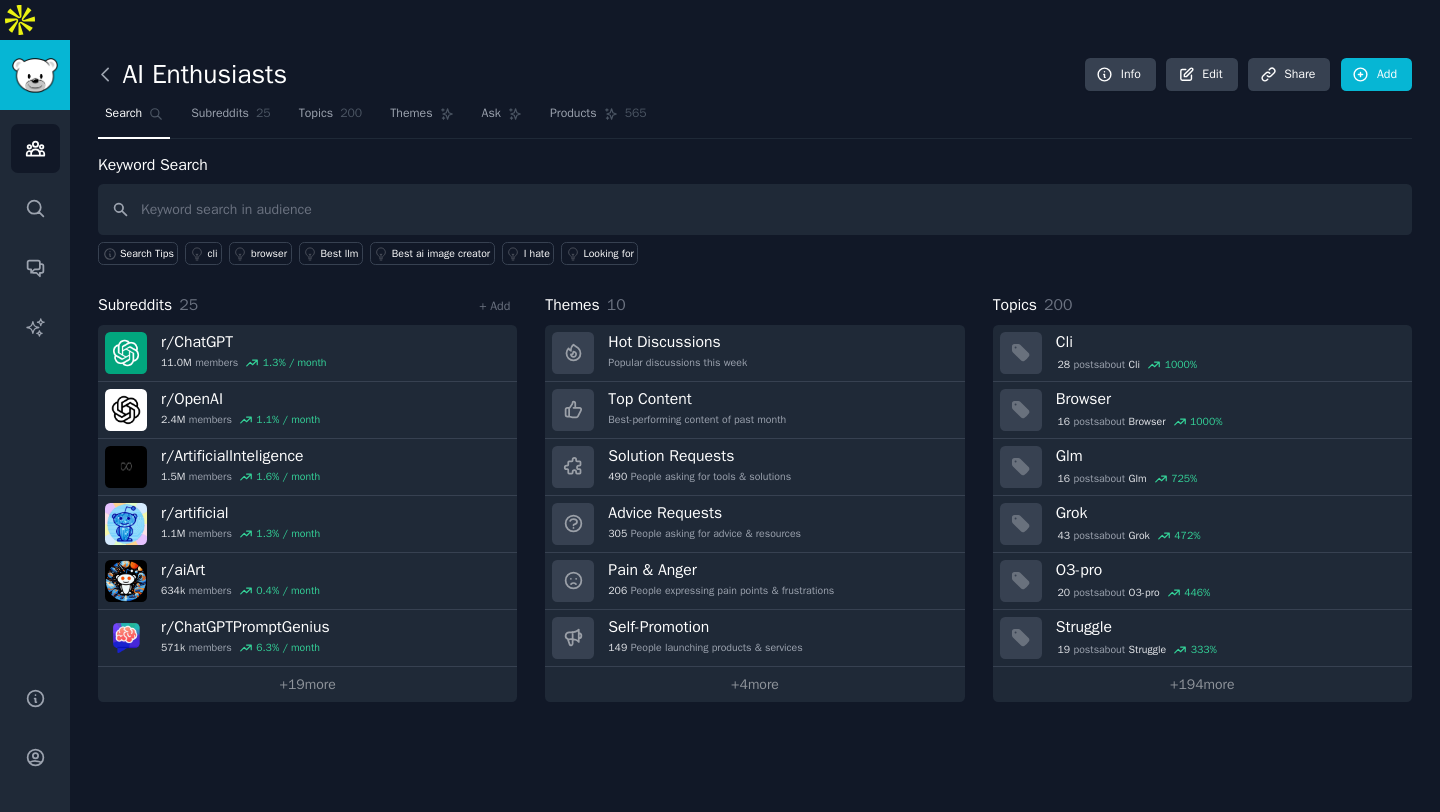 click 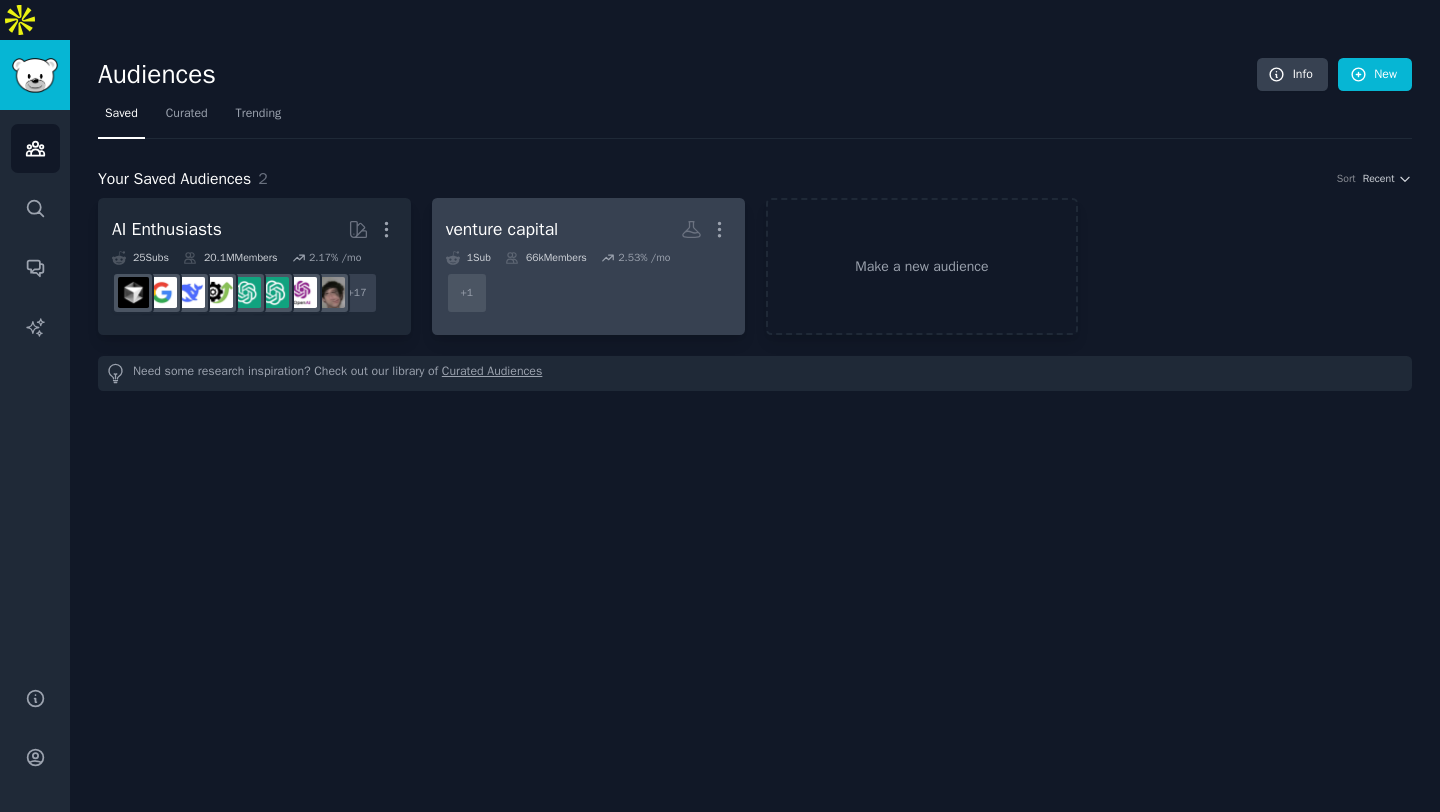 click on "r/venturecapital + 1" at bounding box center [588, 293] 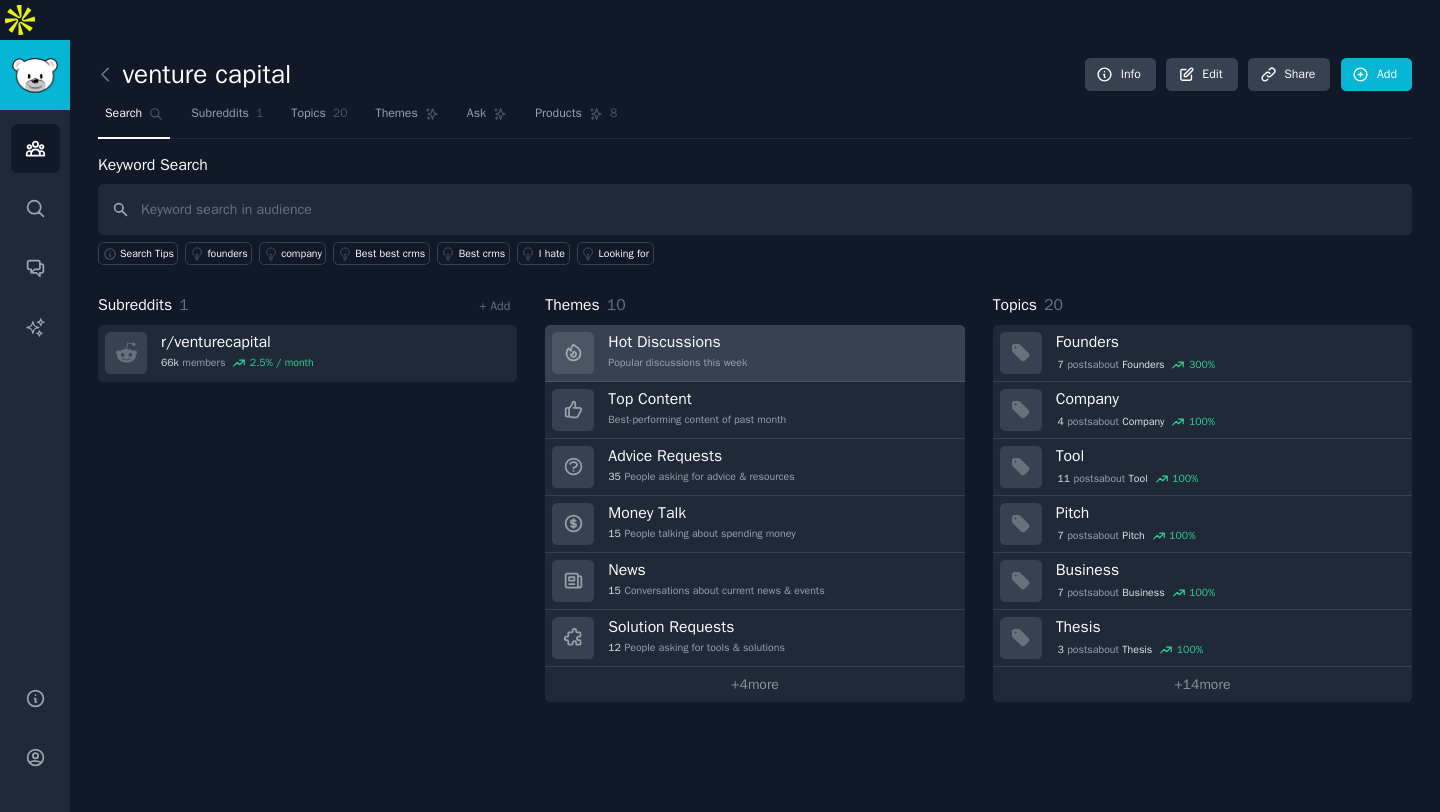 click on "Hot Discussions Popular discussions this week" at bounding box center (754, 353) 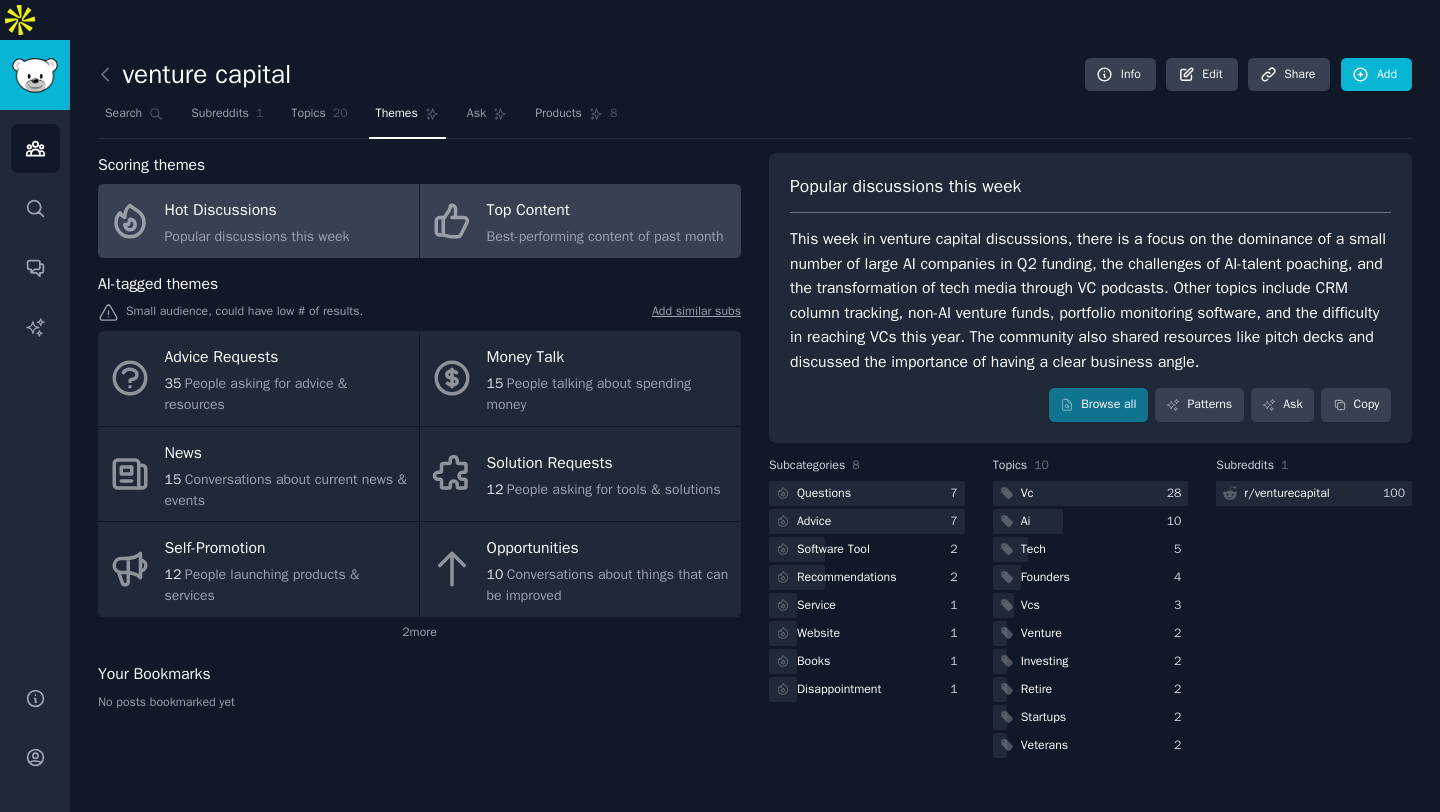 click on "Top Content Best-performing content of past month" at bounding box center (580, 221) 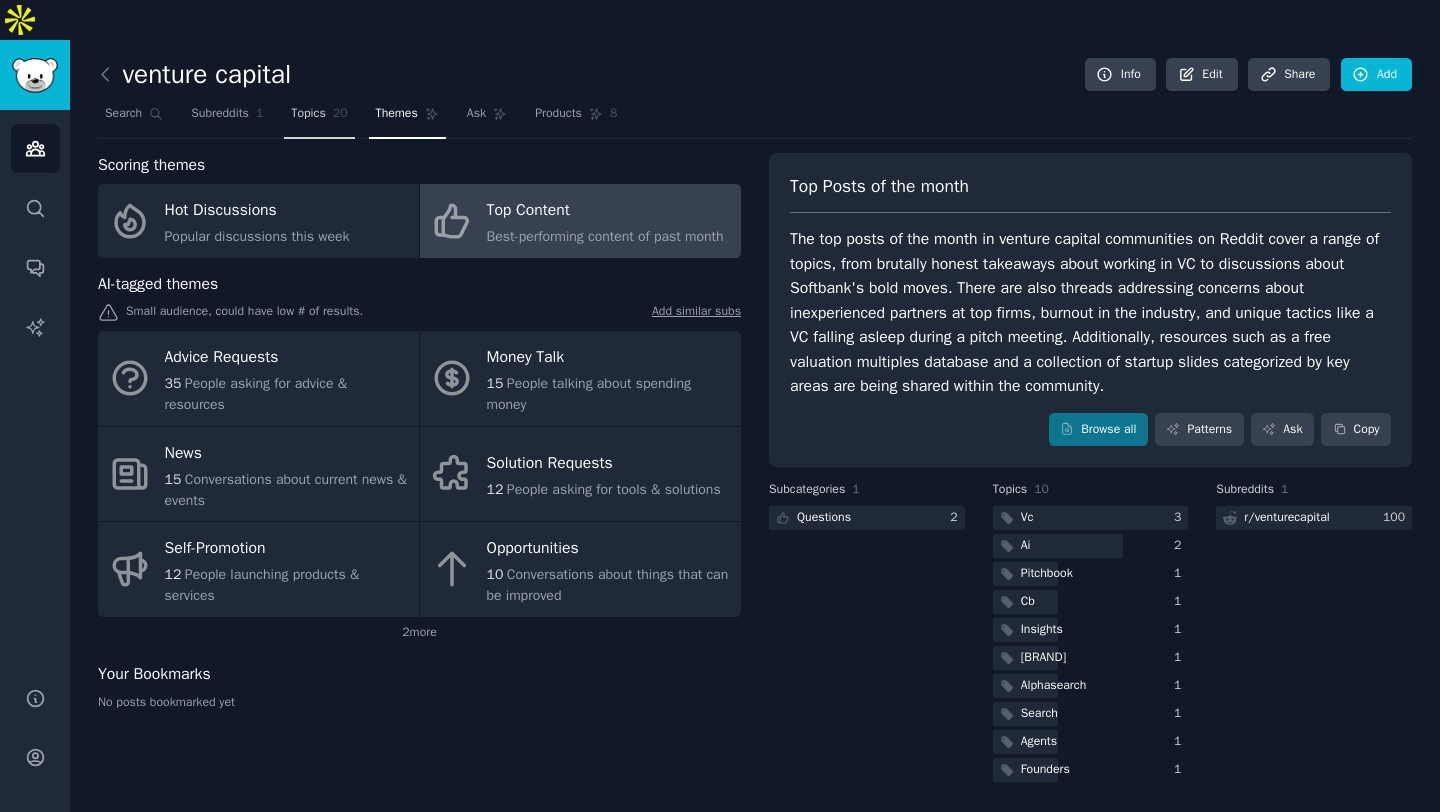 click on "20" 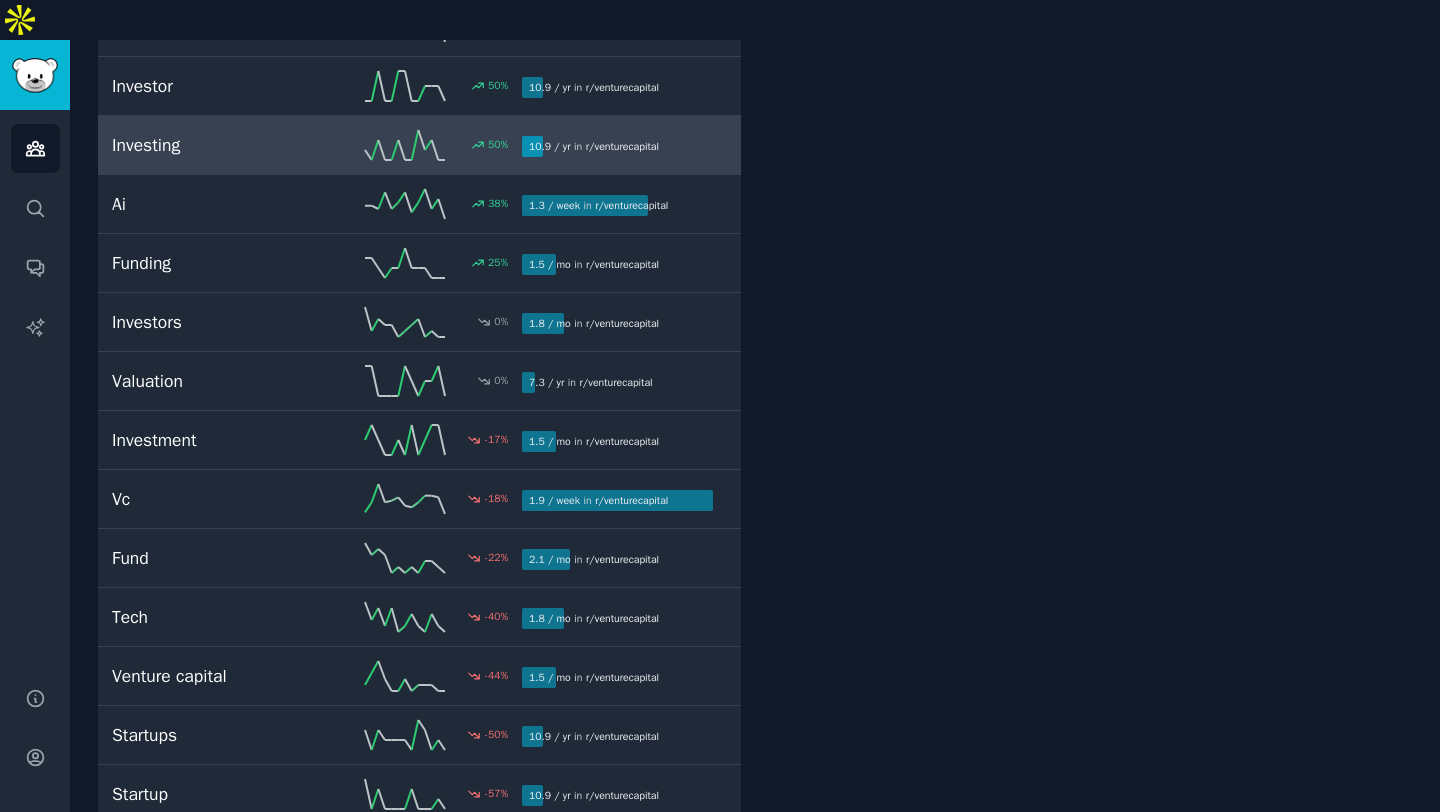 scroll, scrollTop: 0, scrollLeft: 0, axis: both 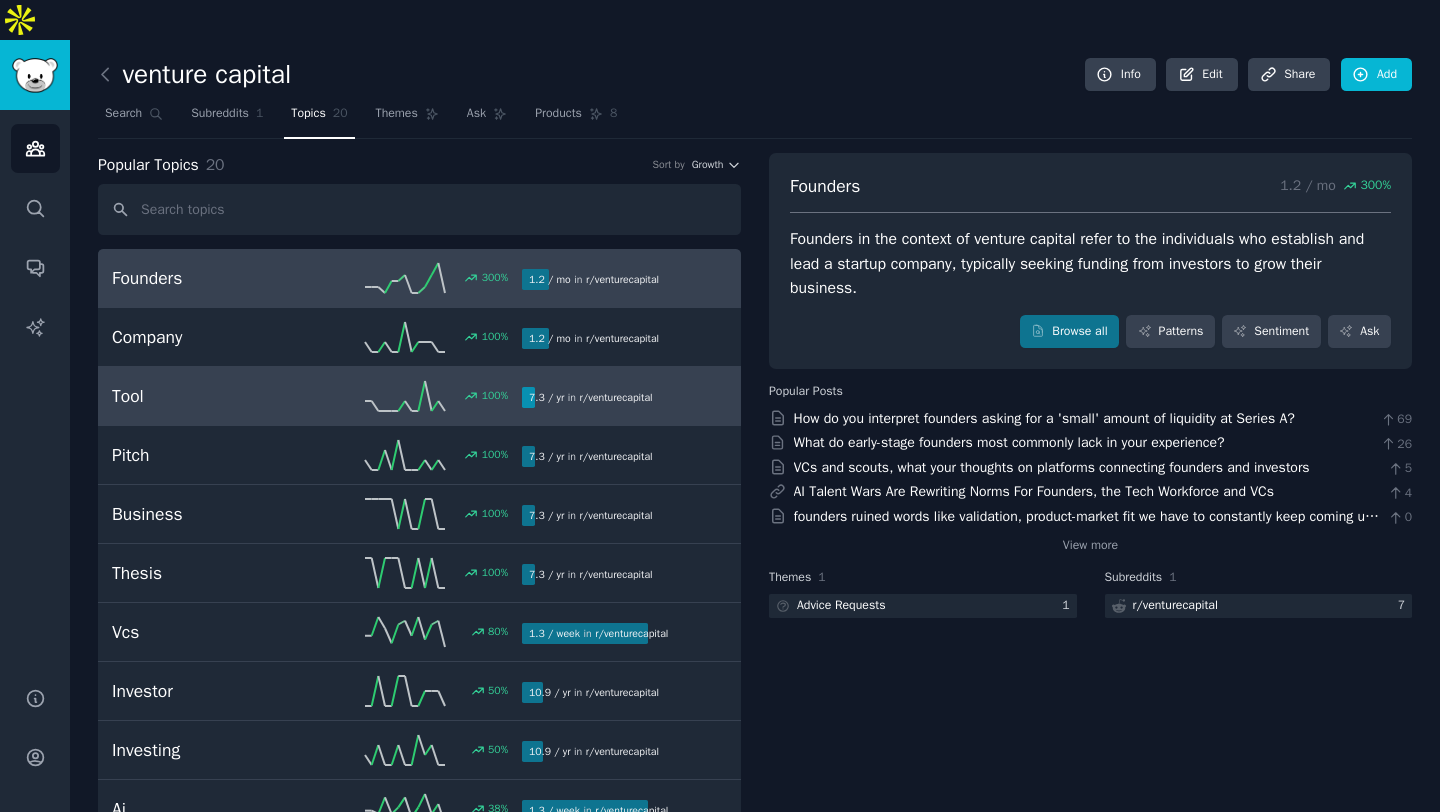 click 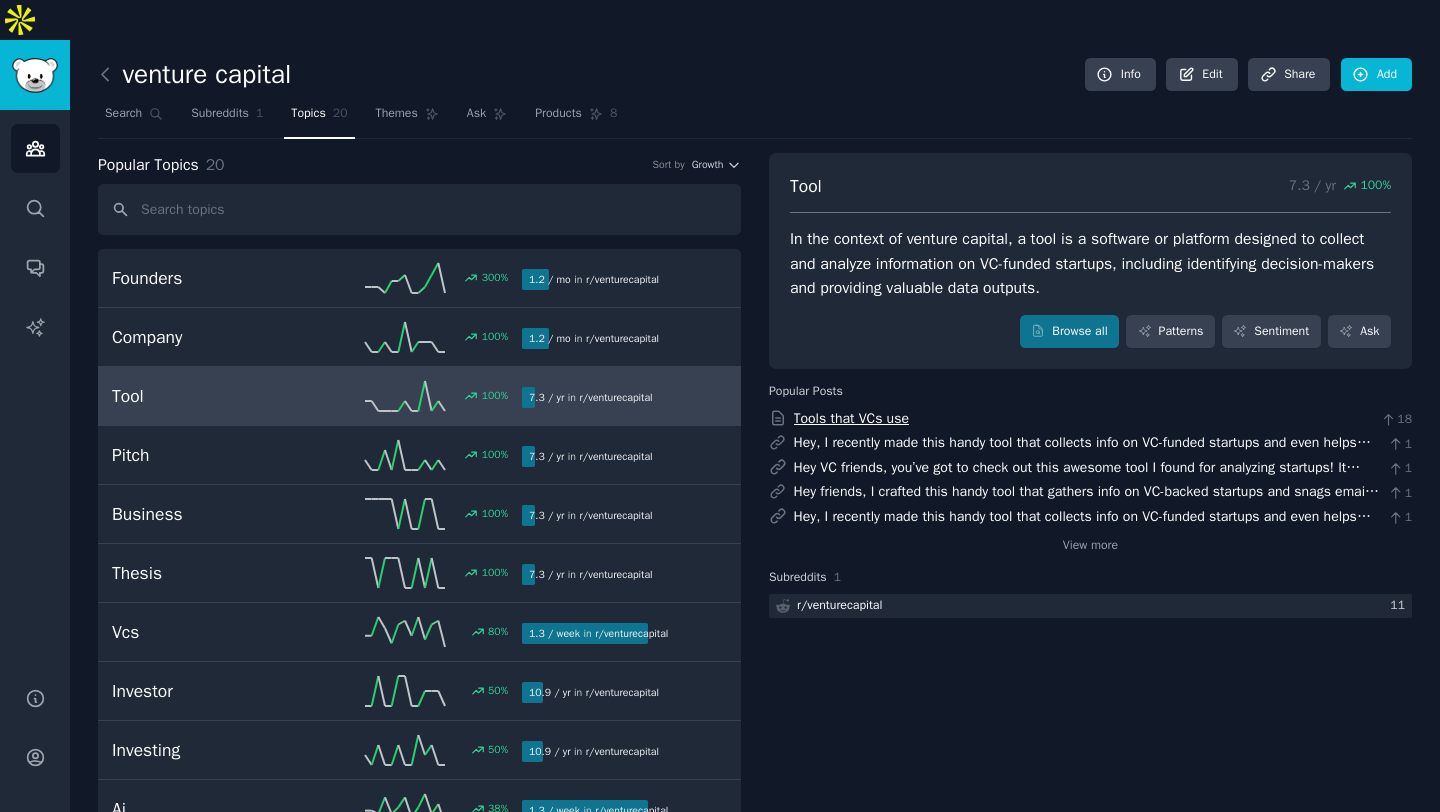 click on "Tools that VCs use" at bounding box center (852, 418) 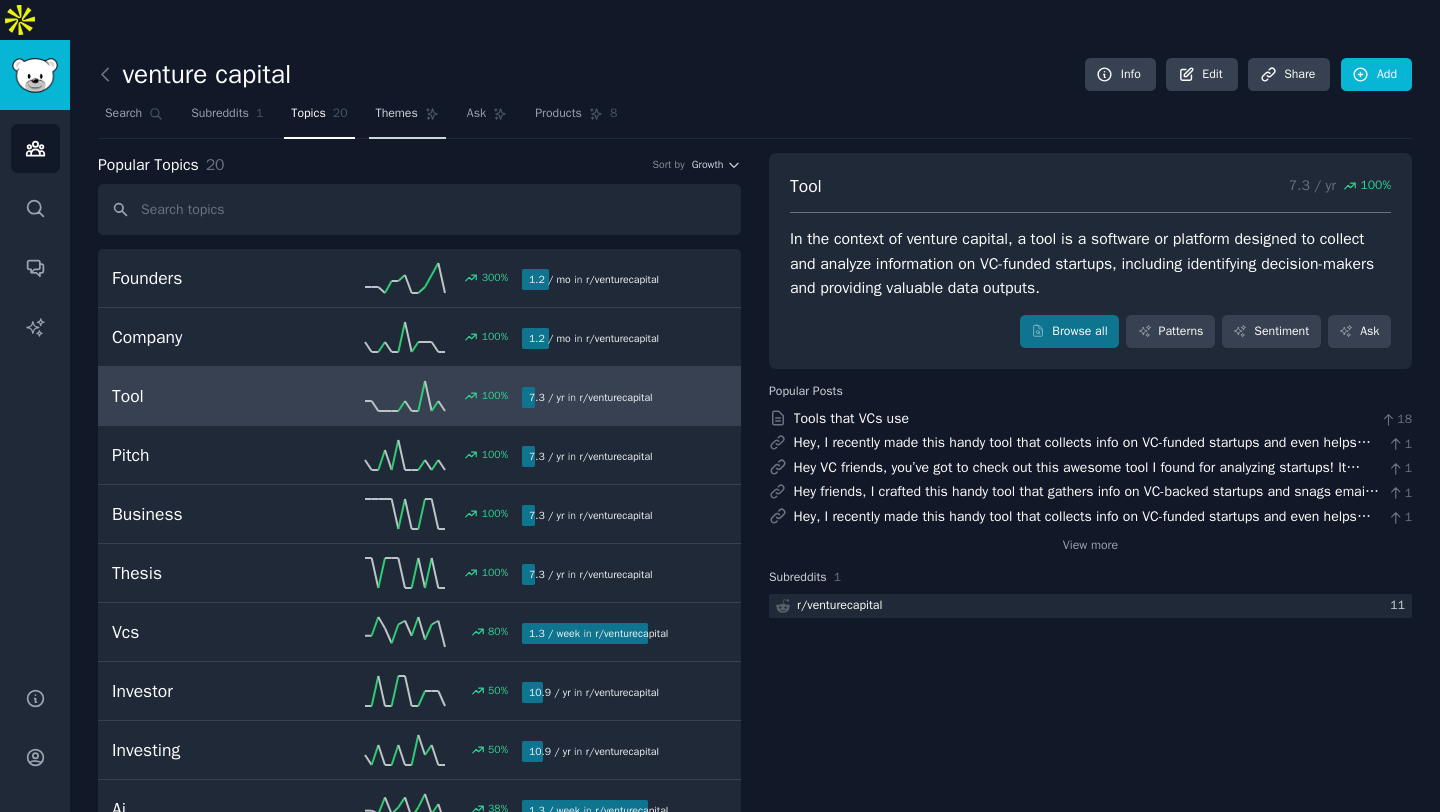 click on "Themes" at bounding box center [397, 114] 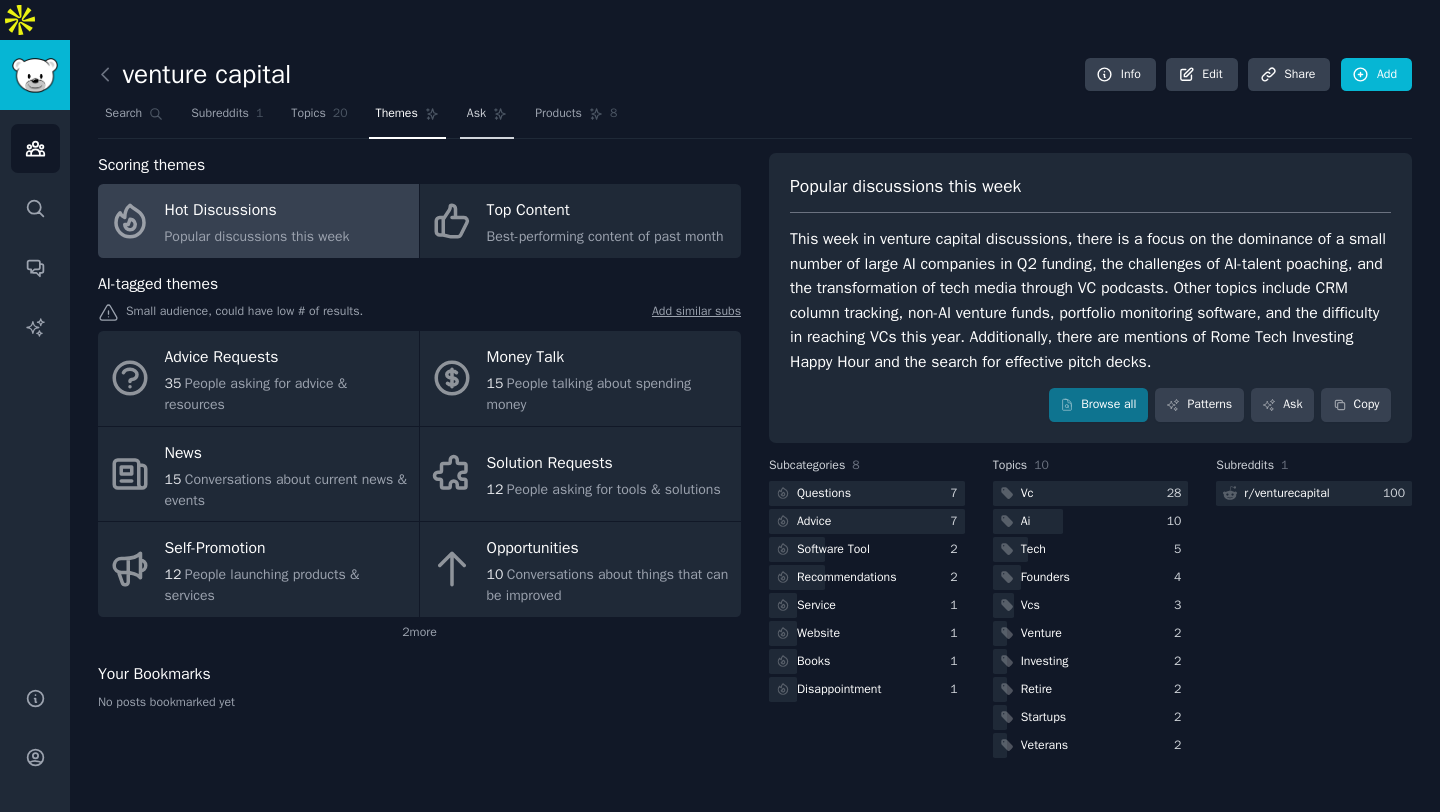 click on "Ask" at bounding box center (487, 118) 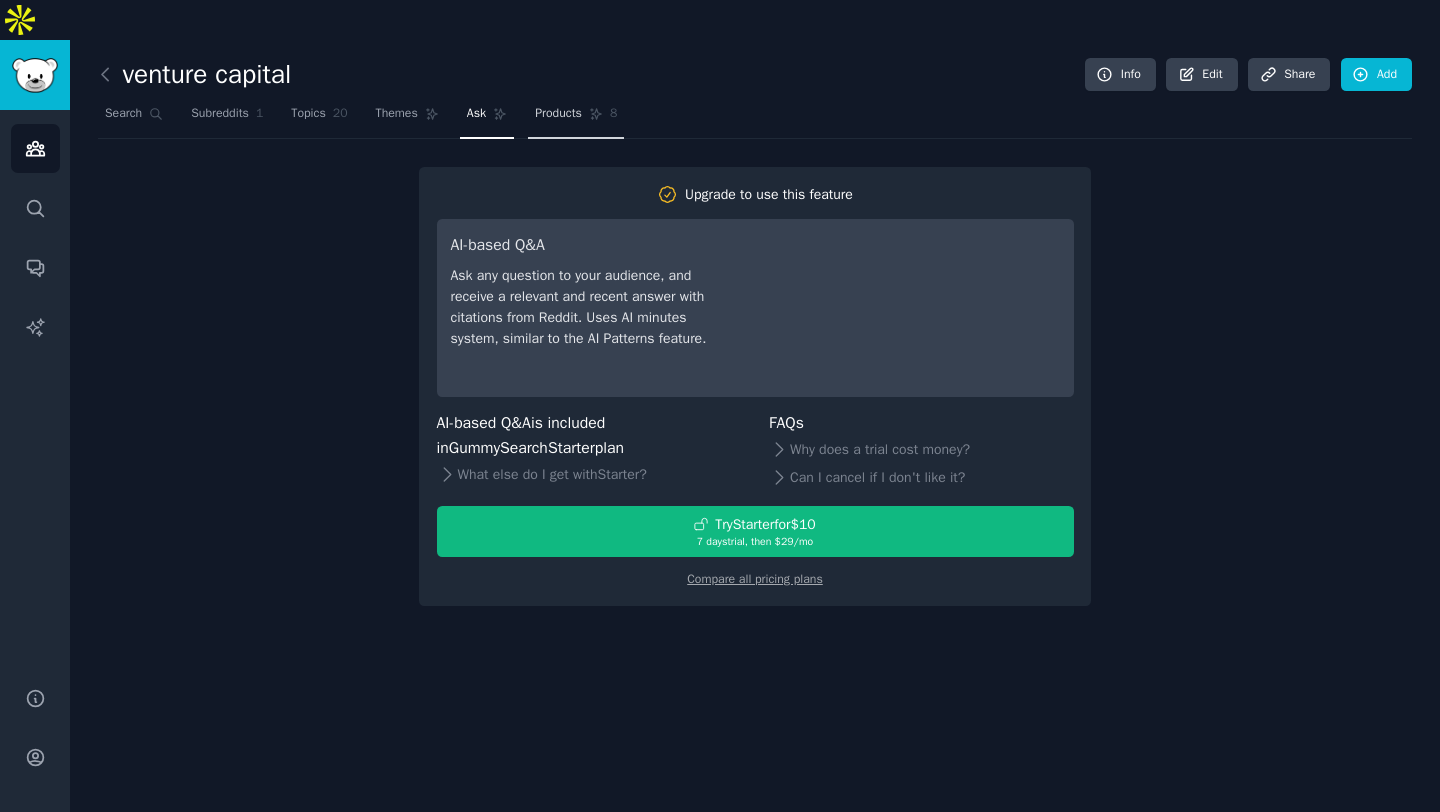 click on "Products" at bounding box center [558, 114] 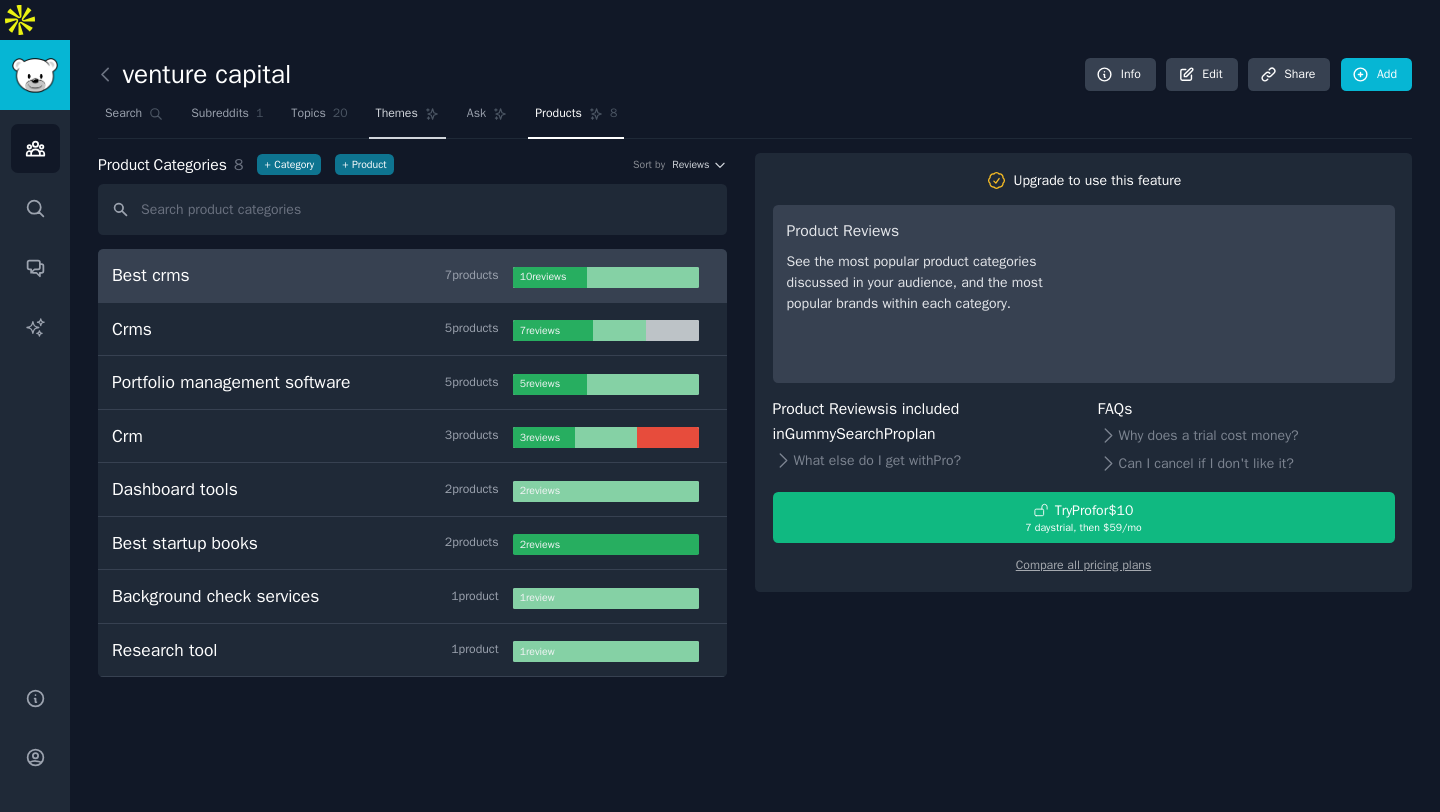 click on "Themes" at bounding box center (407, 118) 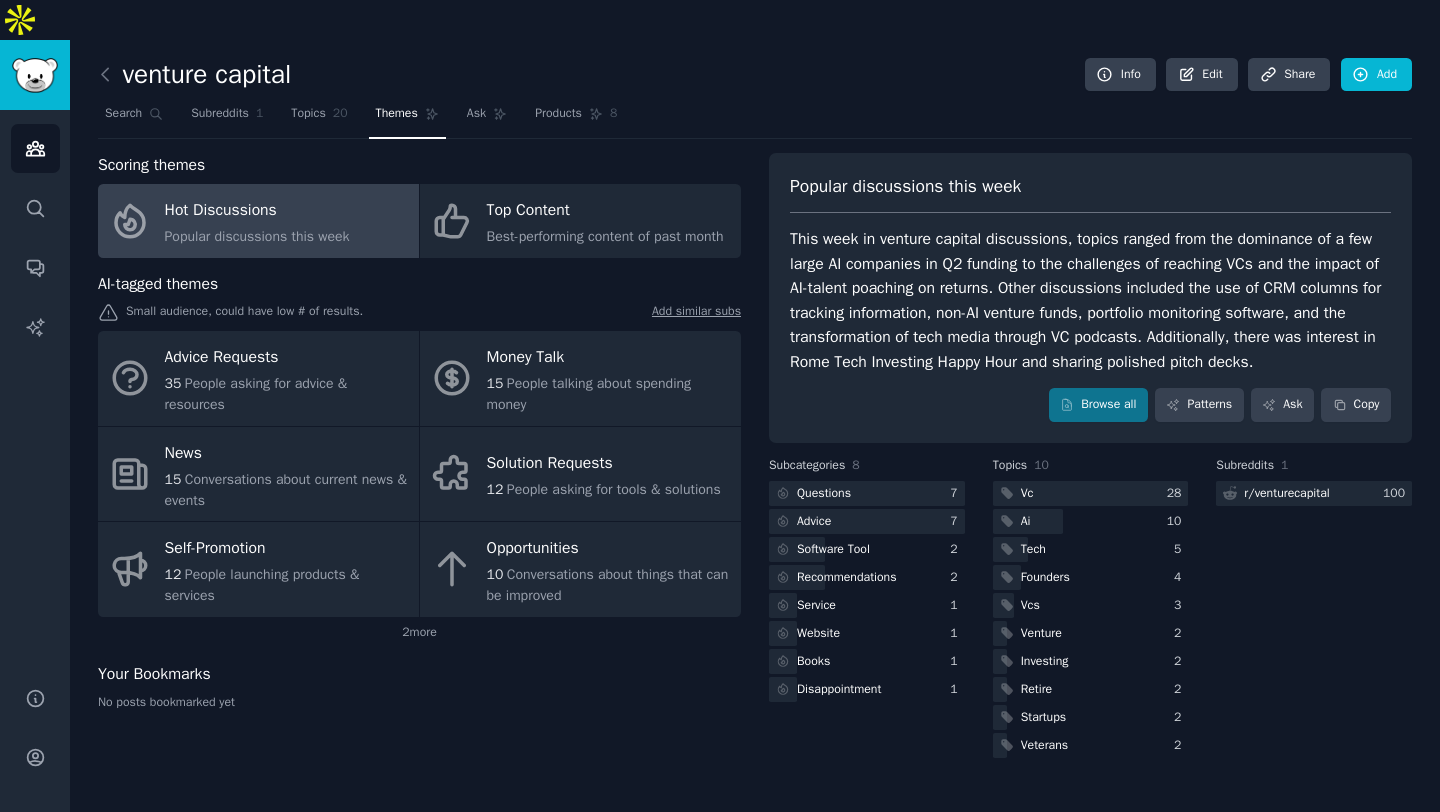 click on "Hot Discussions Popular discussions this week" at bounding box center [258, 221] 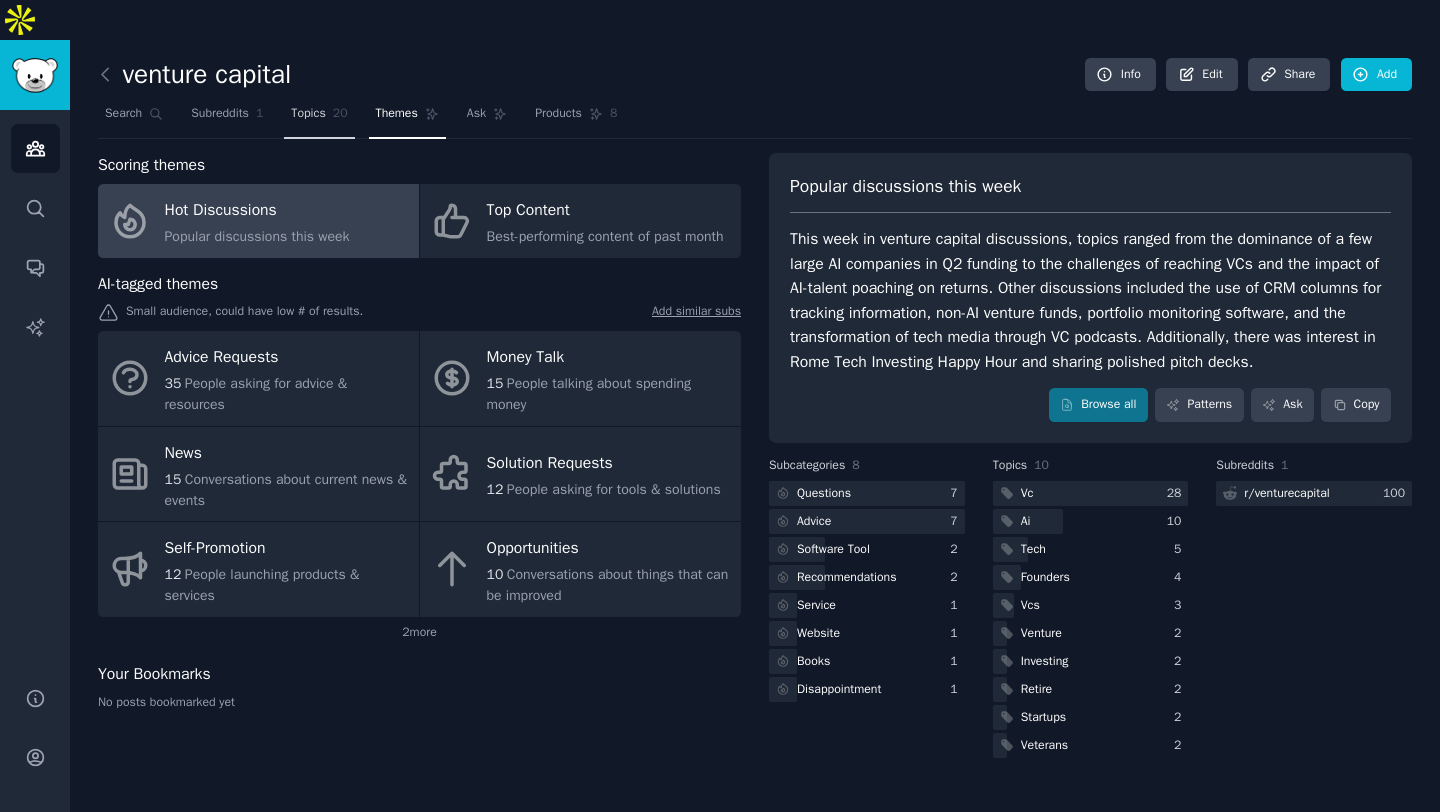 click on "Topics" at bounding box center [308, 114] 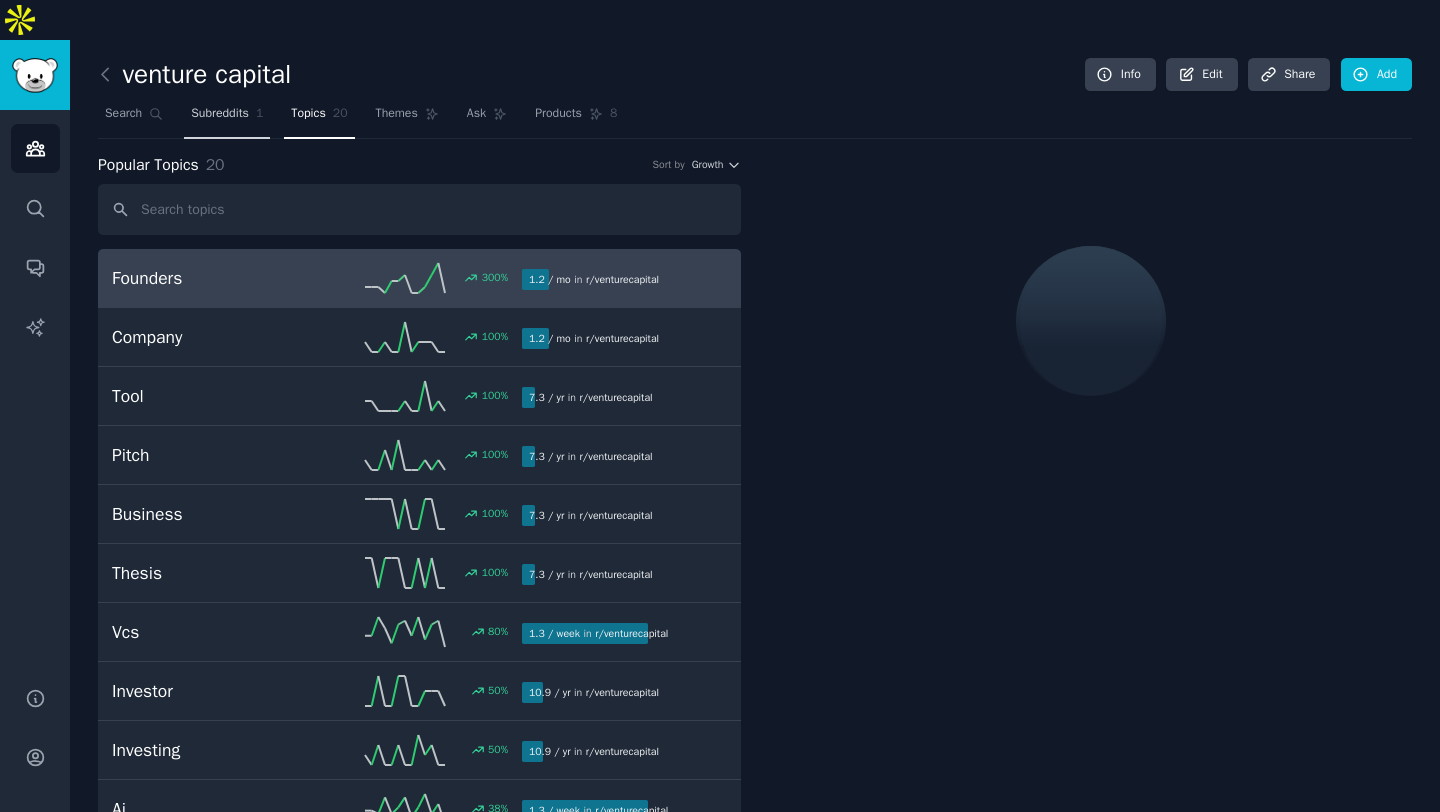 click on "Subreddits 1" at bounding box center (227, 118) 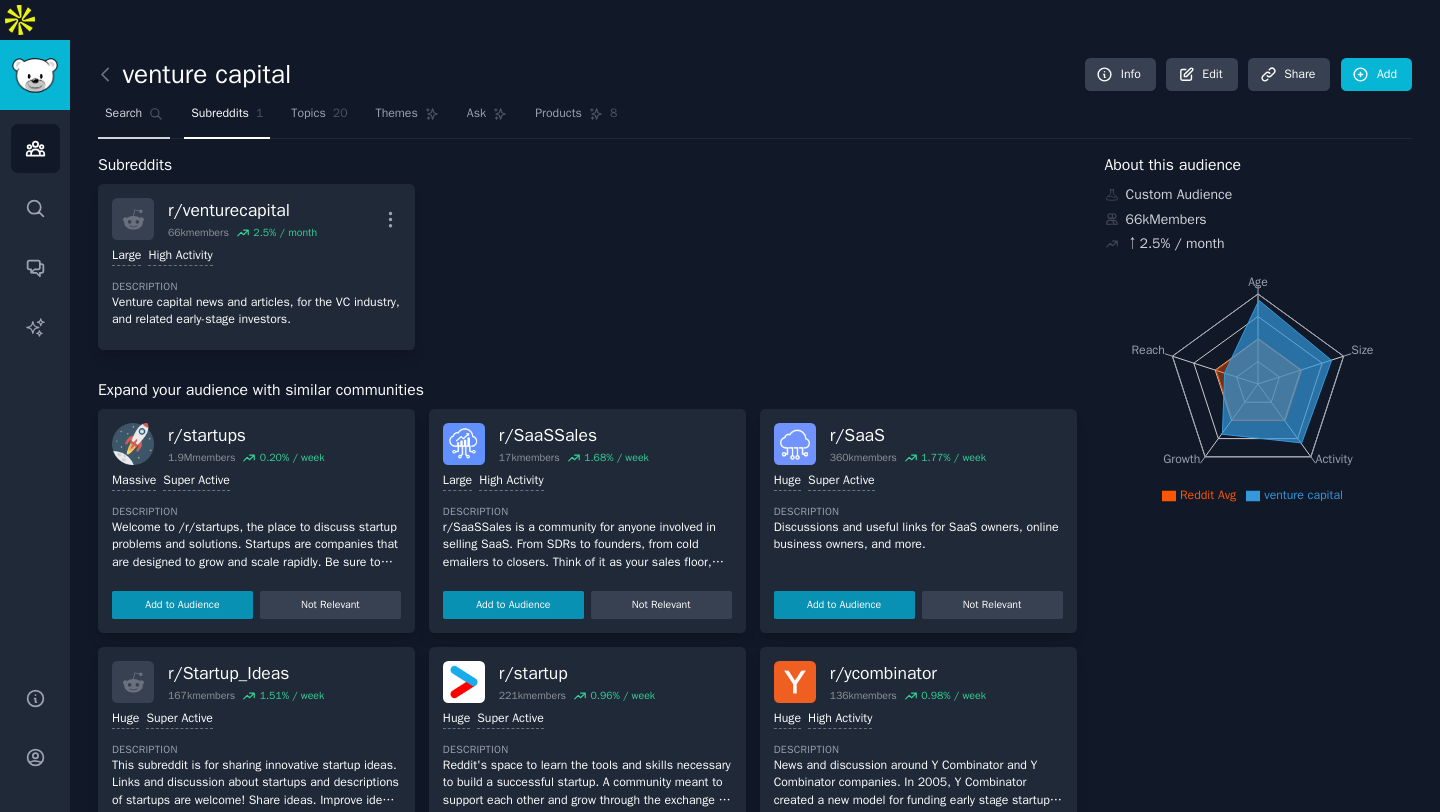 click on "Search" at bounding box center [123, 114] 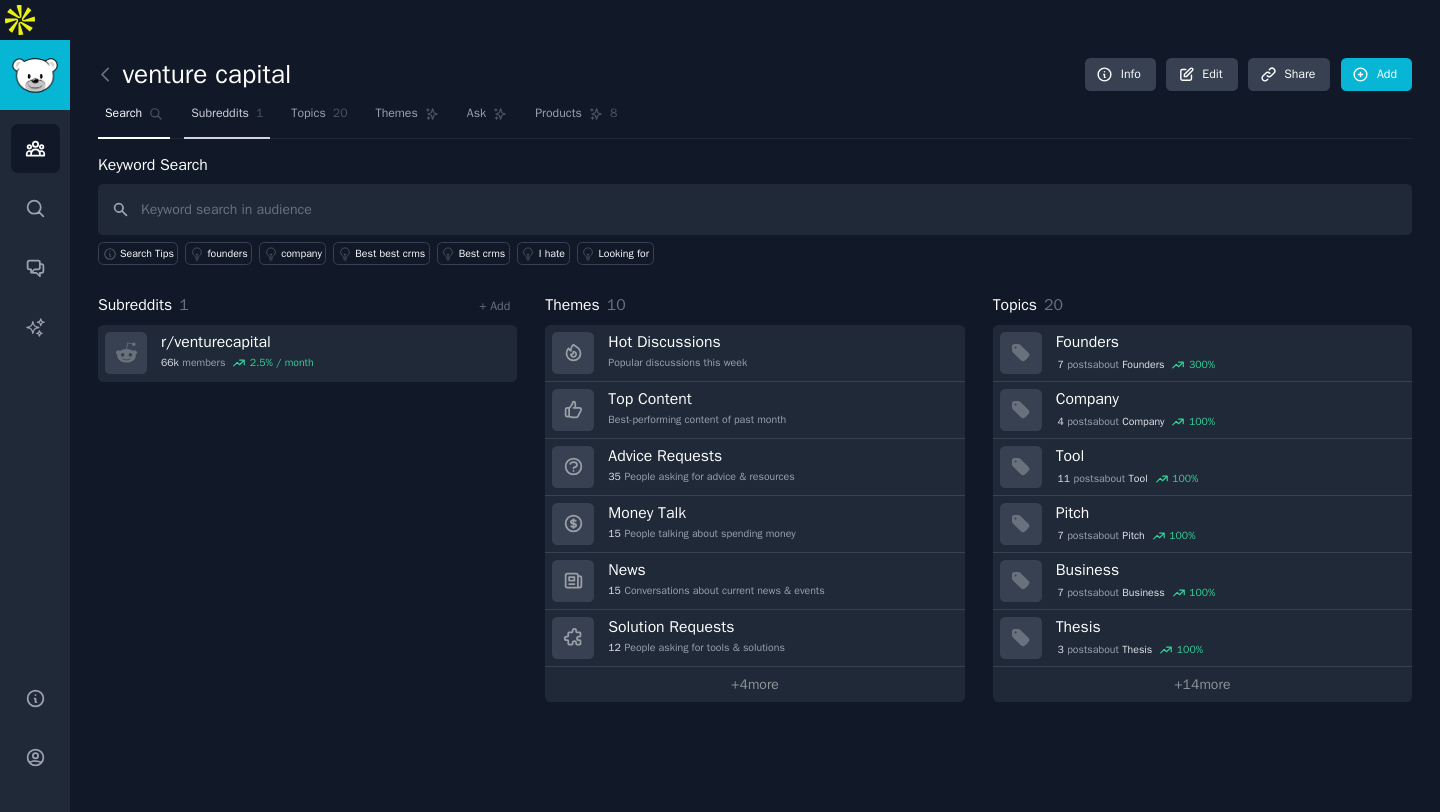 click on "Subreddits 1" at bounding box center (227, 118) 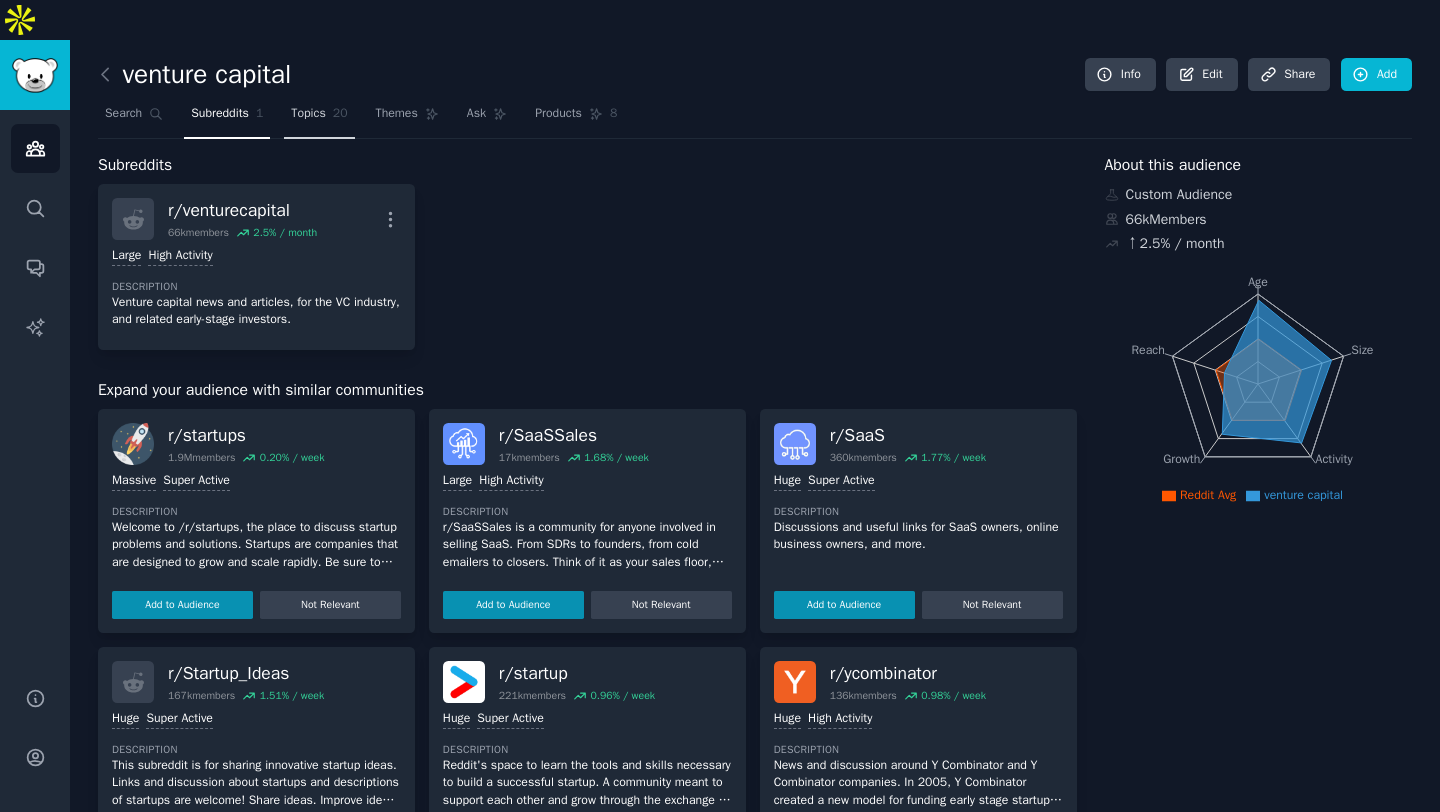 click on "Topics 20" at bounding box center (319, 118) 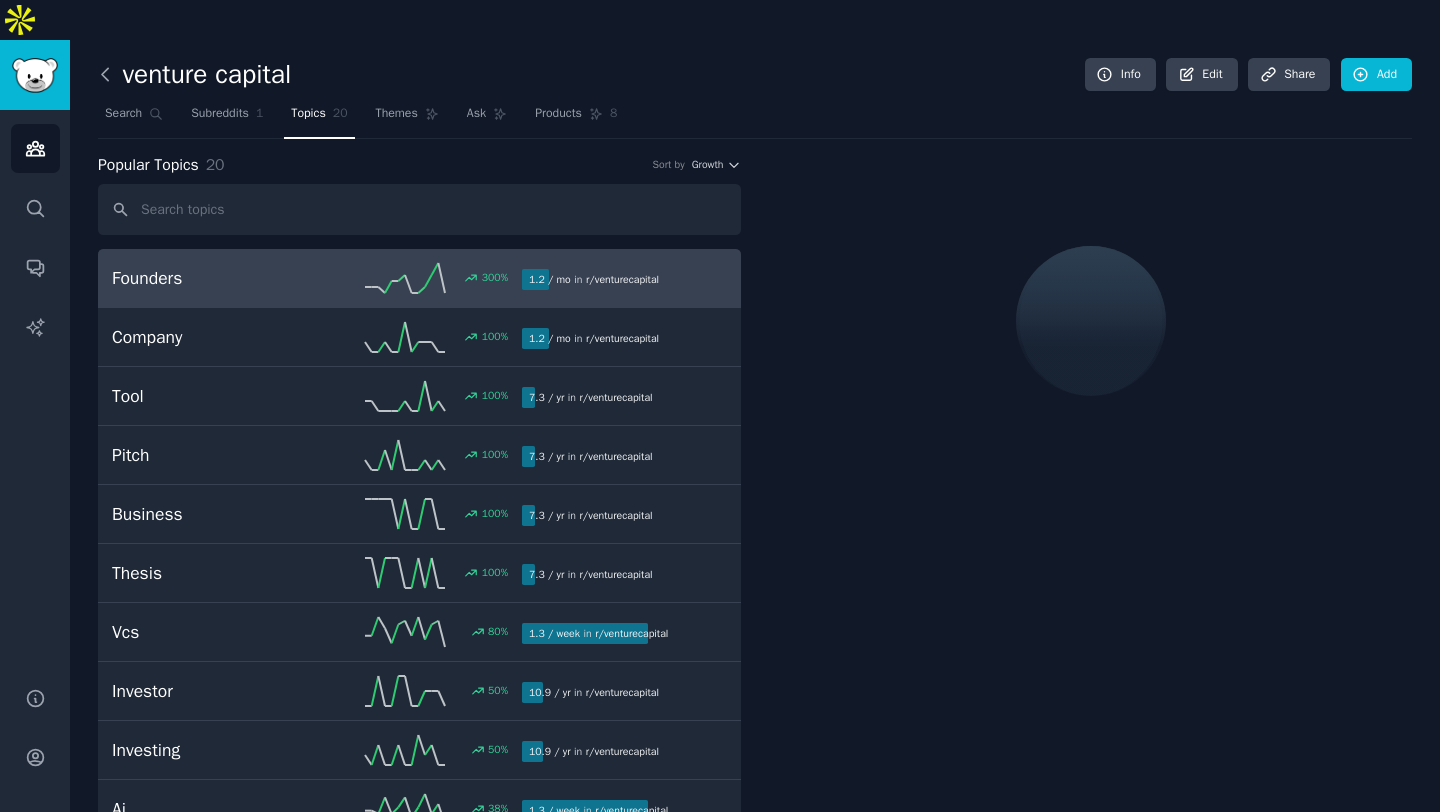 click 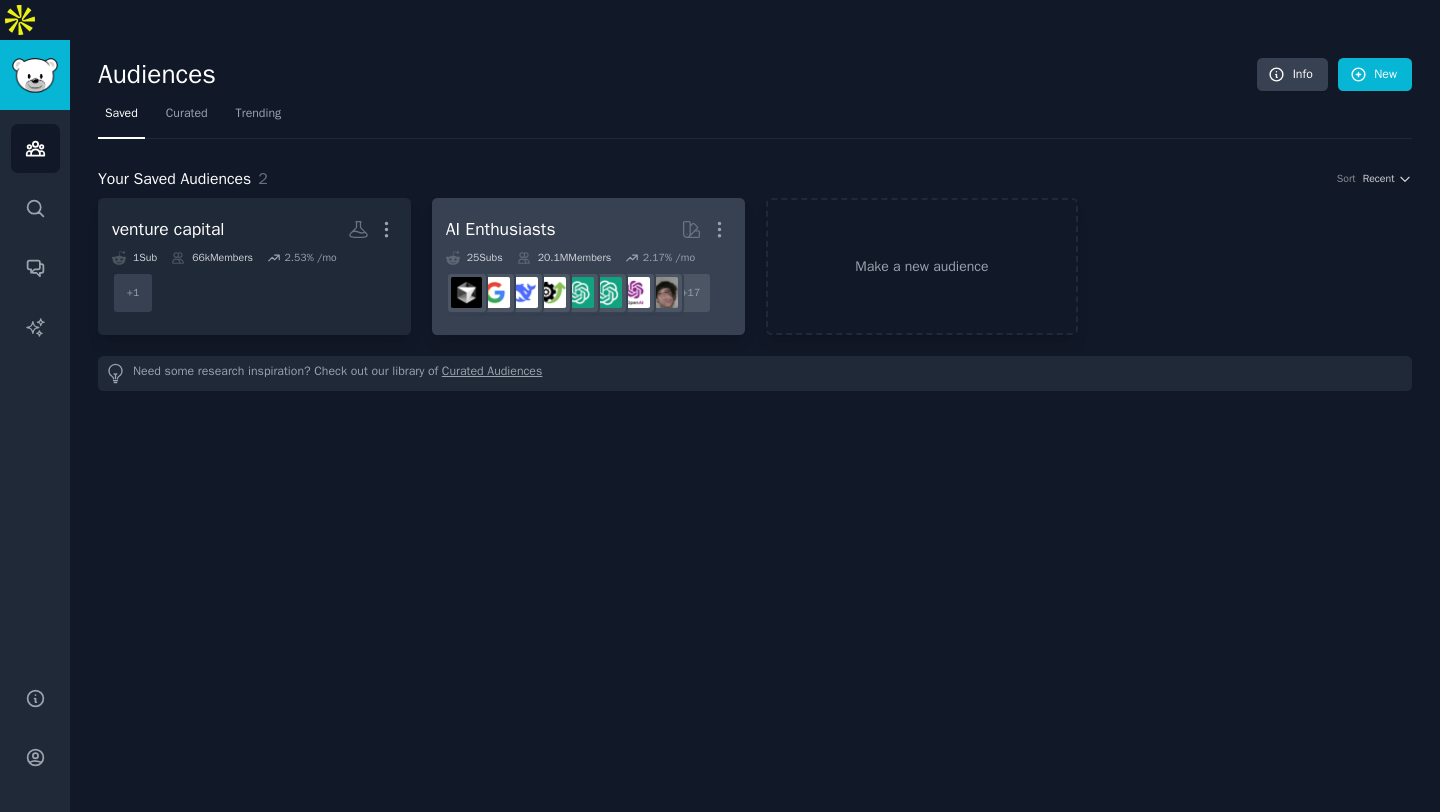 click on "AI Enthusiasts" at bounding box center (501, 229) 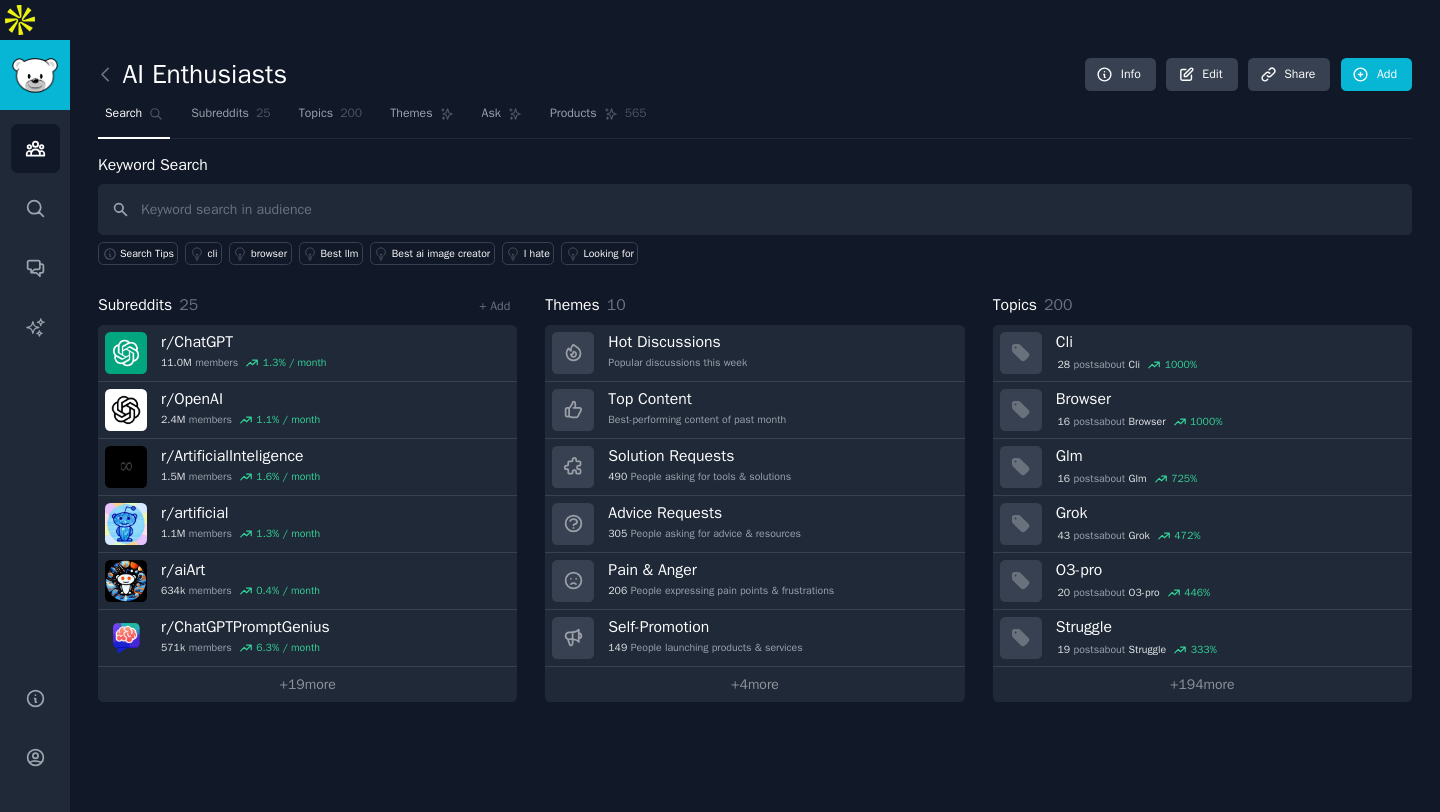 click on "AI Enthusiasts Info Edit Share Add Search Subreddits 25 Topics 200 Themes Ask Products 565 Keyword Search Search Tips cli browser Best llm Best ai image creator I hate Looking for Subreddits 25 + Add r/ ChatGPT 11.0M  members 1.3 % / month r/ OpenAI 2.4M  members 1.1 % / month r/ ArtificialInteligence 1.5M  members 1.6 % / month r/ artificial 1.1M  members 1.3 % / month r/ aiArt 634k  members 0.4 % / month r/ ChatGPTPromptGenius 571k  members 6.3 % / month +  19  more Themes 10 Hot Discussions Popular discussions this week Top Content Best-performing content of past month Solution Requests 490 People asking for tools & solutions Advice Requests 305 People asking for advice & resources Pain & Anger 206 People expressing pain points & frustrations Self-Promotion 149 People launching products & services +  4  more Topics 200 Cli 28  post s  about  Cli 1000 % Browser 16  post s  about  Browser 1000 % Glm 16  post s  about  Glm 725 % Grok 43  post s  about  Grok 472 % O3-pro 20  post s  about  O3-pro 446 % 19 s %" 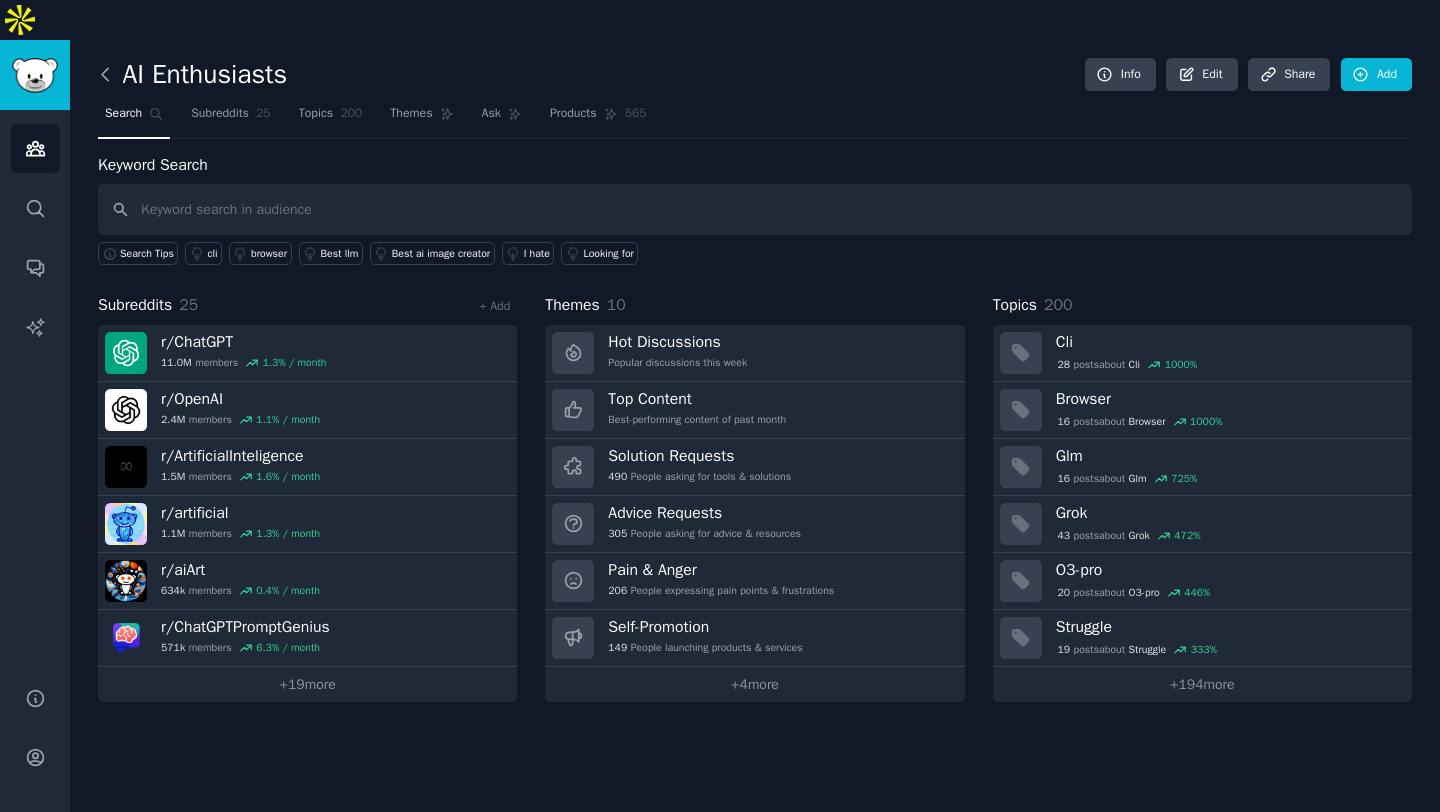 click 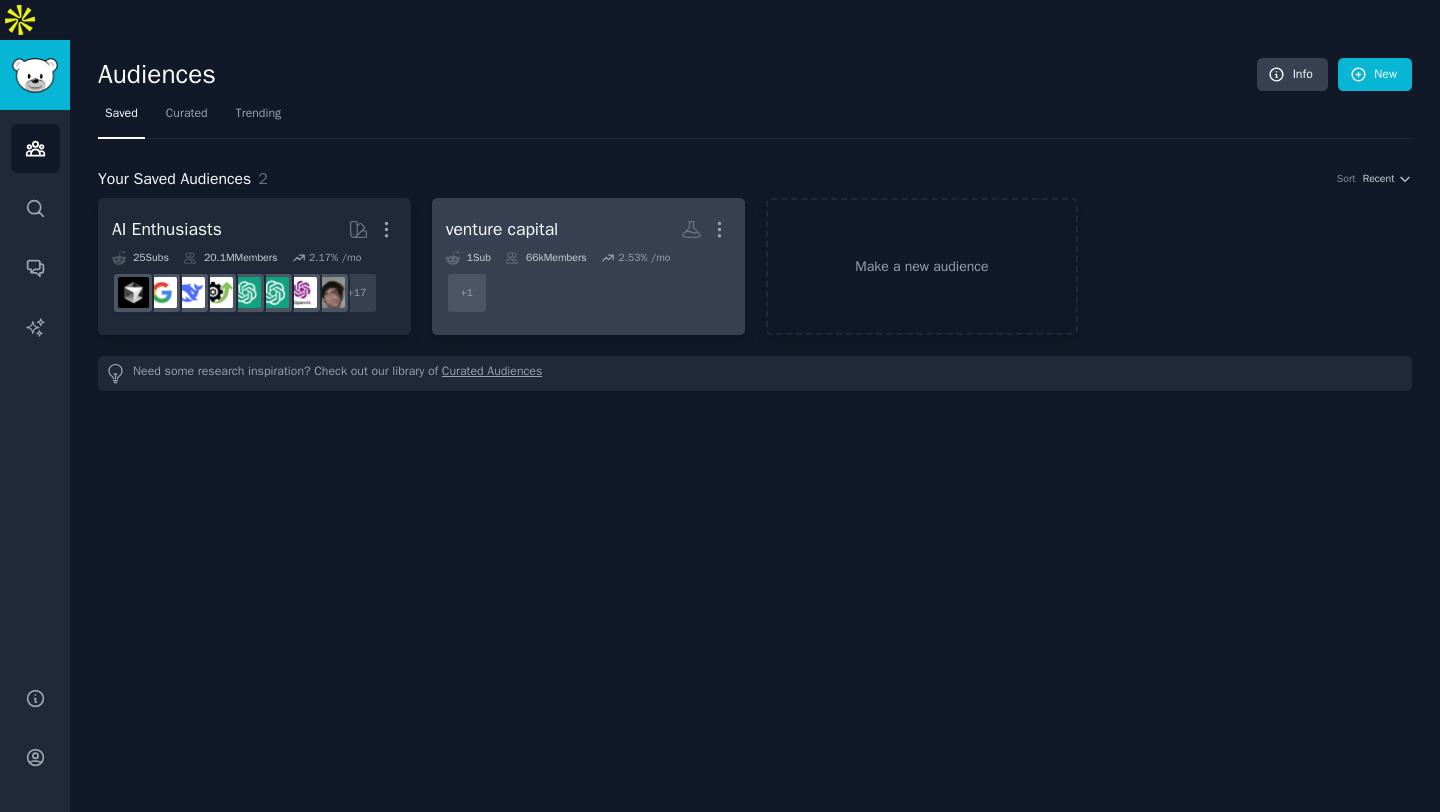 click on "venture capital" at bounding box center (502, 229) 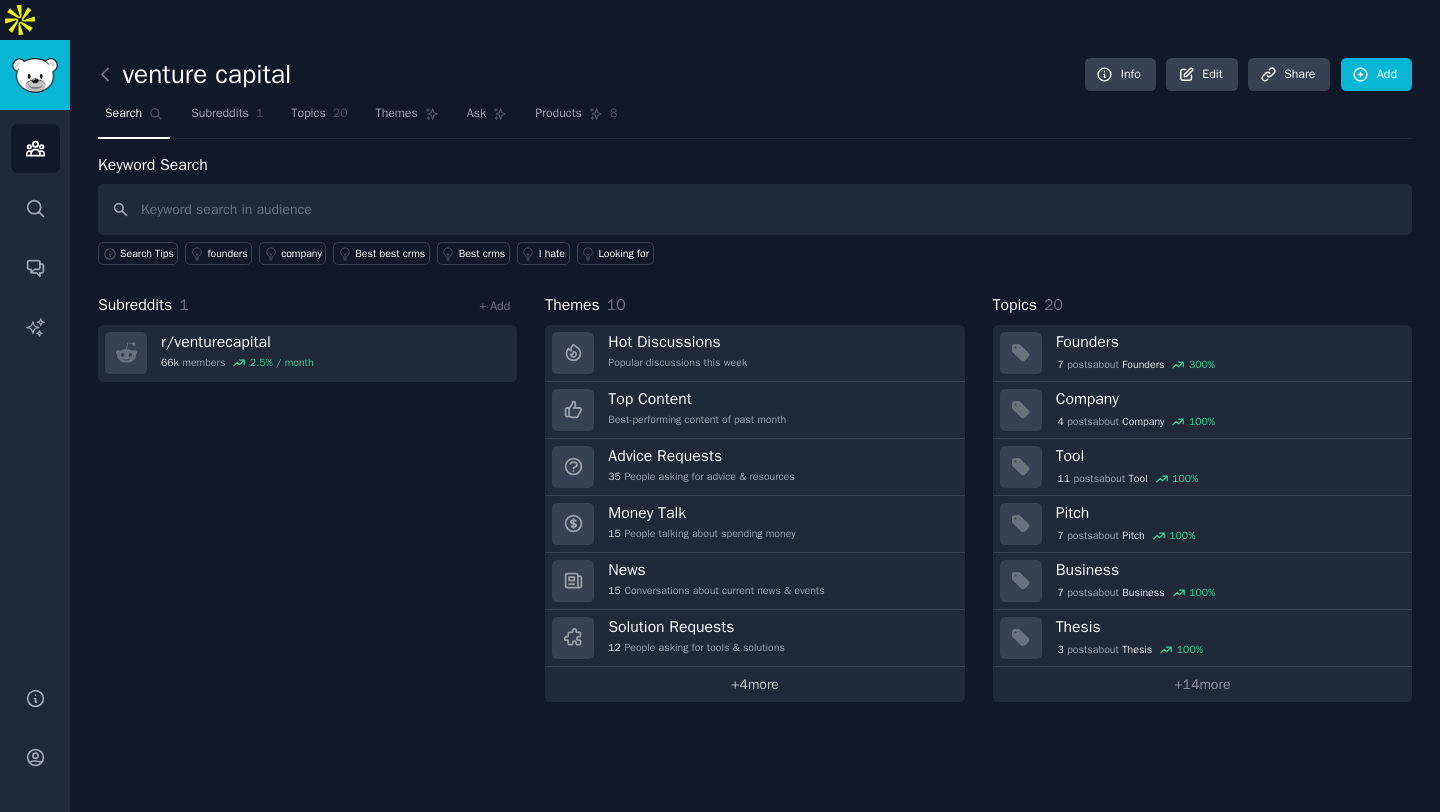 click on "+  4  more" at bounding box center (754, 684) 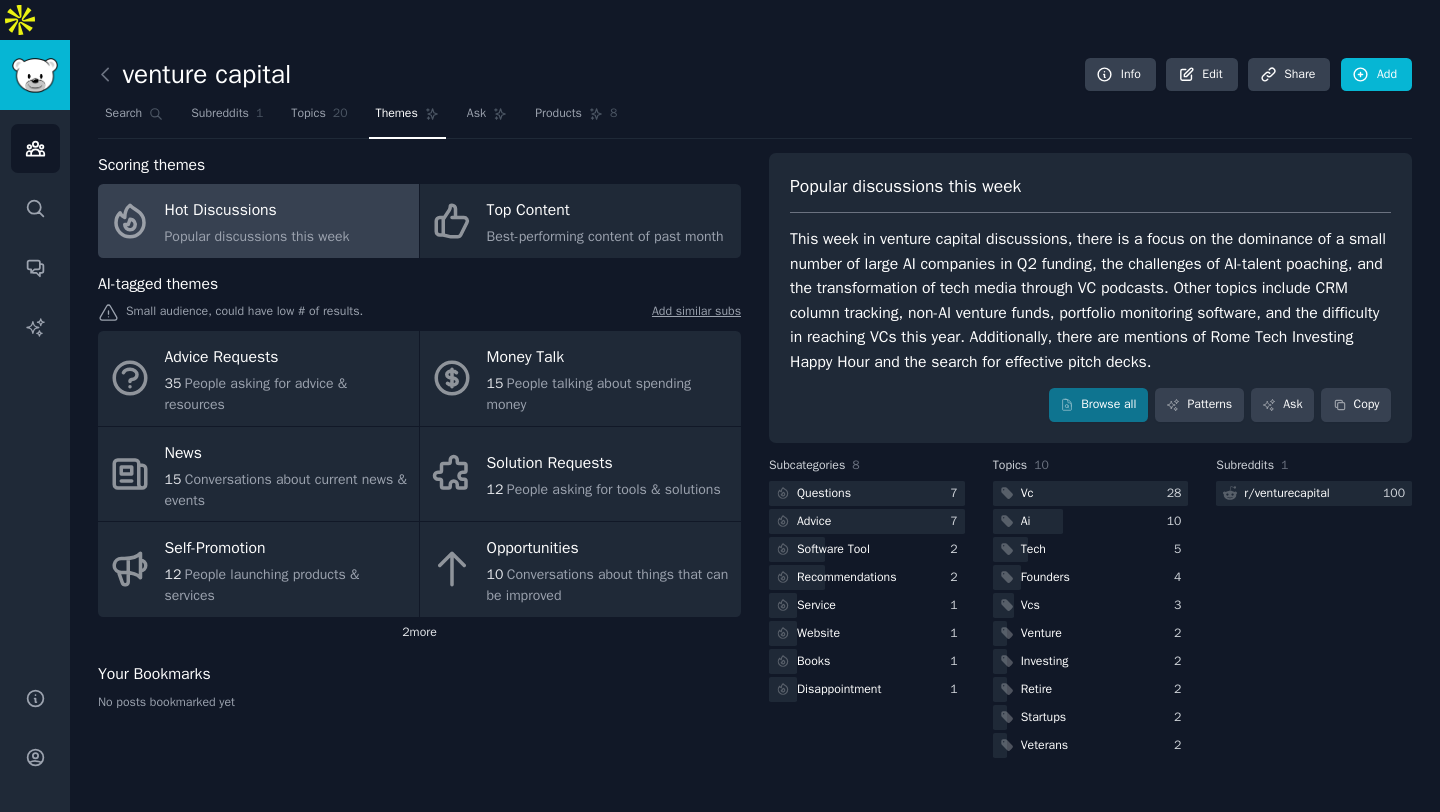 click on "2  more" at bounding box center [419, 633] 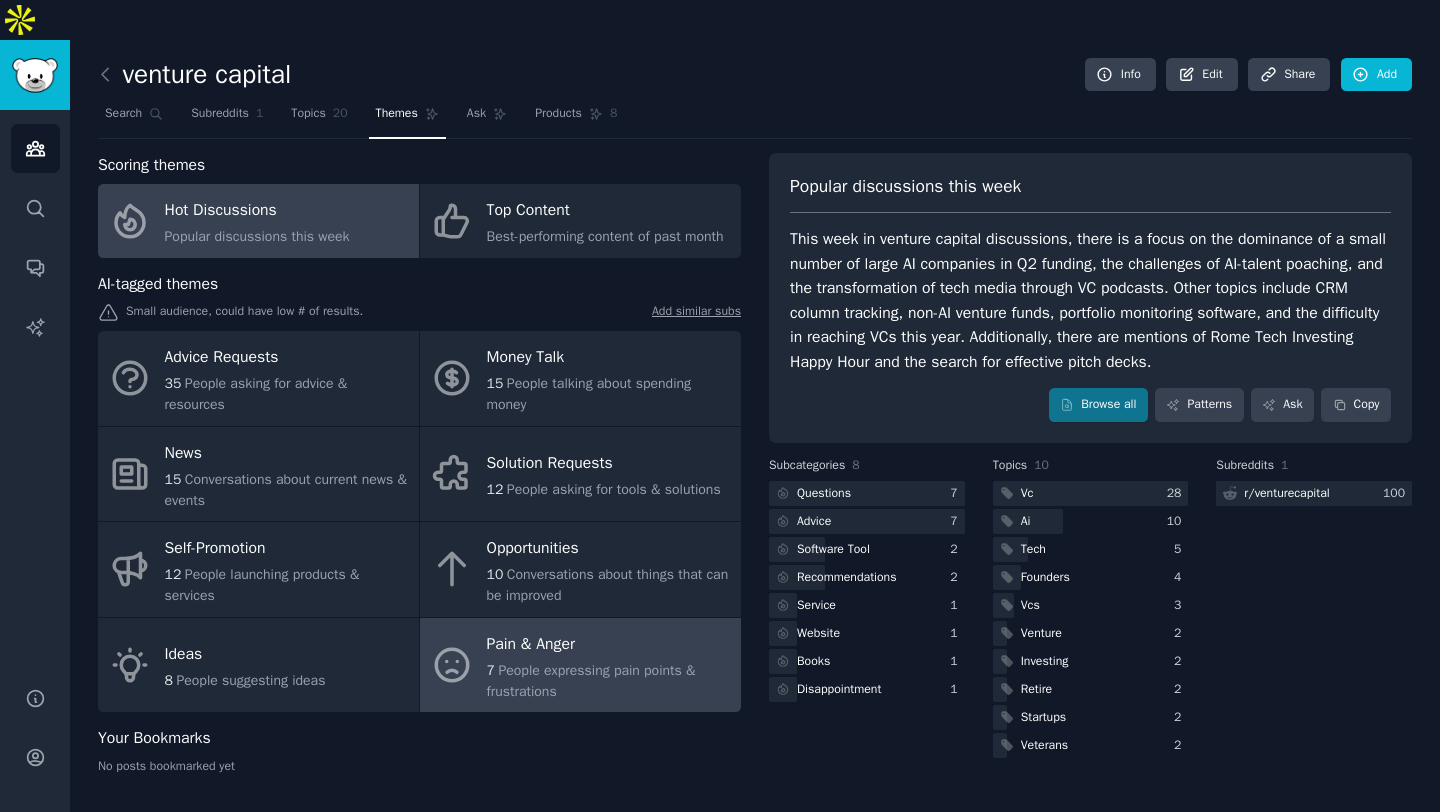 click on "Pain & Anger" at bounding box center [609, 644] 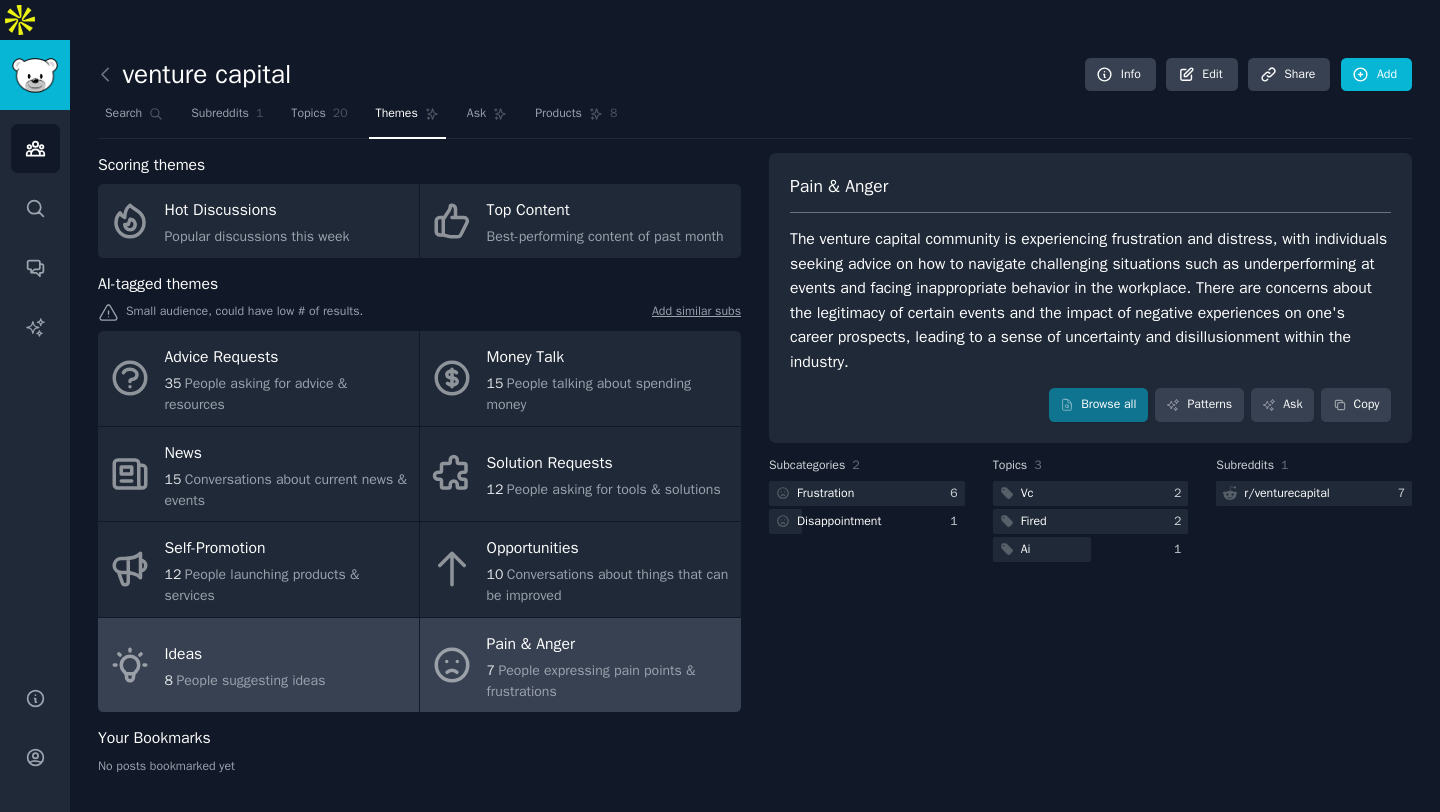 click on "People suggesting ideas" at bounding box center (250, 680) 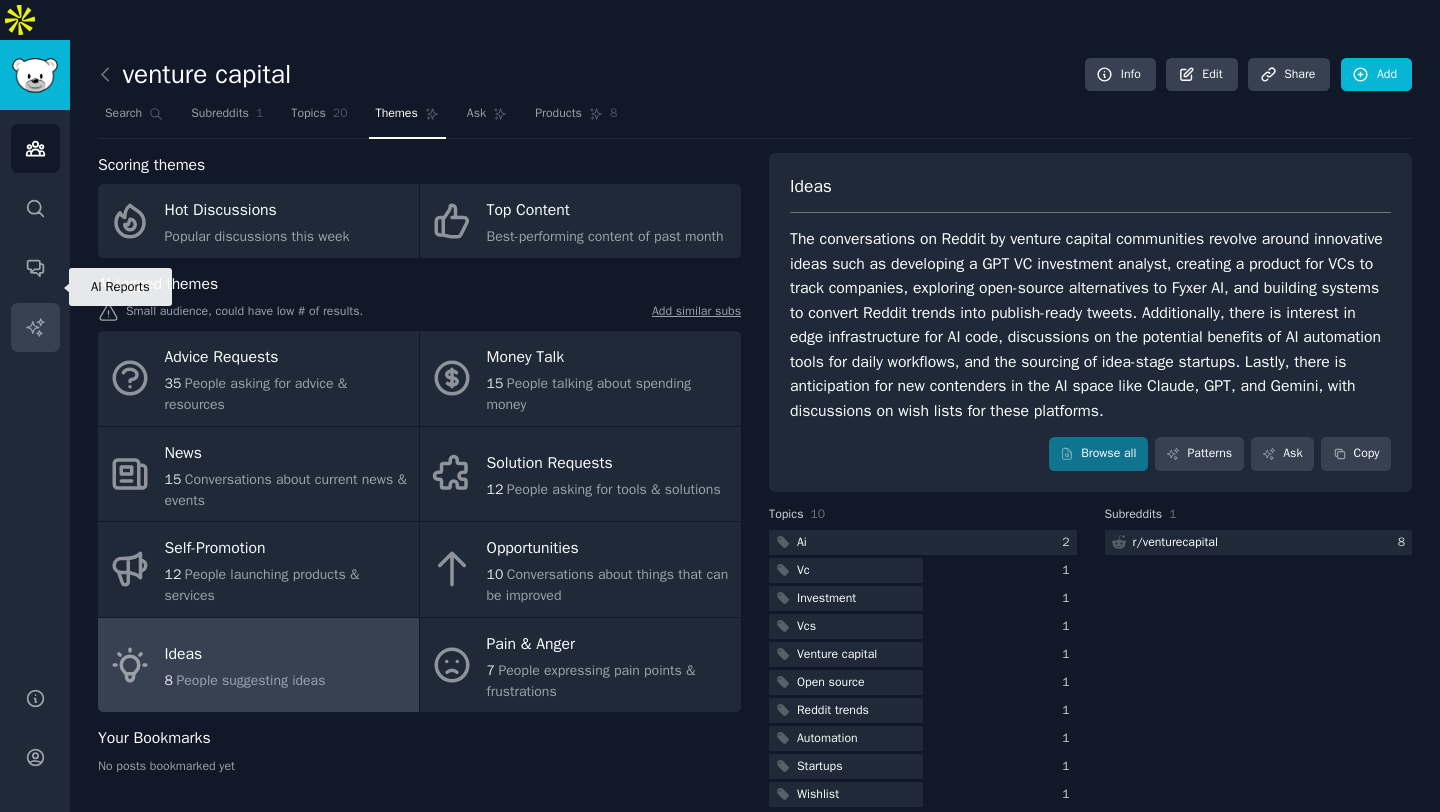 click 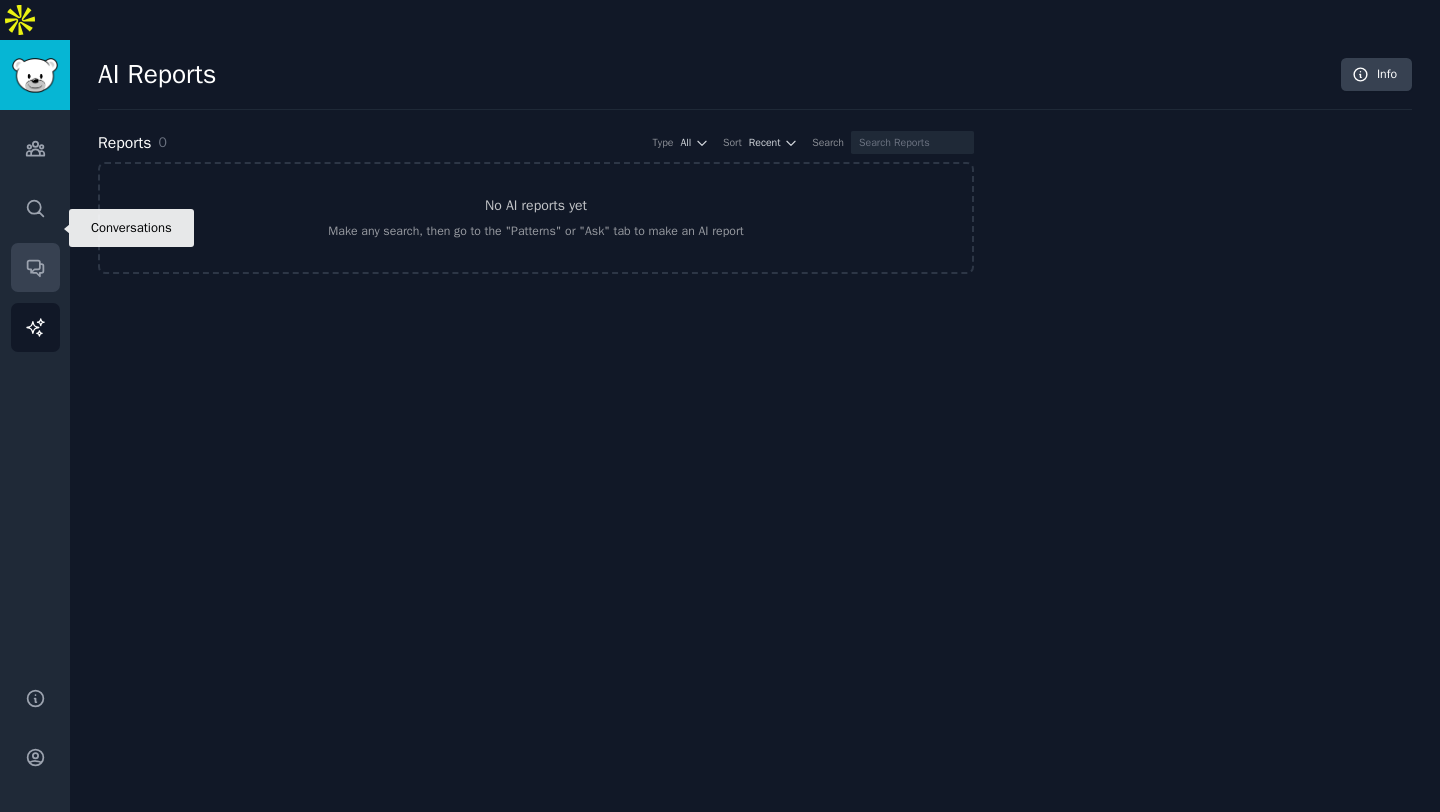 click 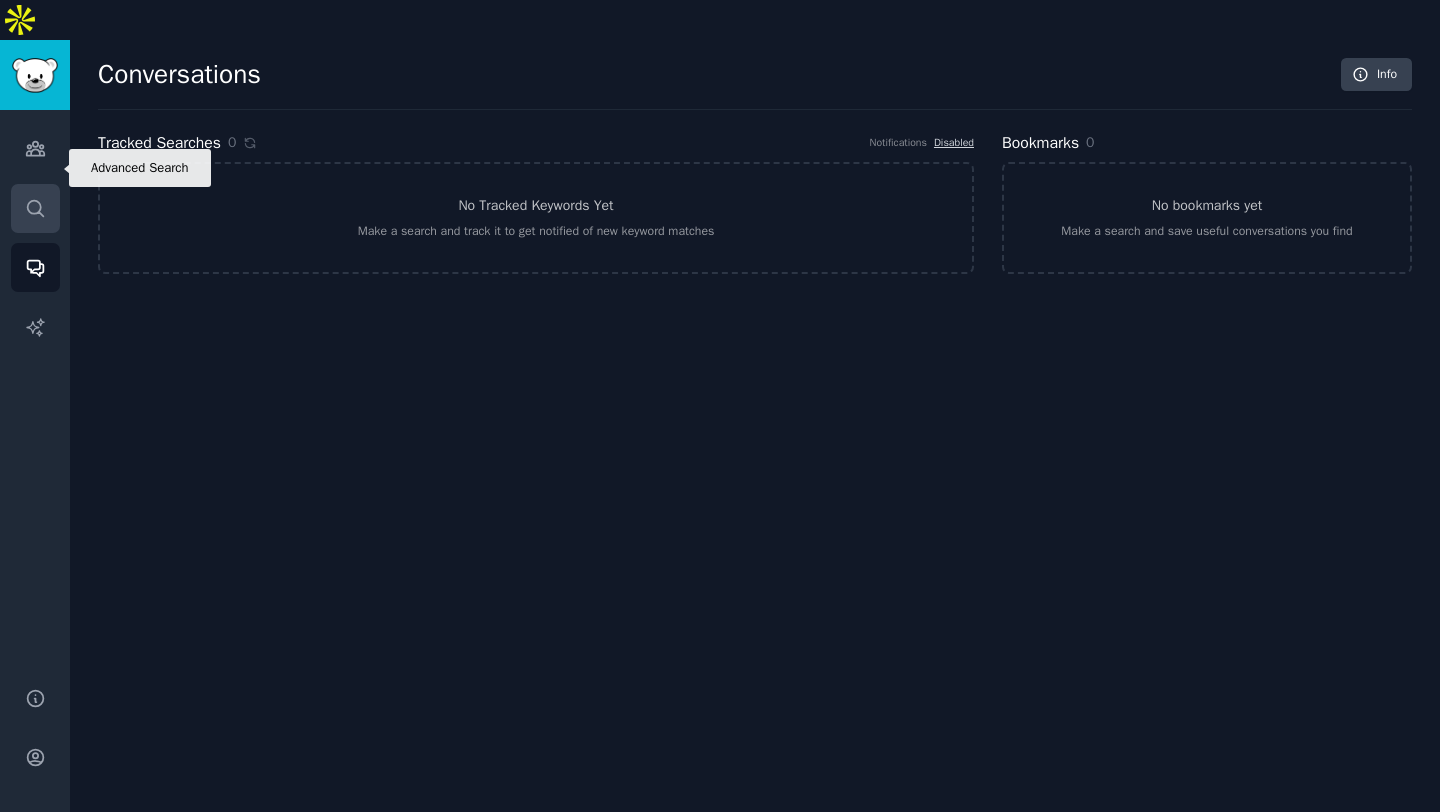 click on "Search" at bounding box center (35, 208) 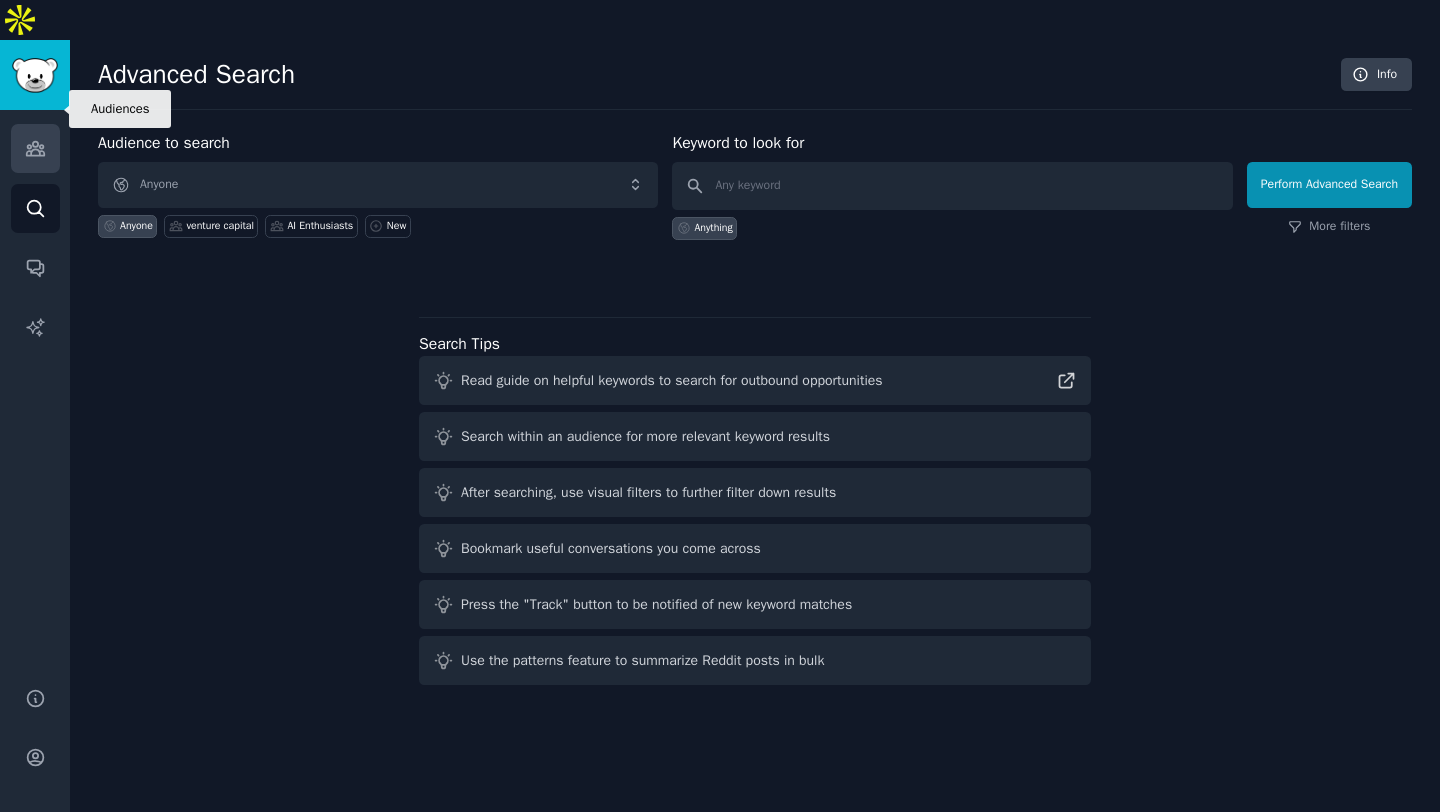 click on "Audiences" at bounding box center (35, 148) 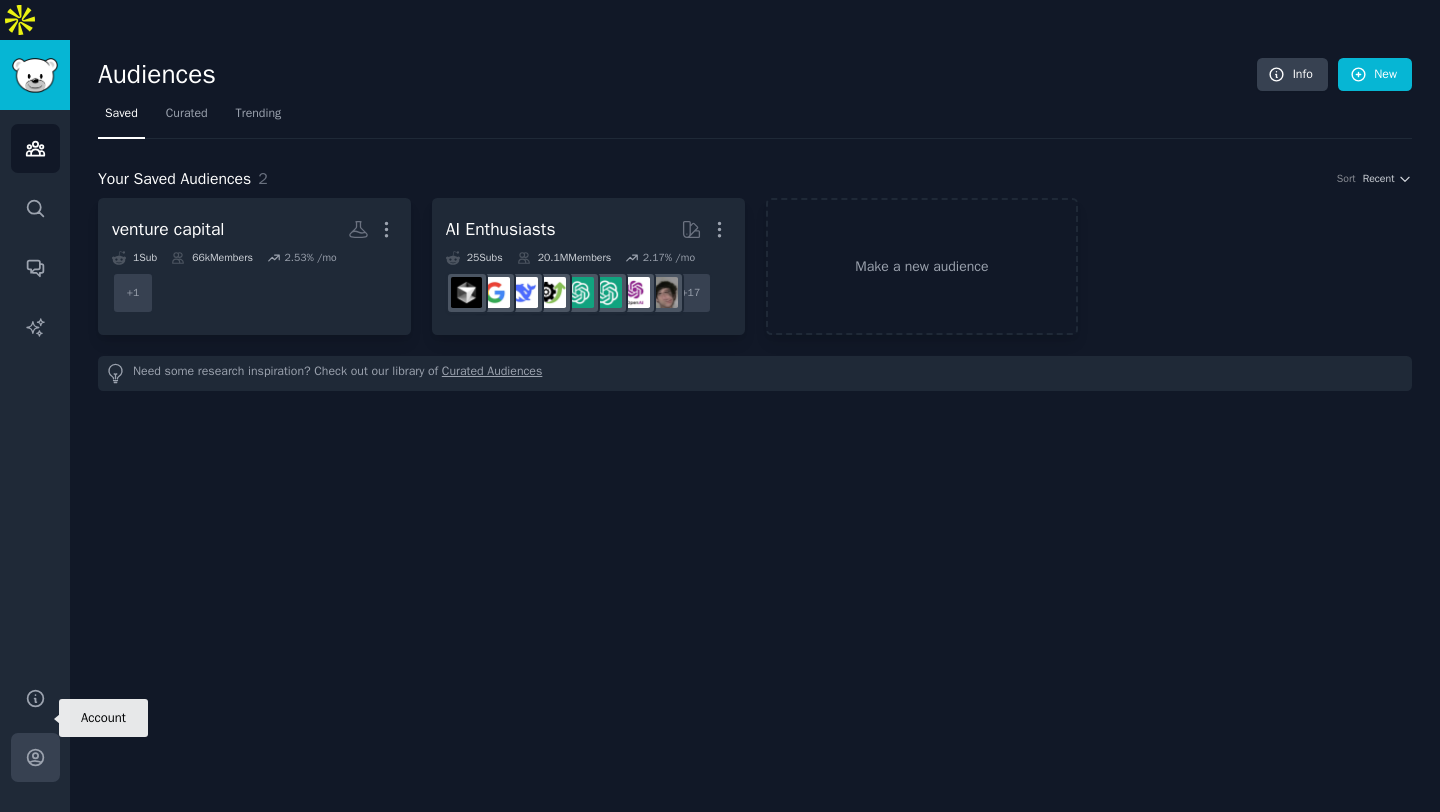 click on "Account" at bounding box center [35, 757] 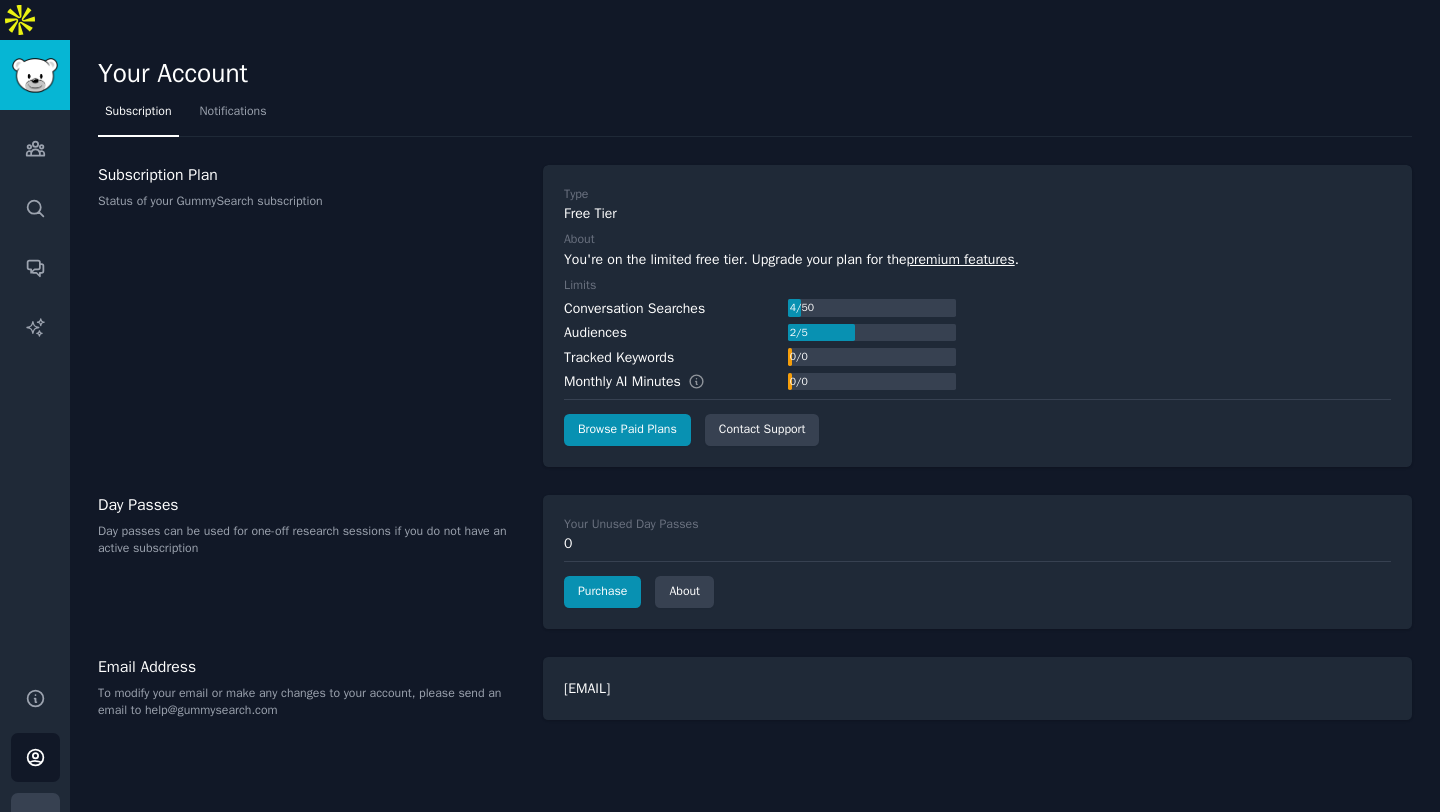click on "More" at bounding box center [35, 817] 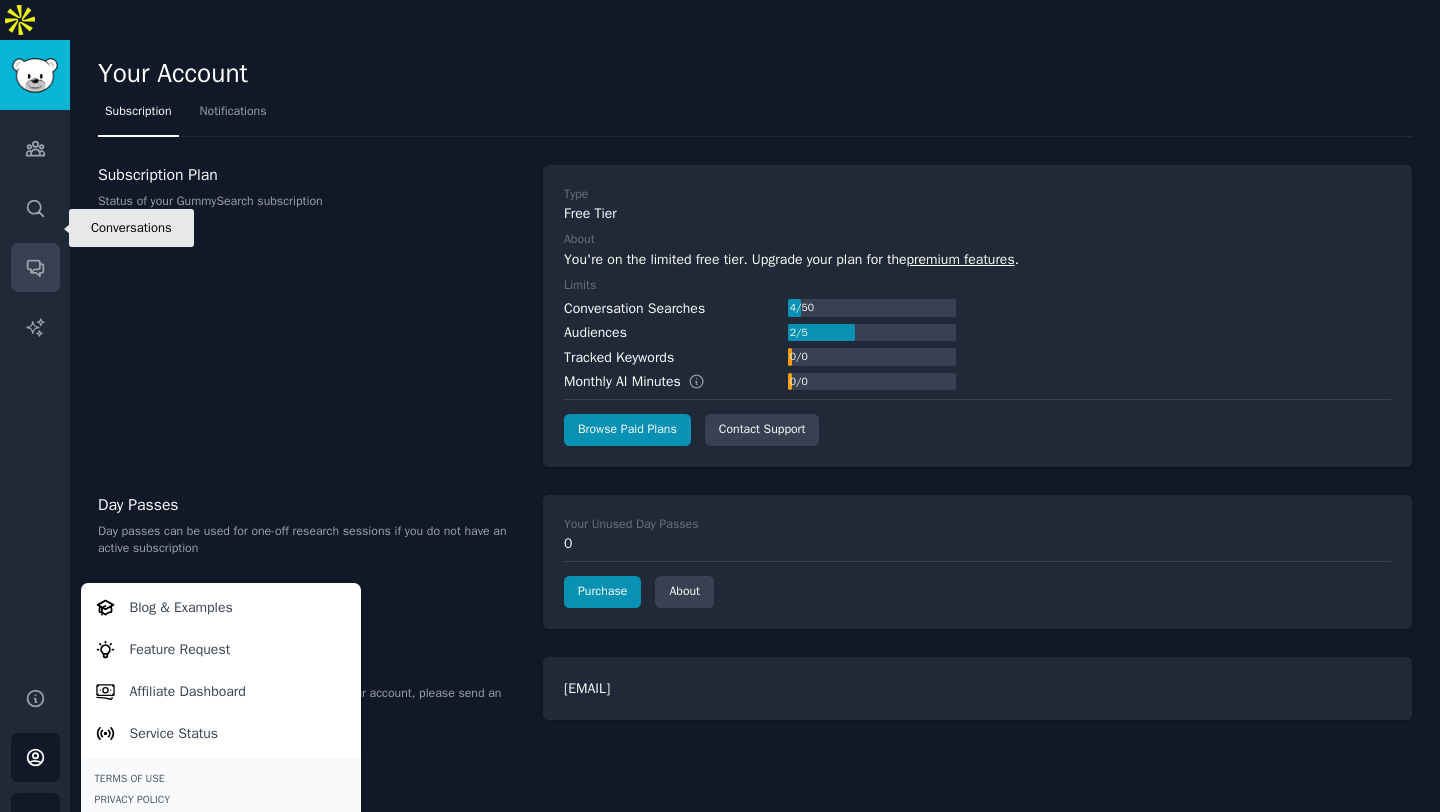 click on "Conversations" at bounding box center [35, 267] 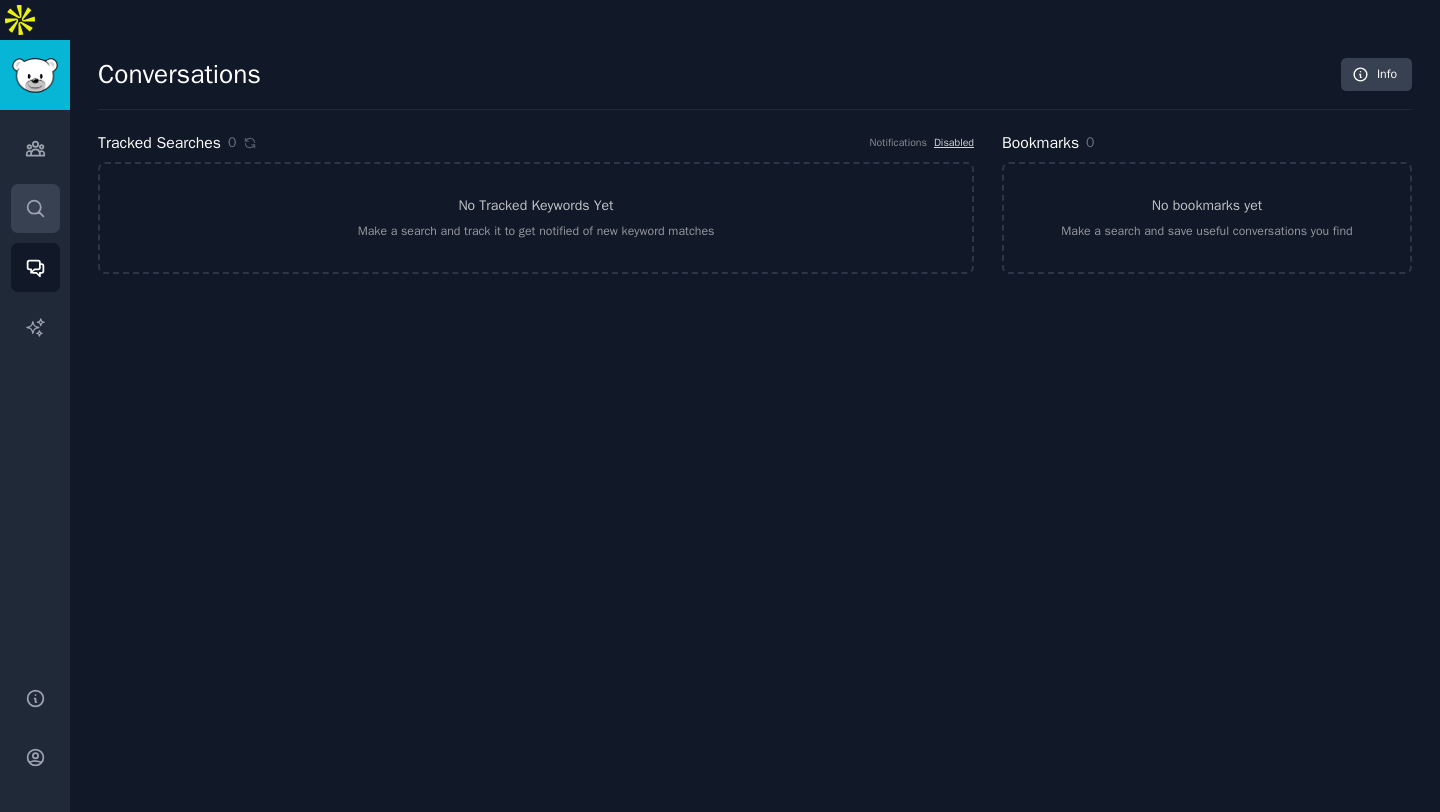 click on "Search" at bounding box center [35, 208] 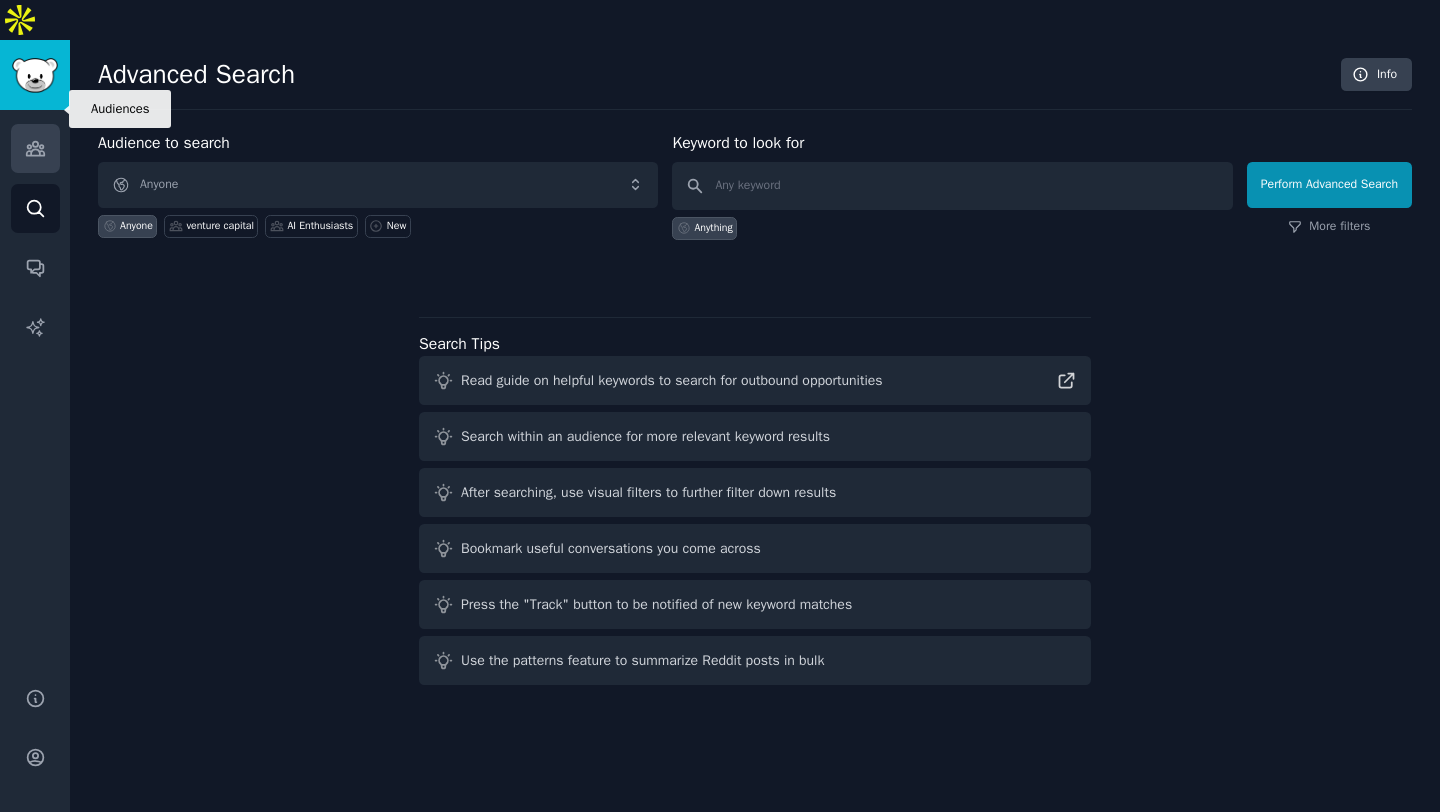 click 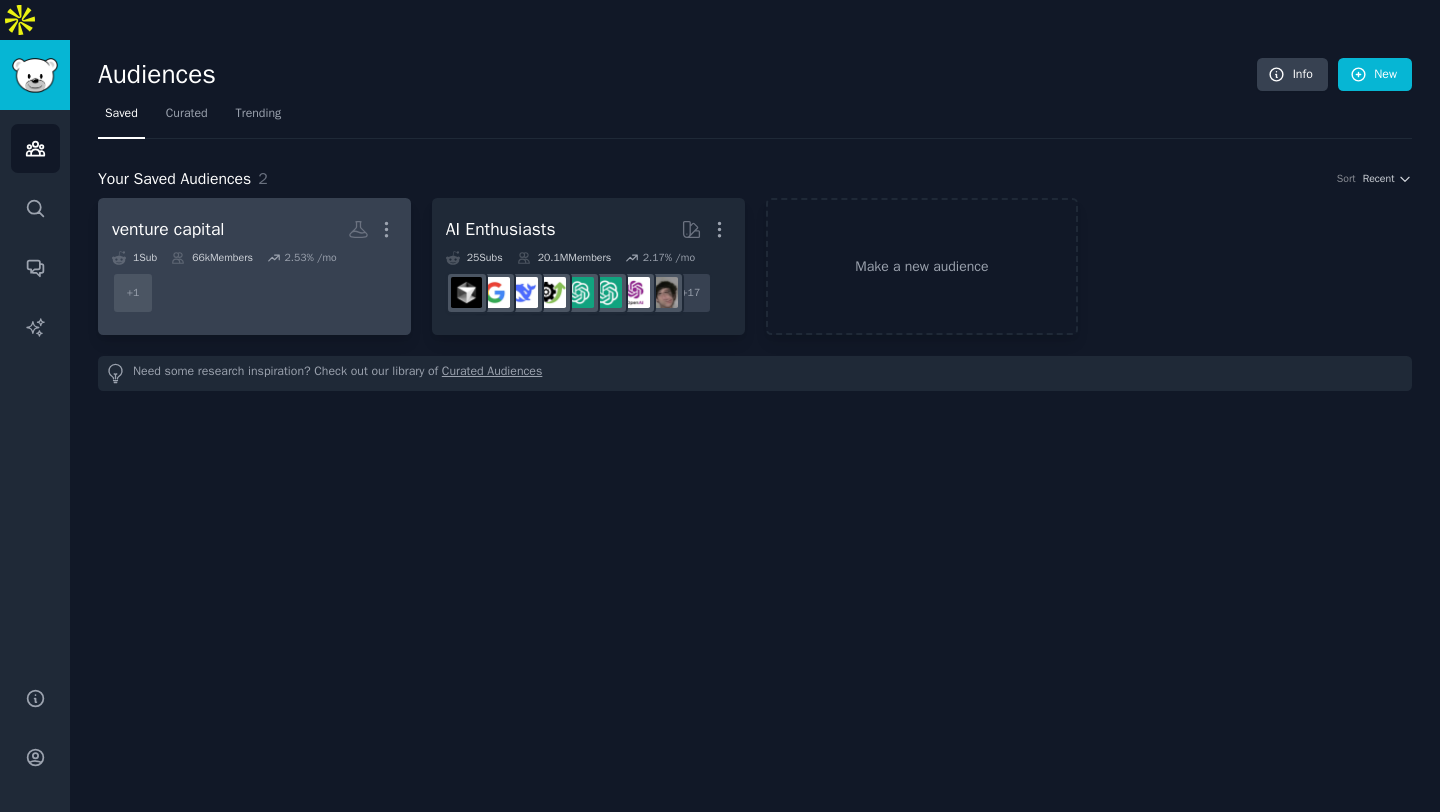 click on "+ 1" at bounding box center (254, 293) 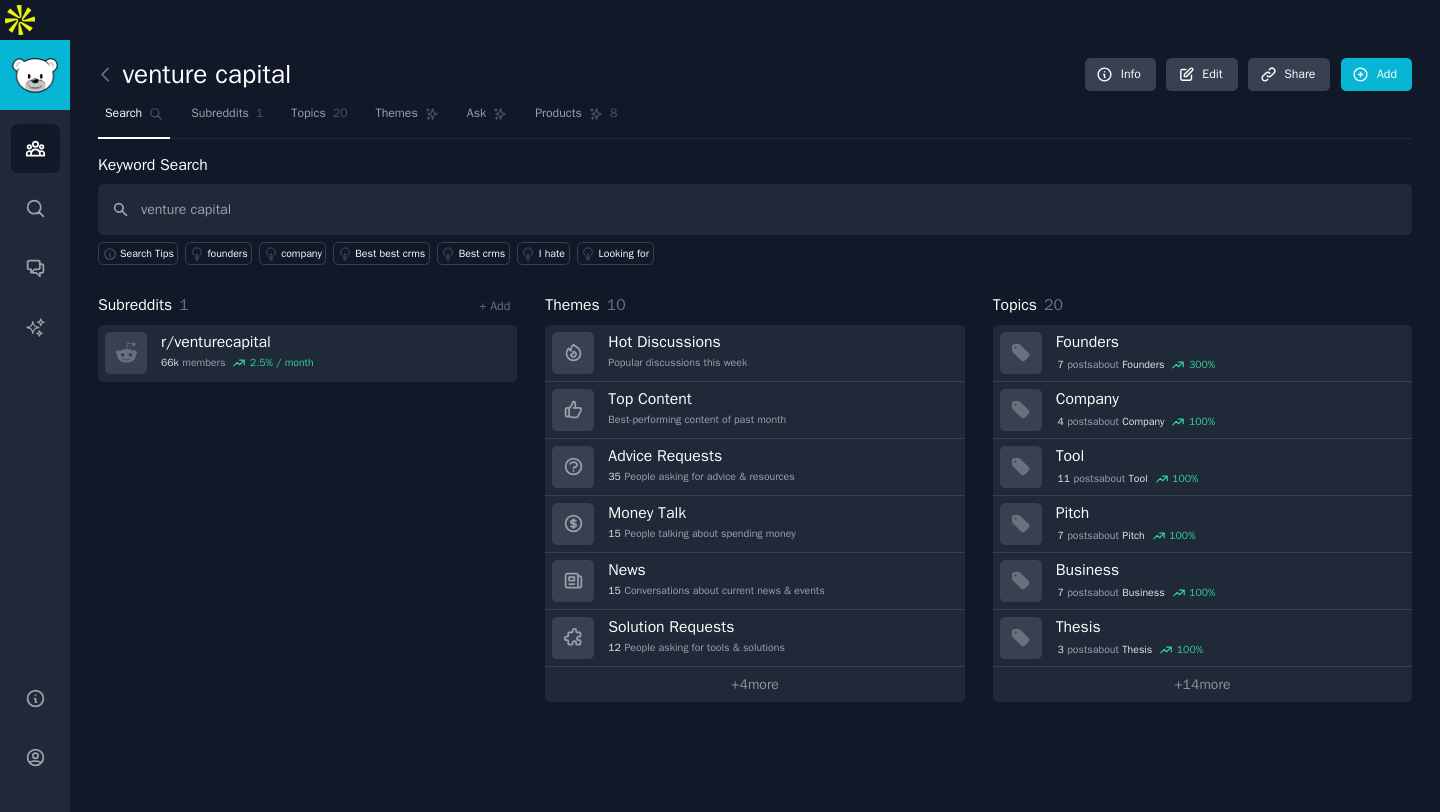 type on "venture capital" 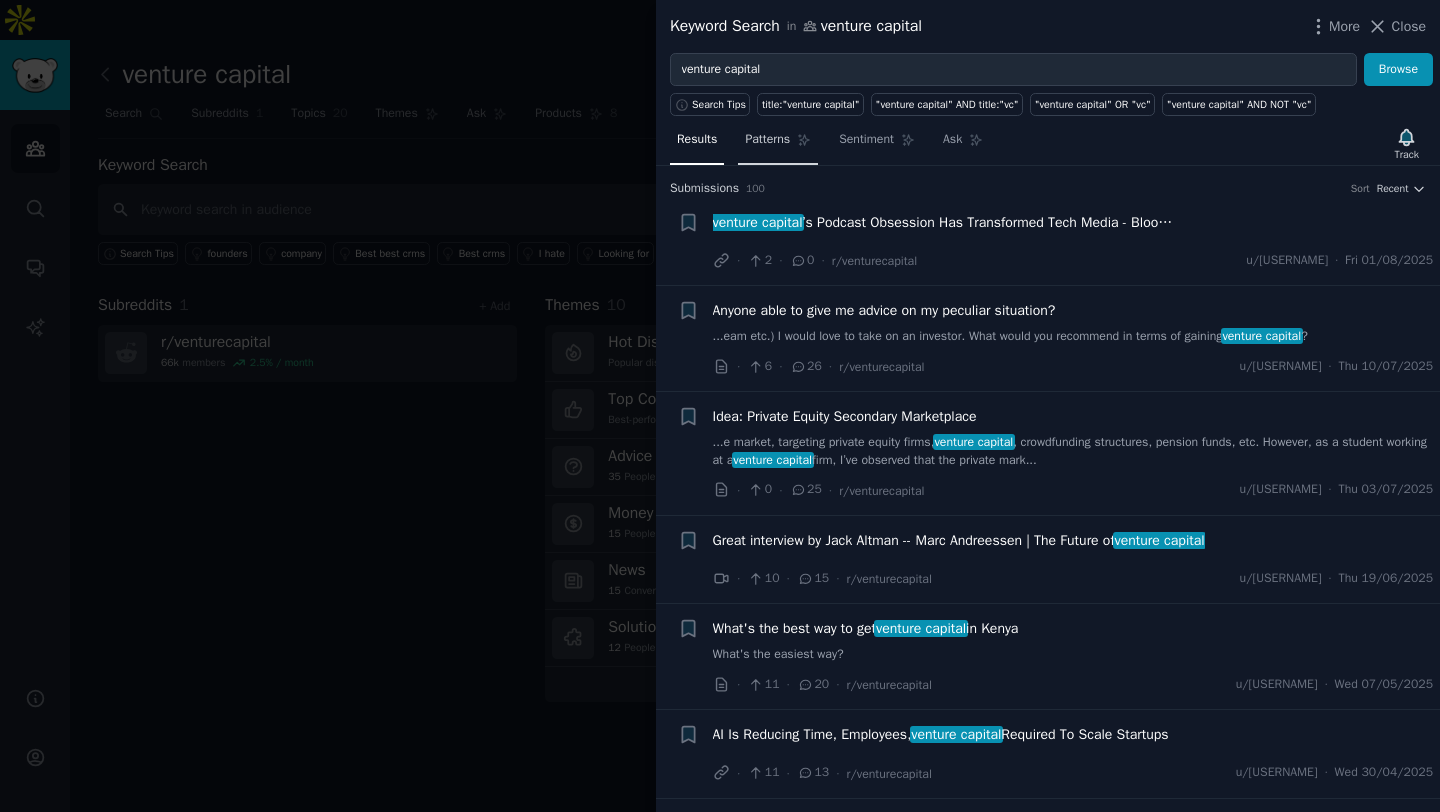 click on "Patterns" at bounding box center [767, 140] 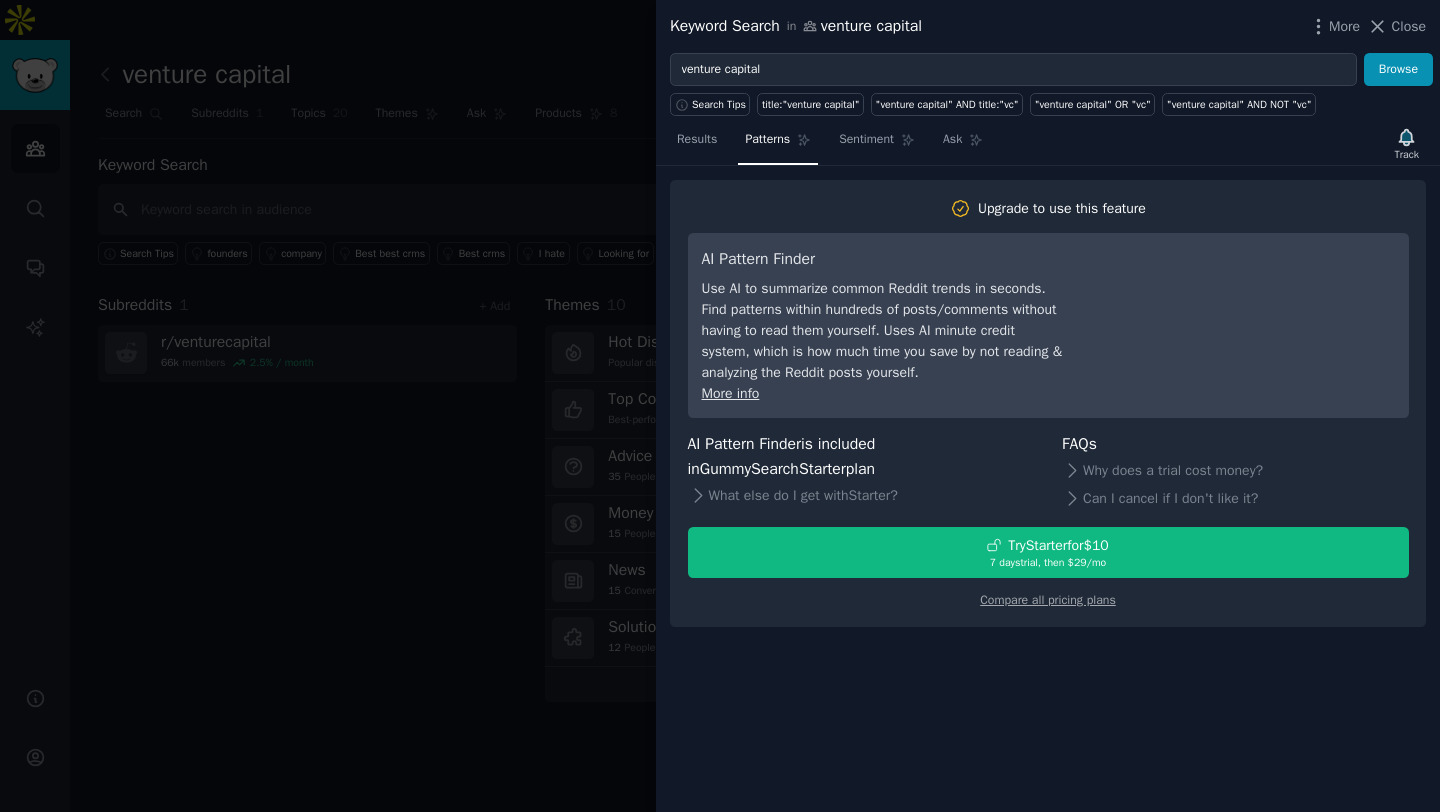 click at bounding box center [720, 406] 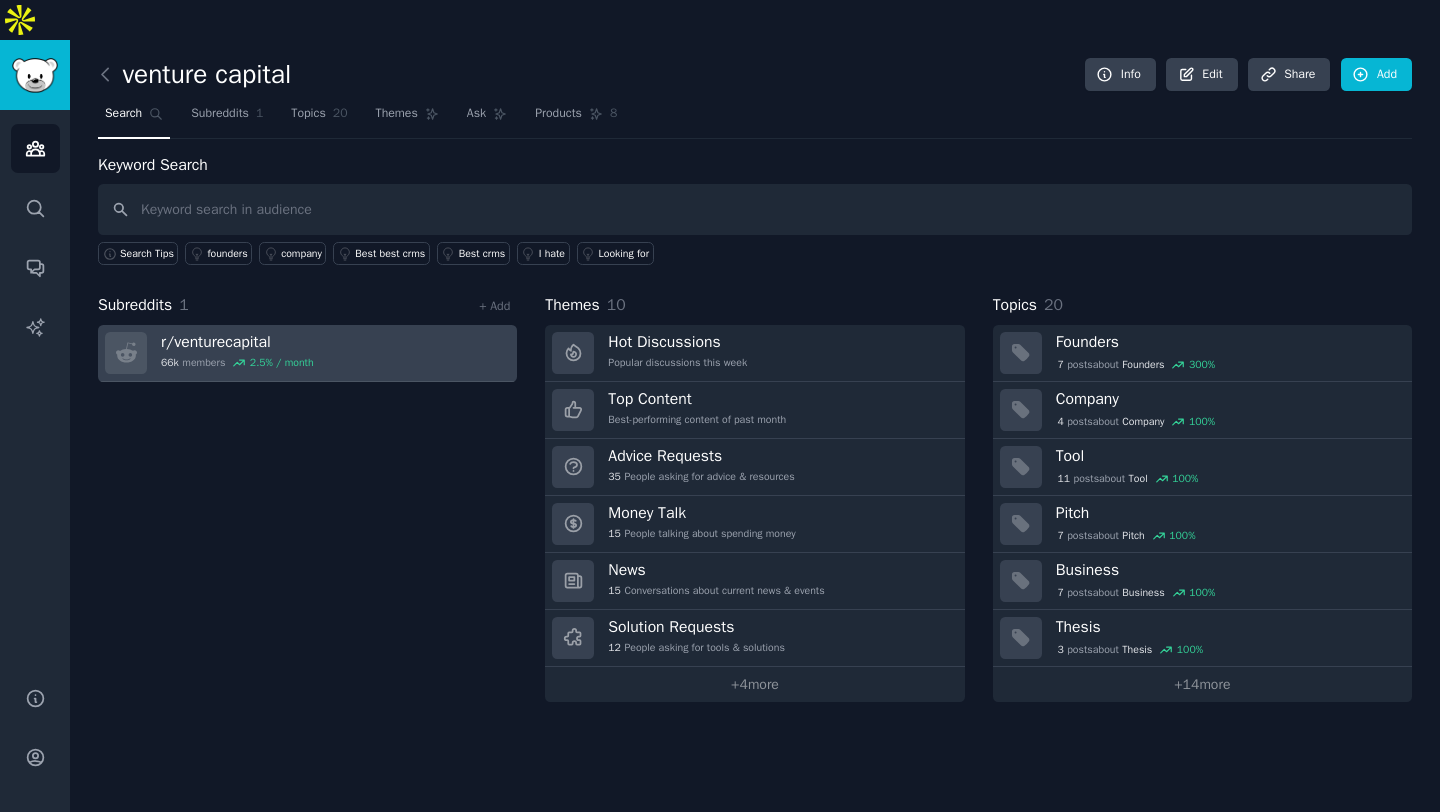 click on "r/ venturecapital 66k  members 2.5 % / month" at bounding box center [307, 353] 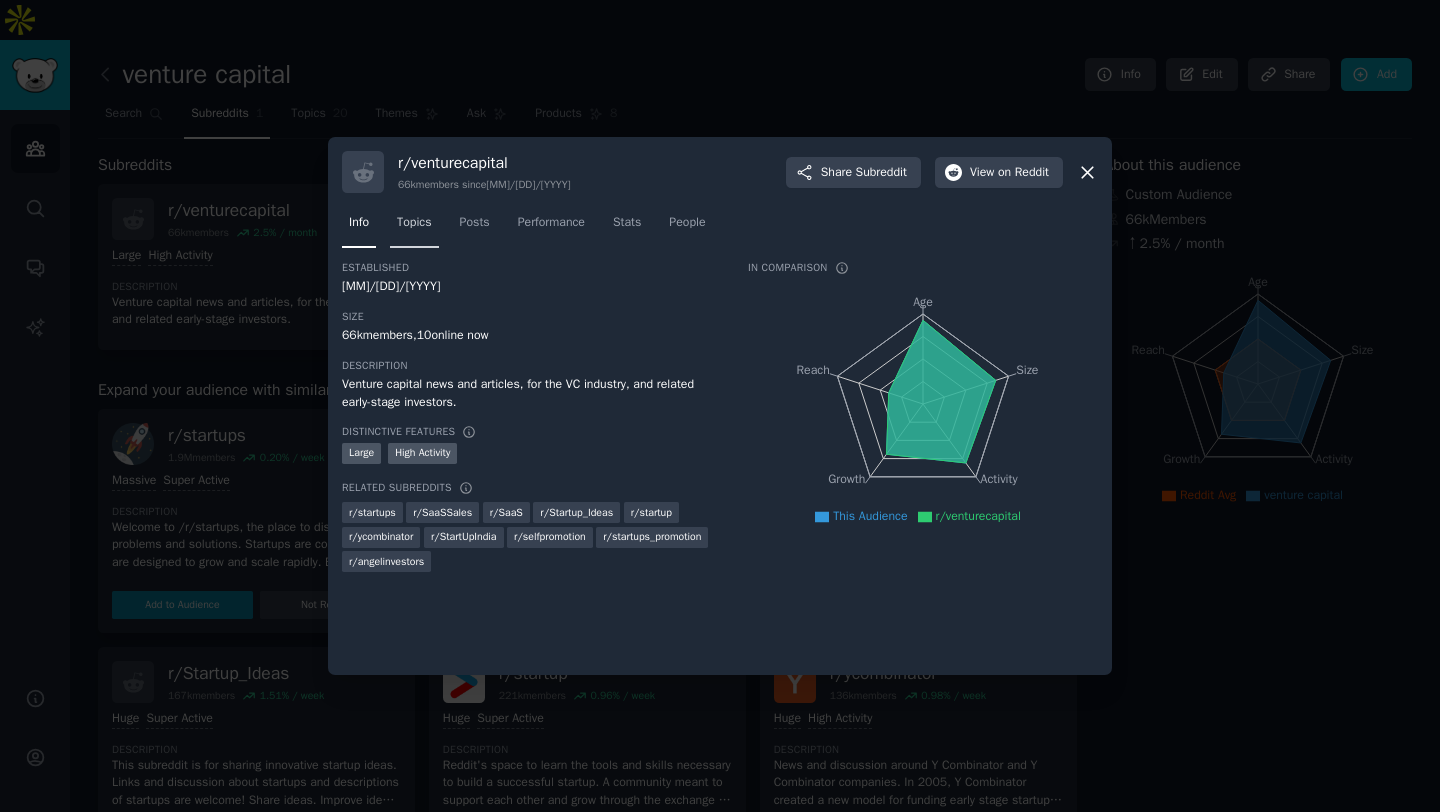 click on "Topics" at bounding box center [414, 223] 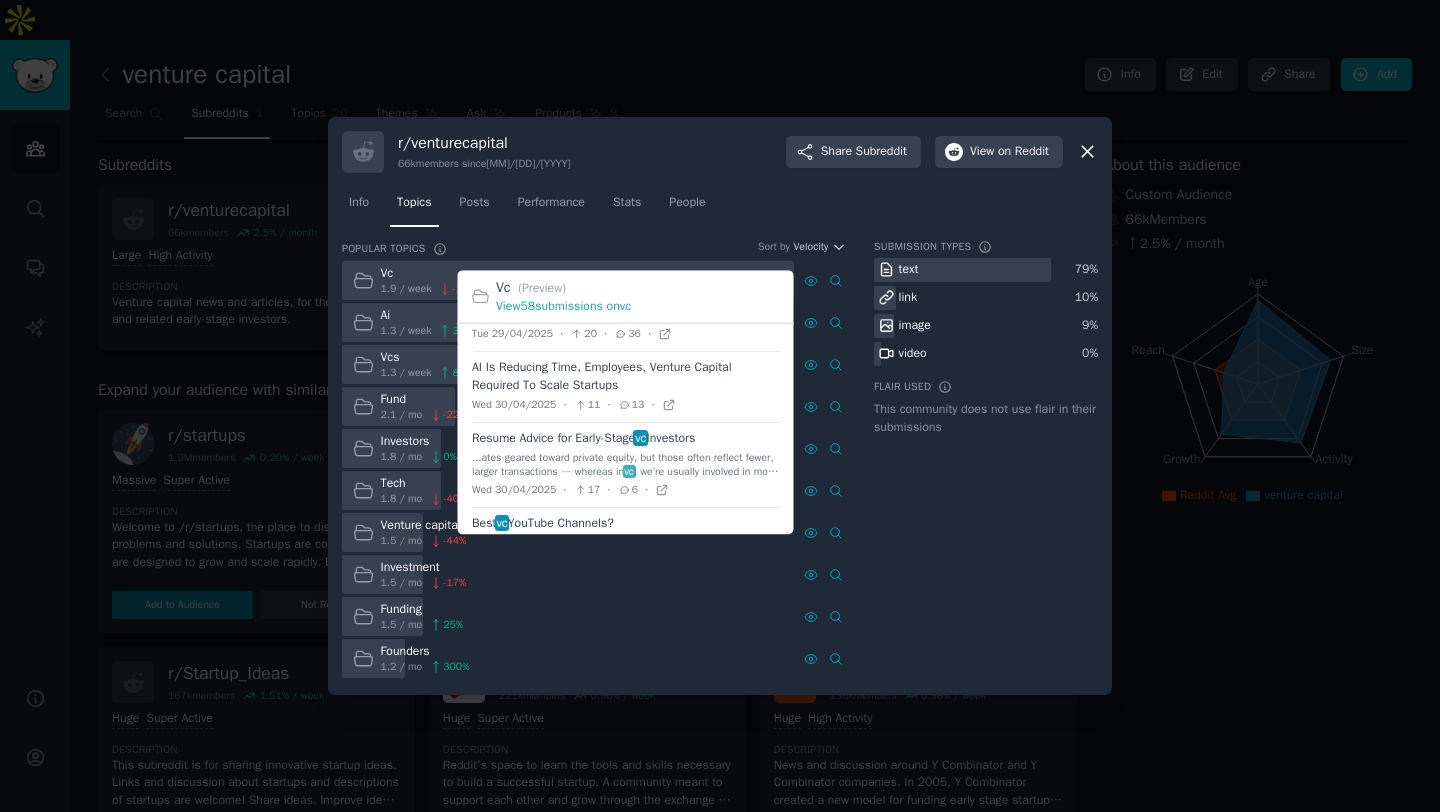 scroll, scrollTop: 363, scrollLeft: 0, axis: vertical 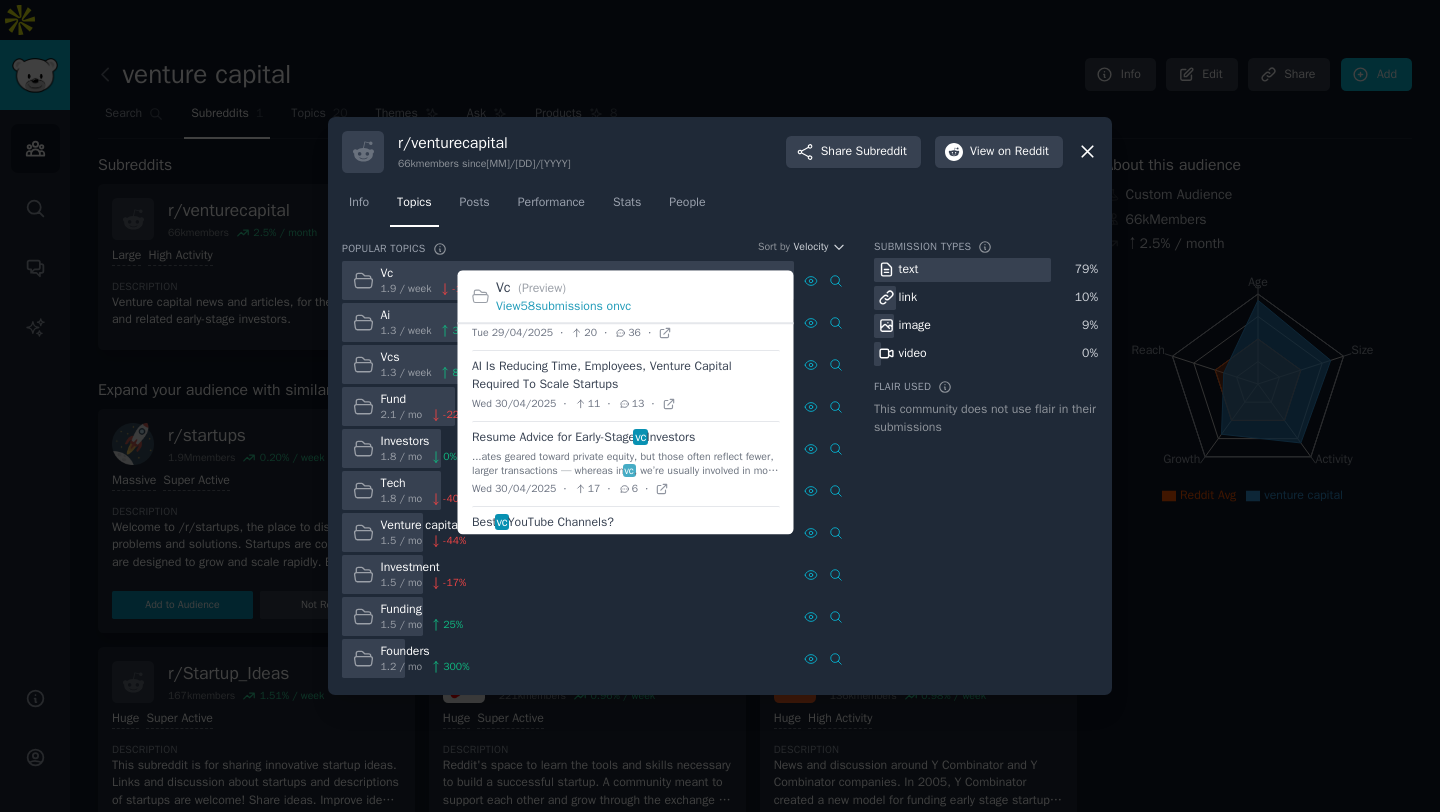 click at bounding box center (626, 387) 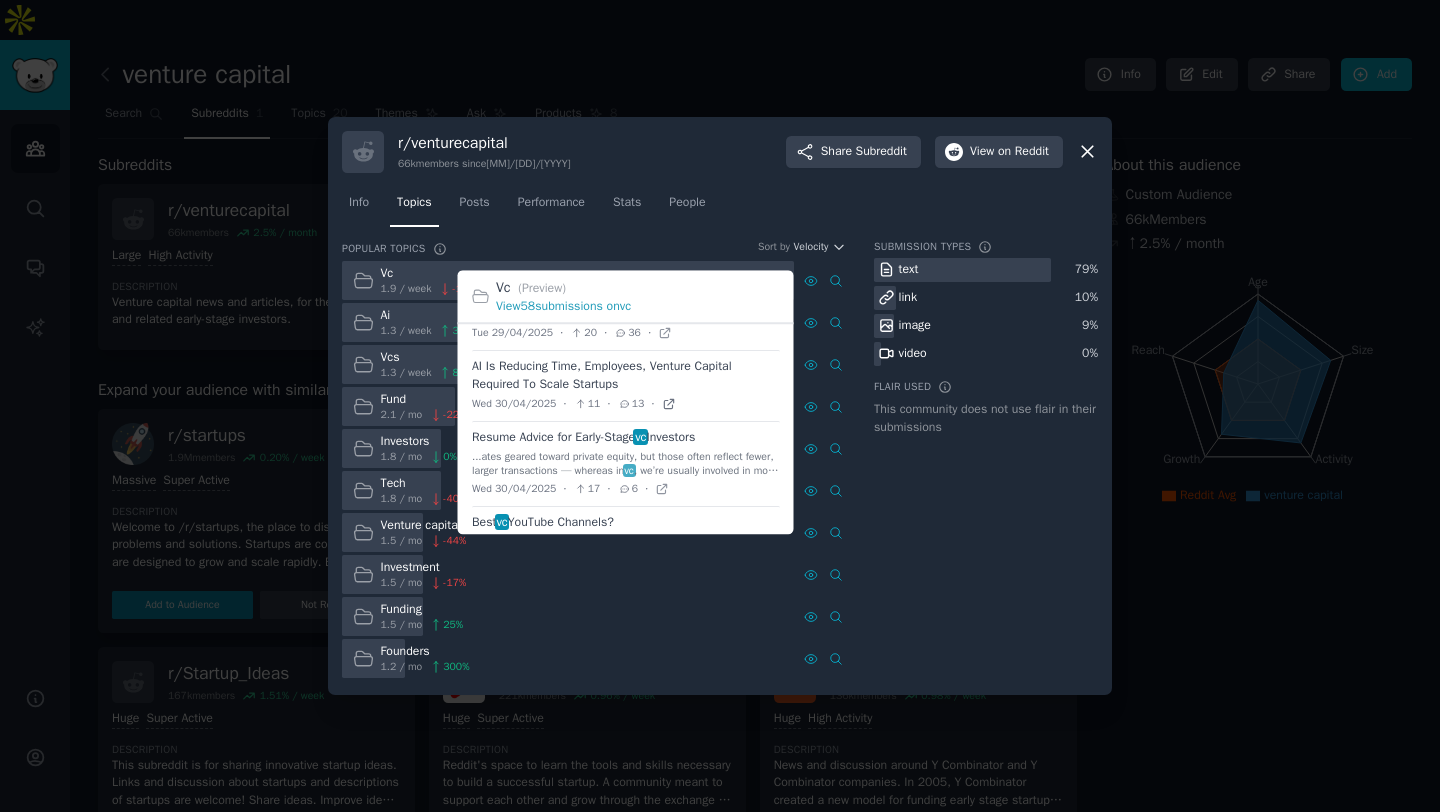 click 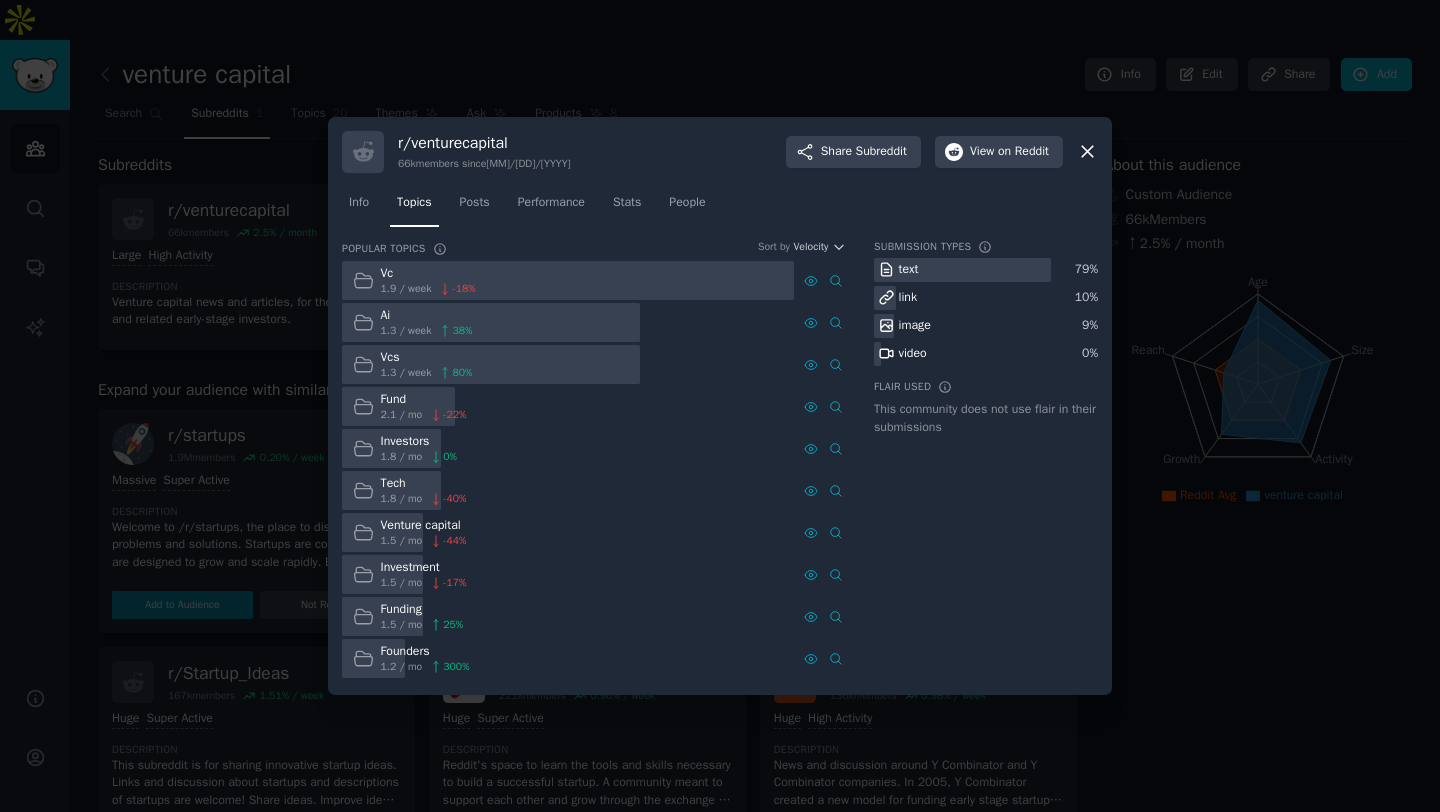 click at bounding box center (568, 280) 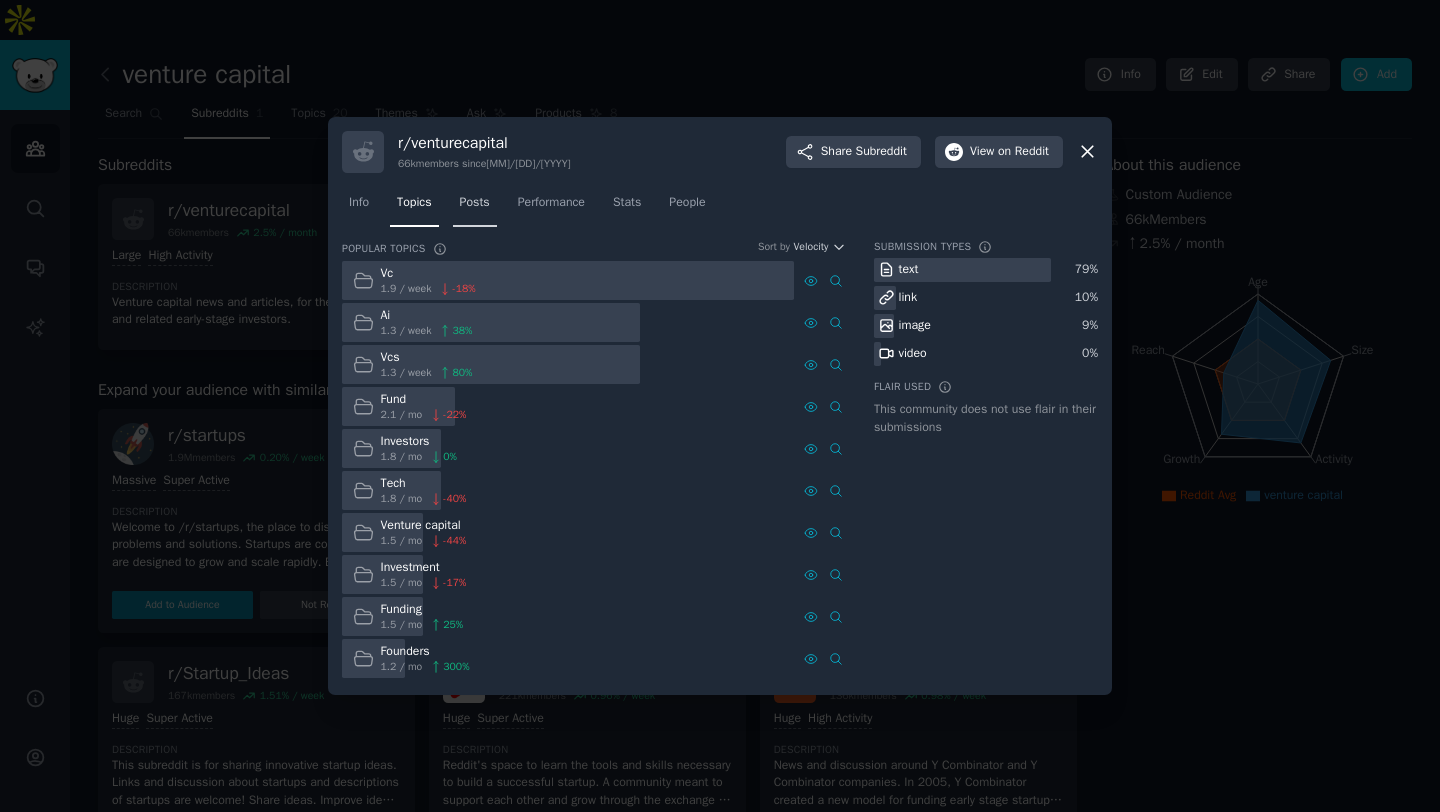click on "Posts" at bounding box center (475, 207) 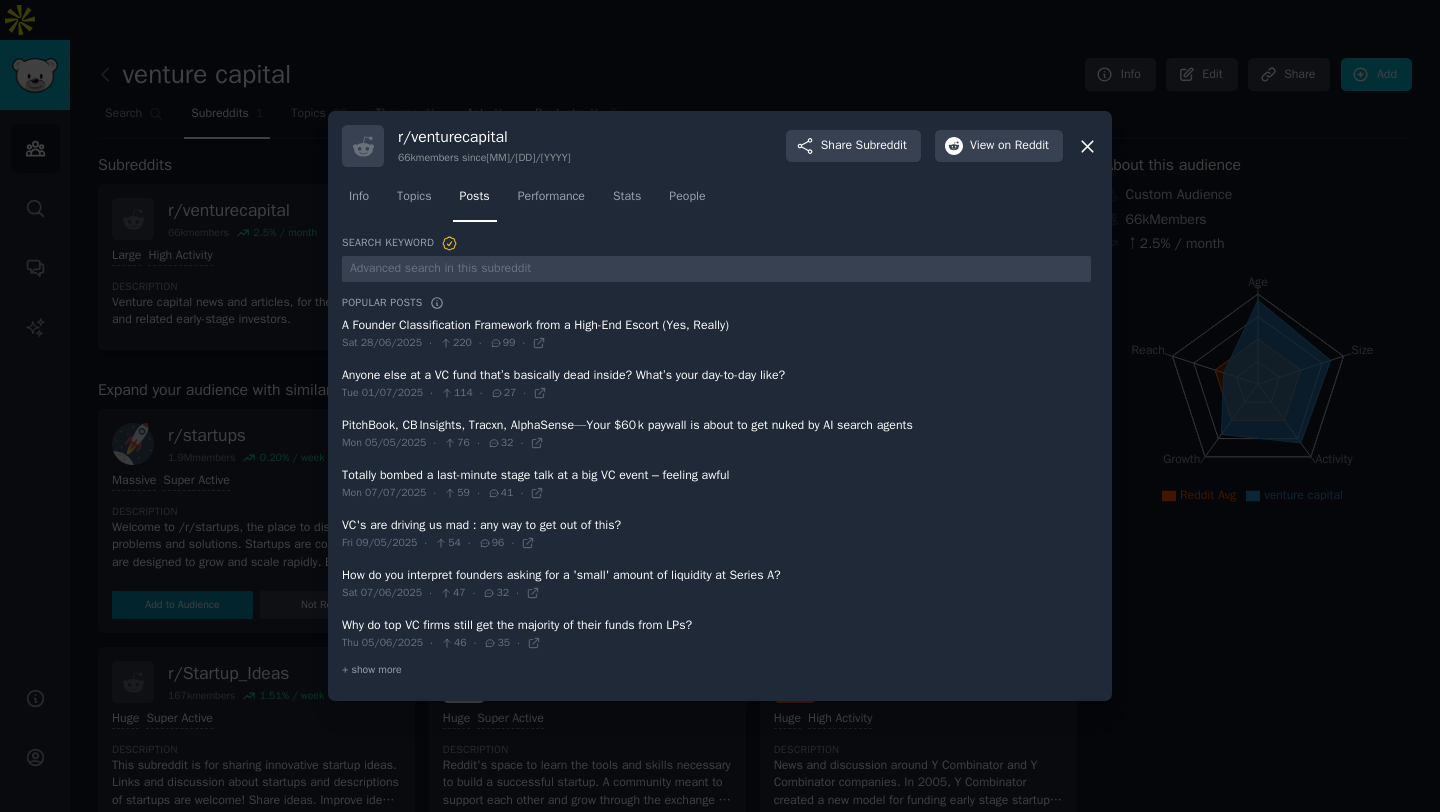 click at bounding box center [716, 334] 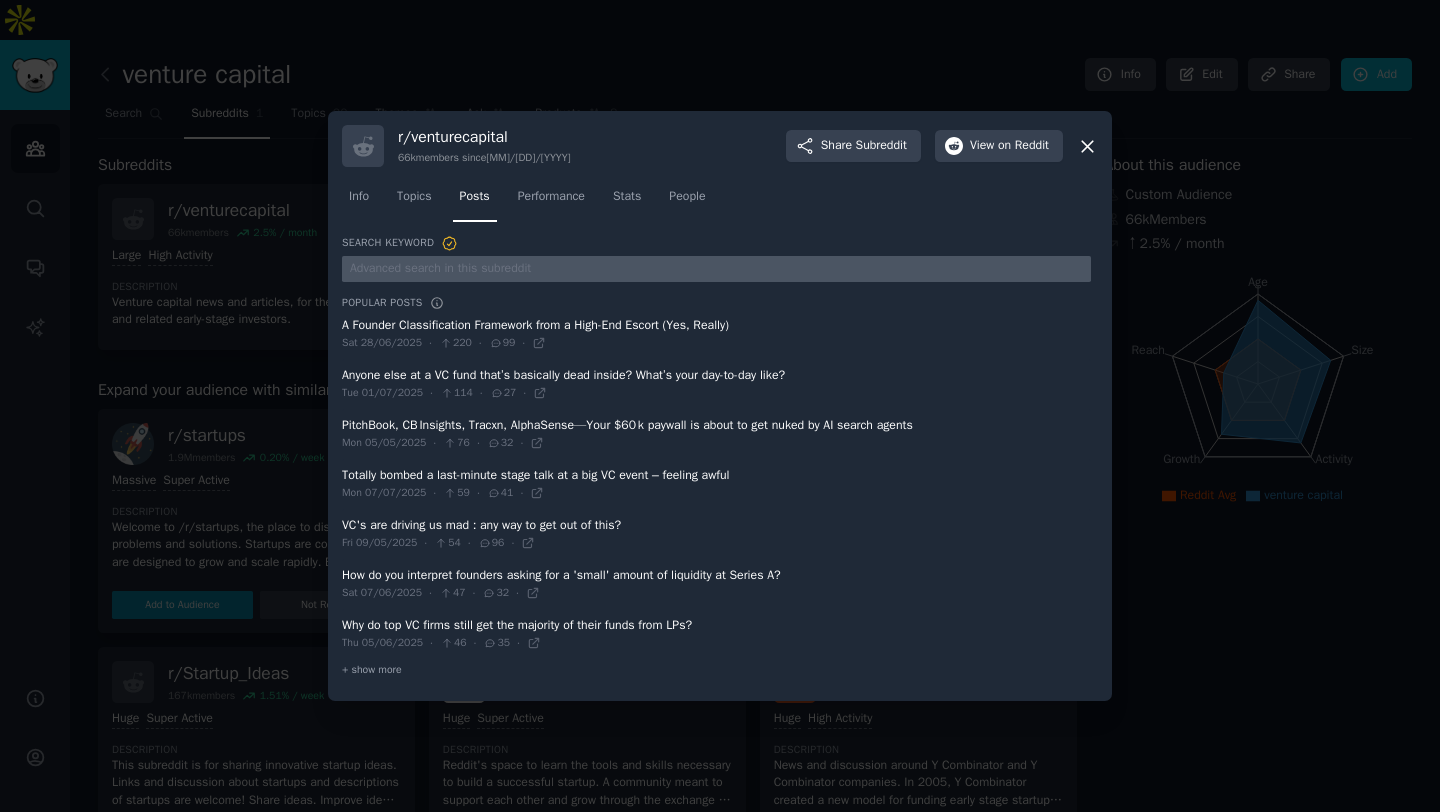 click at bounding box center [716, 269] 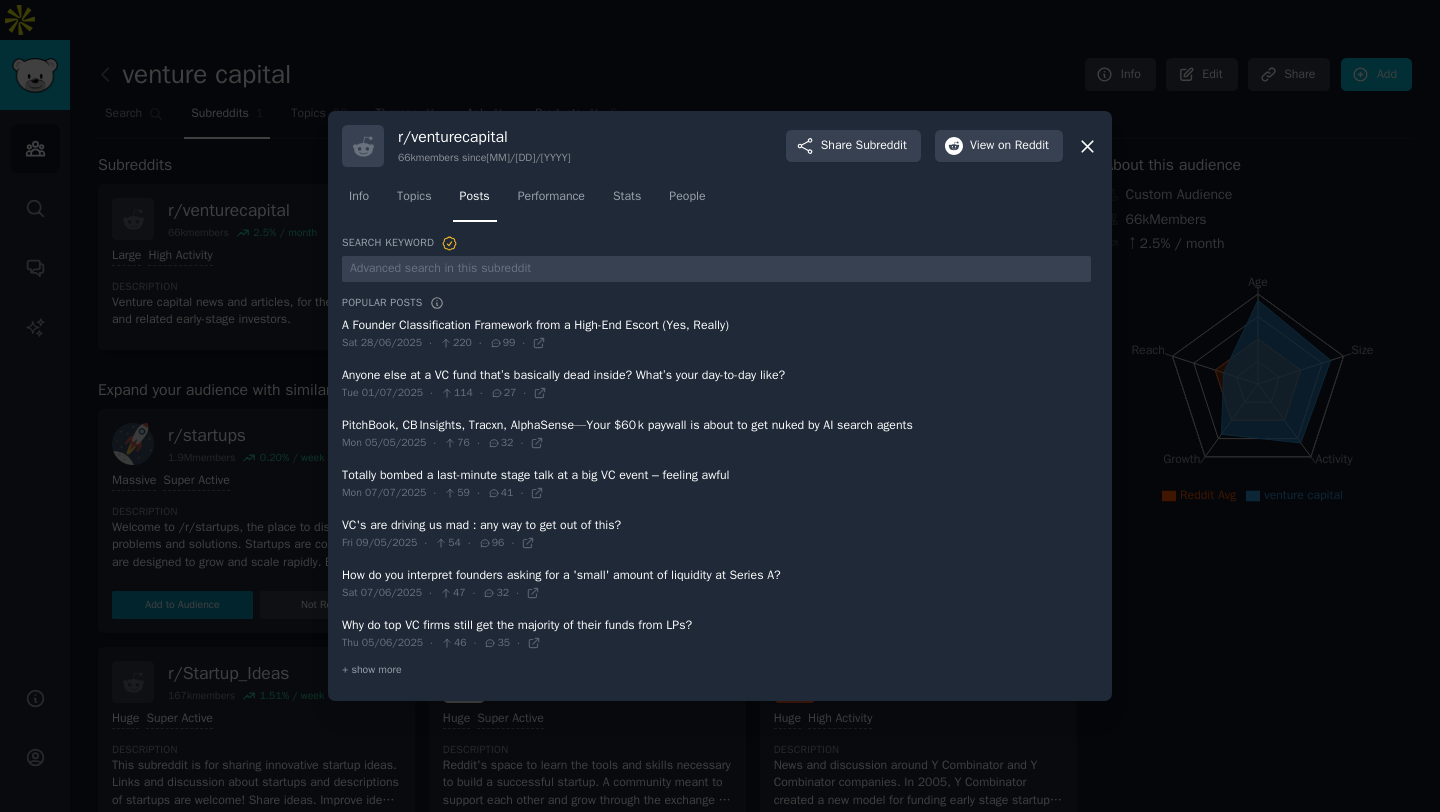 drag, startPoint x: 795, startPoint y: 321, endPoint x: 351, endPoint y: 317, distance: 444.018 